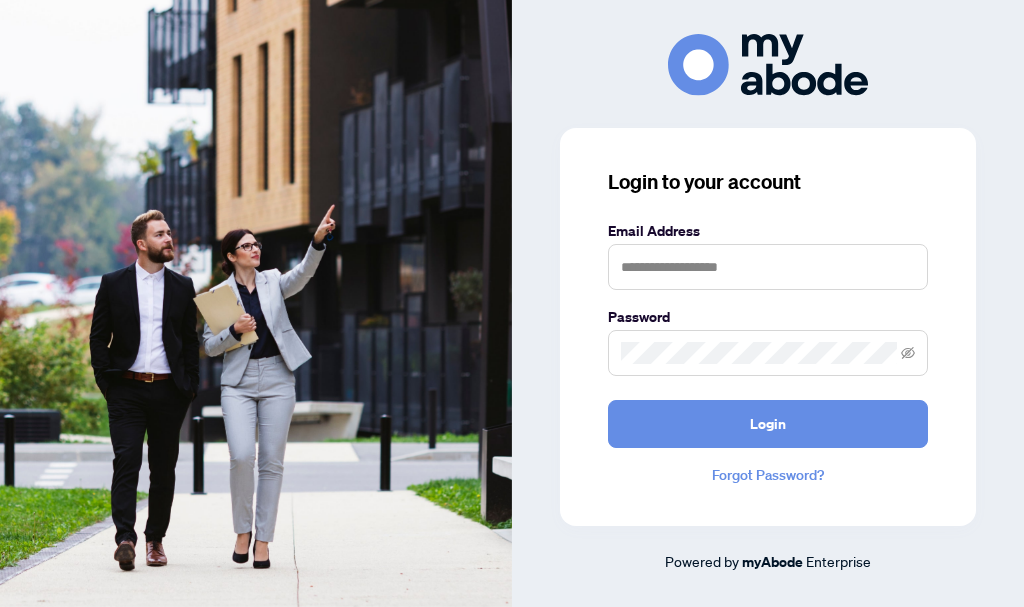 scroll, scrollTop: 0, scrollLeft: 0, axis: both 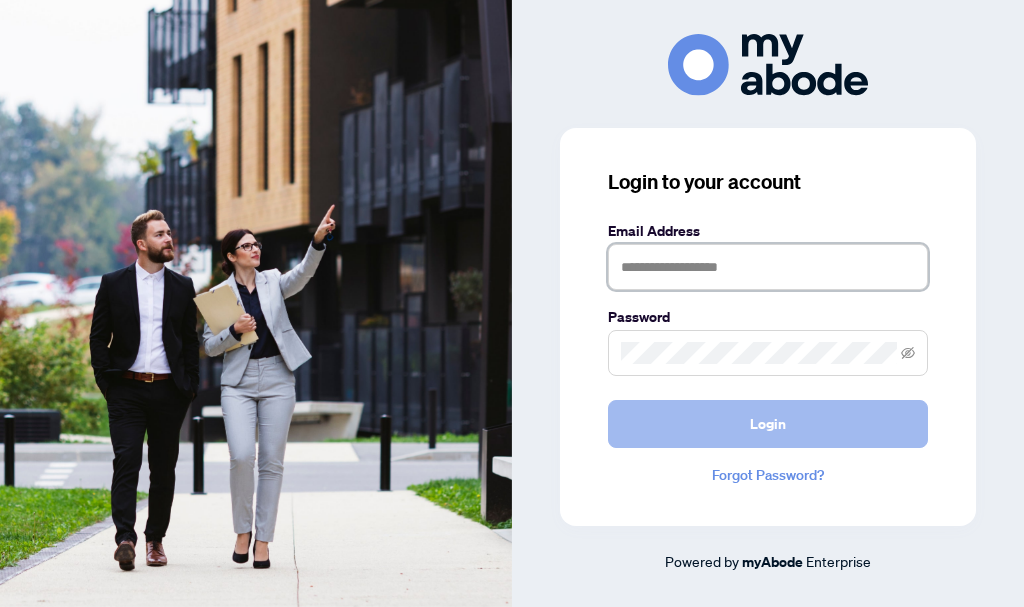 type on "**********" 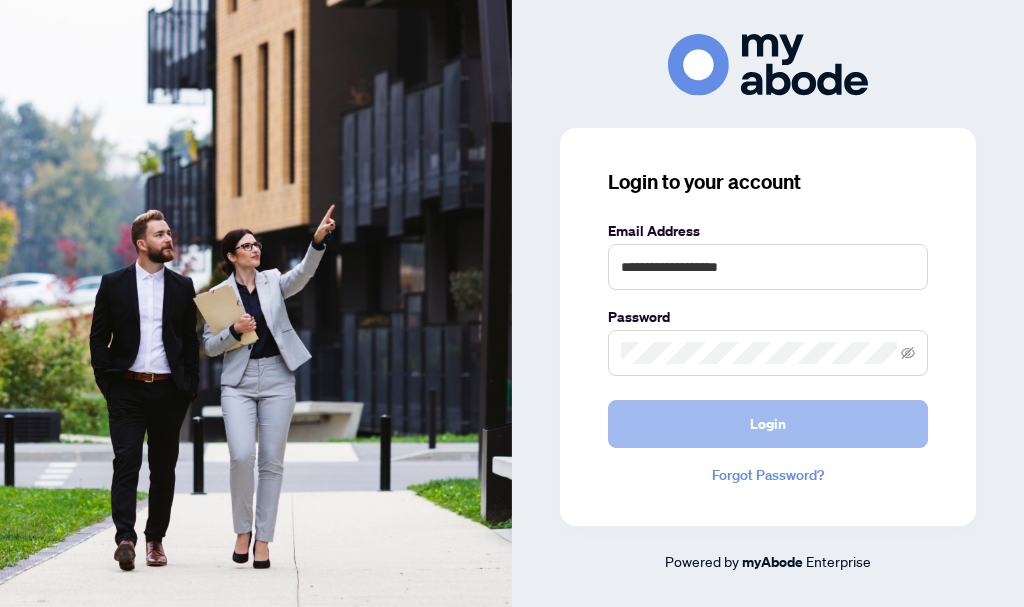 click on "Login" at bounding box center [768, 424] 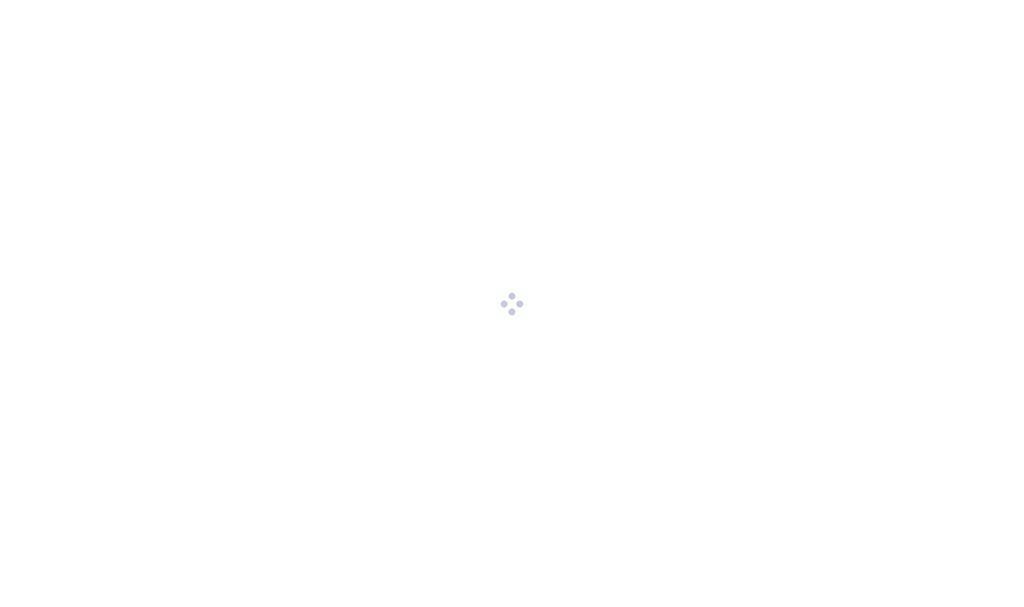 scroll, scrollTop: 0, scrollLeft: 0, axis: both 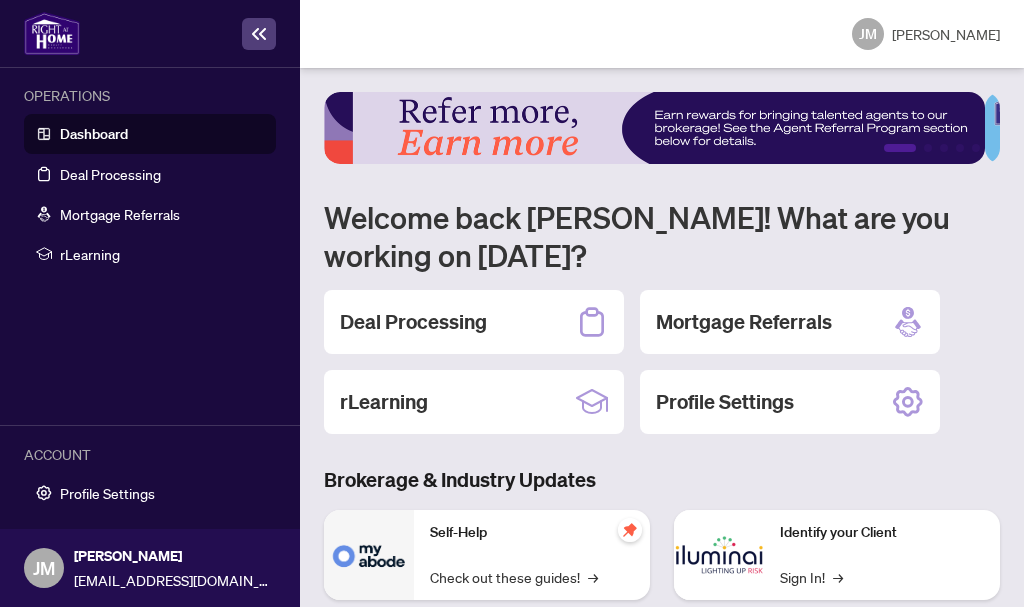 click on "Dashboard" at bounding box center (94, 134) 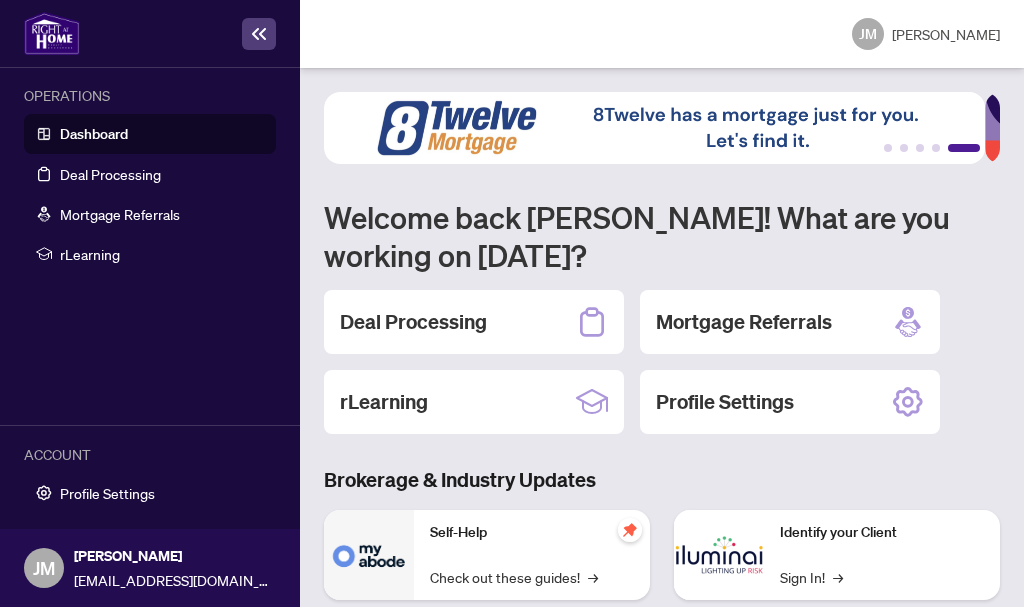 click on "Deal Processing" at bounding box center [474, 322] 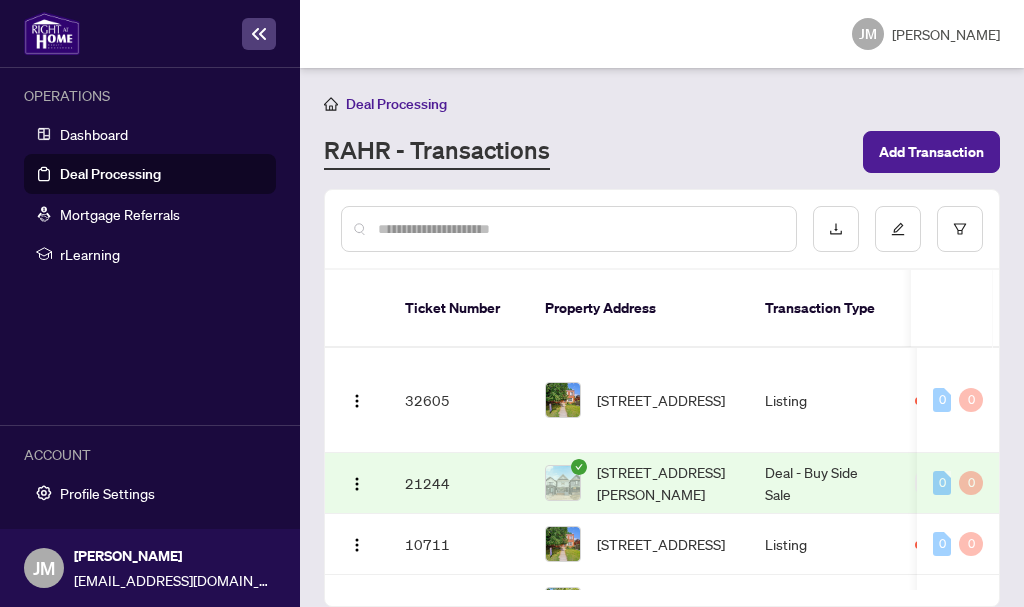 scroll, scrollTop: 1, scrollLeft: 0, axis: vertical 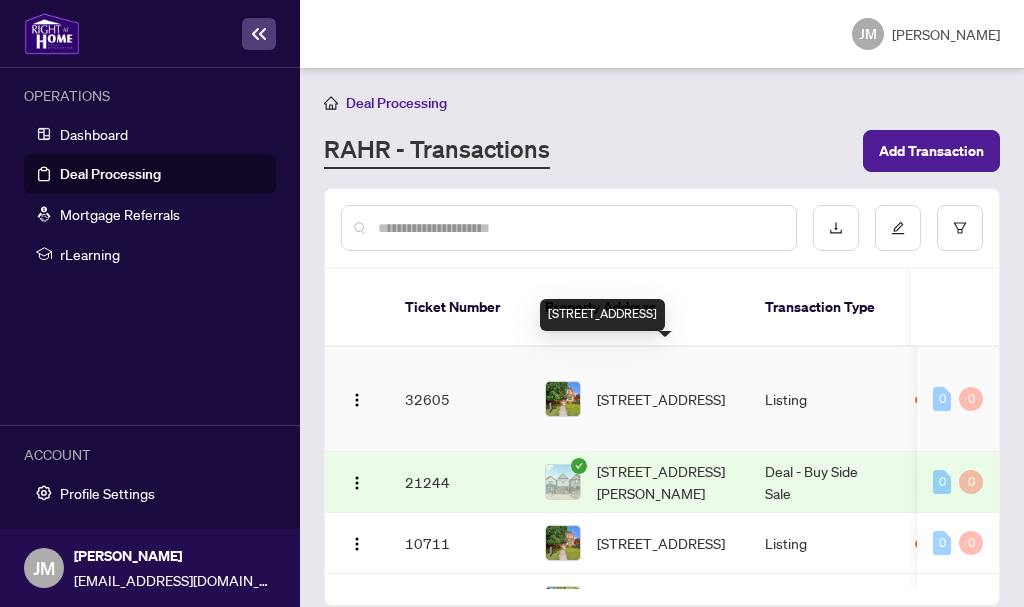 click on "[STREET_ADDRESS]" at bounding box center [661, 399] 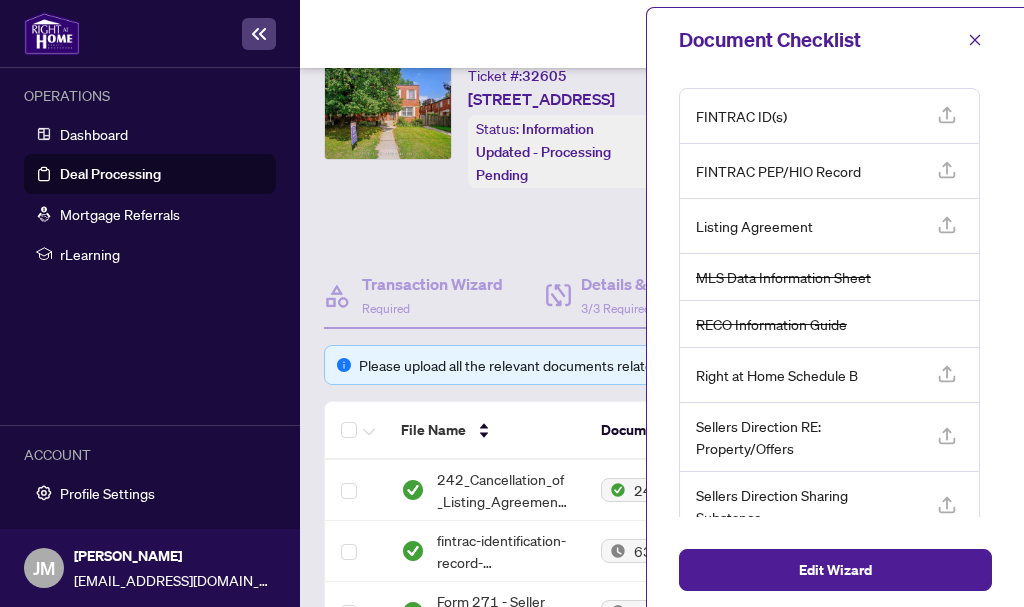 scroll, scrollTop: 100, scrollLeft: 0, axis: vertical 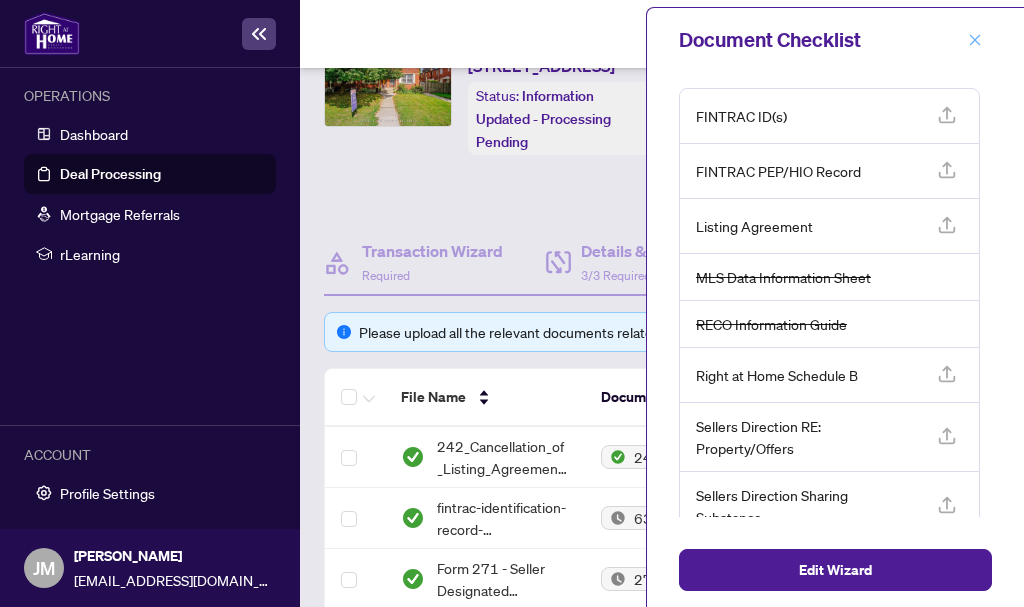 click 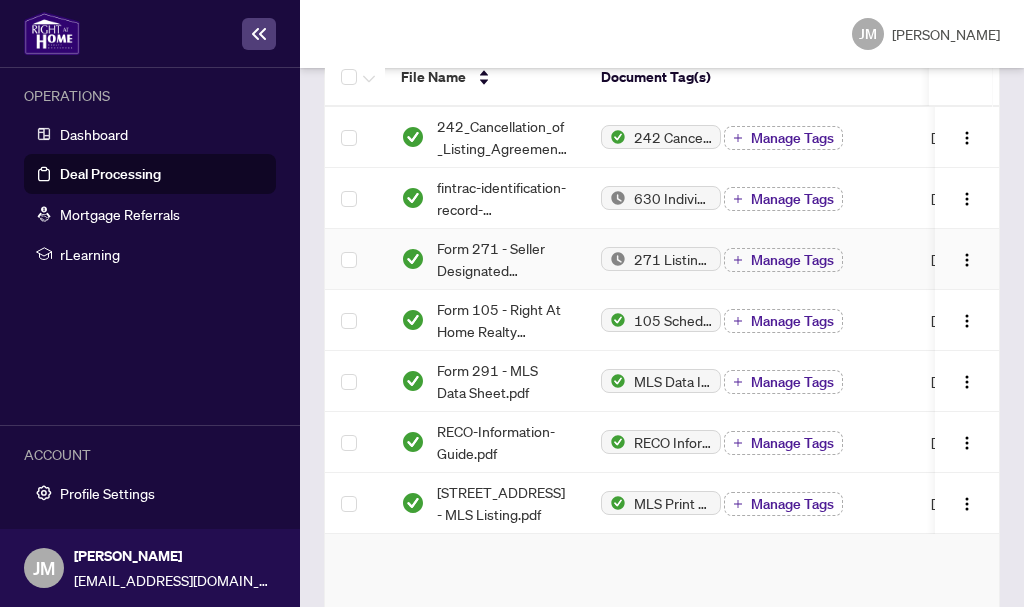 scroll, scrollTop: 425, scrollLeft: 0, axis: vertical 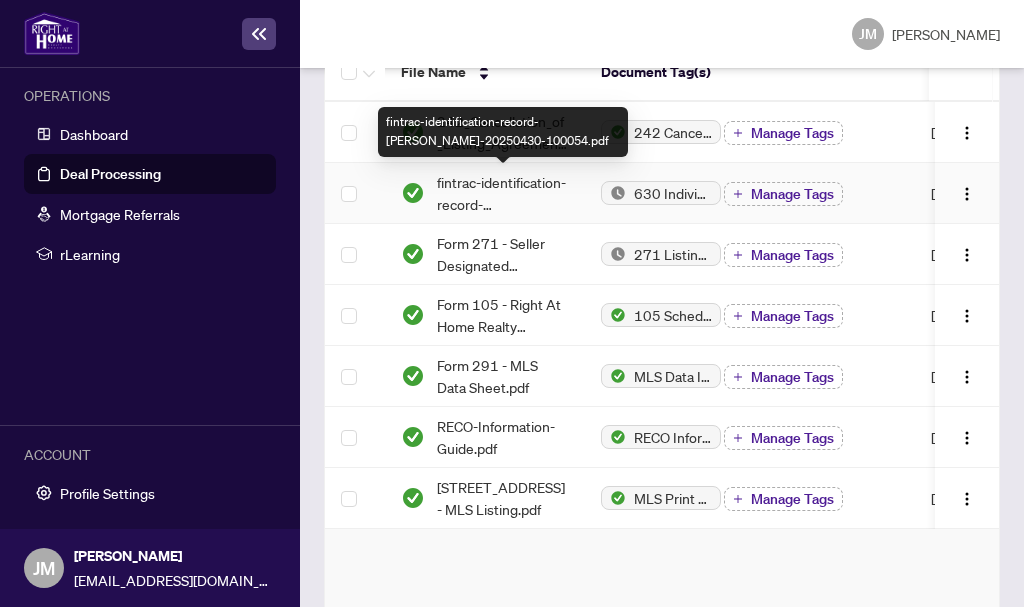 click on "fintrac-identification-record-[PERSON_NAME]-20250430-100054.pdf" at bounding box center (503, 193) 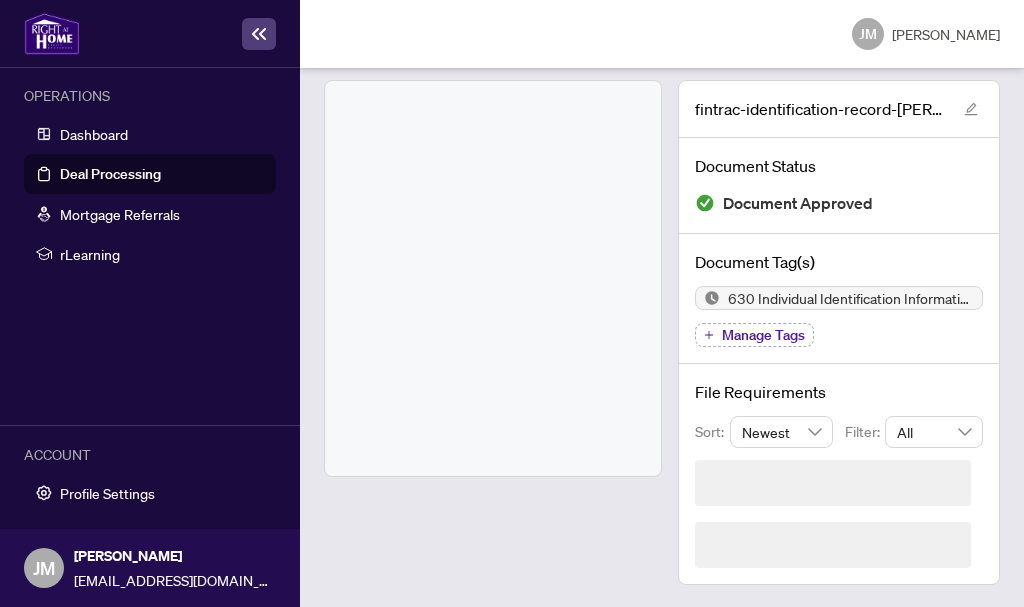 scroll, scrollTop: 45, scrollLeft: 0, axis: vertical 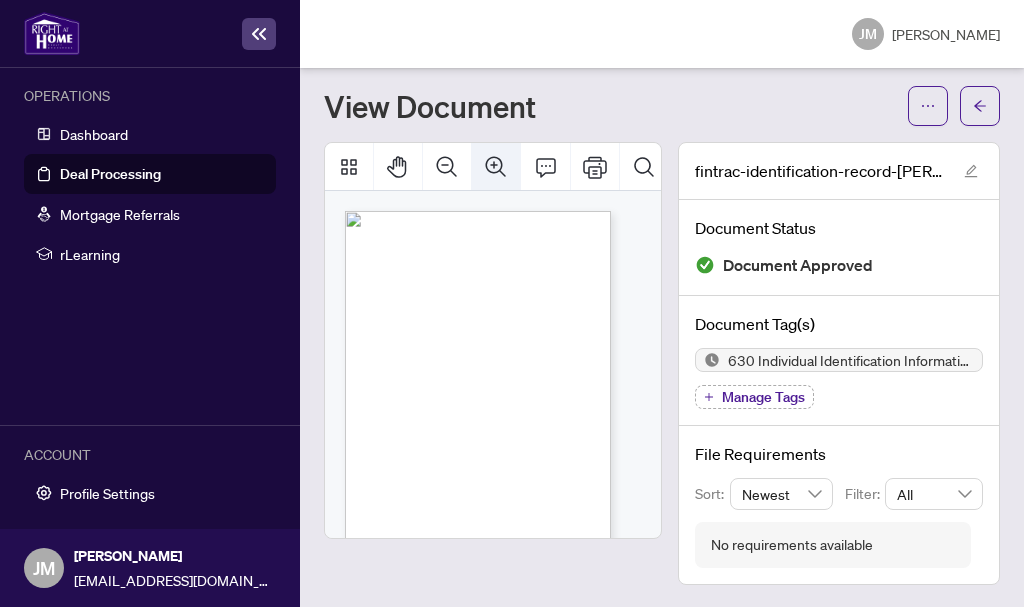click 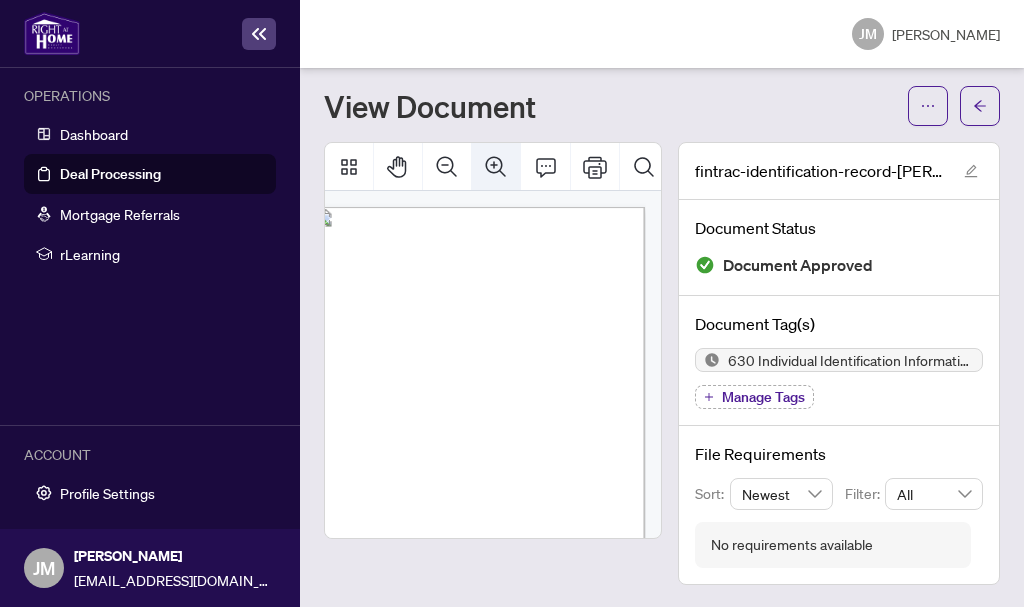 click 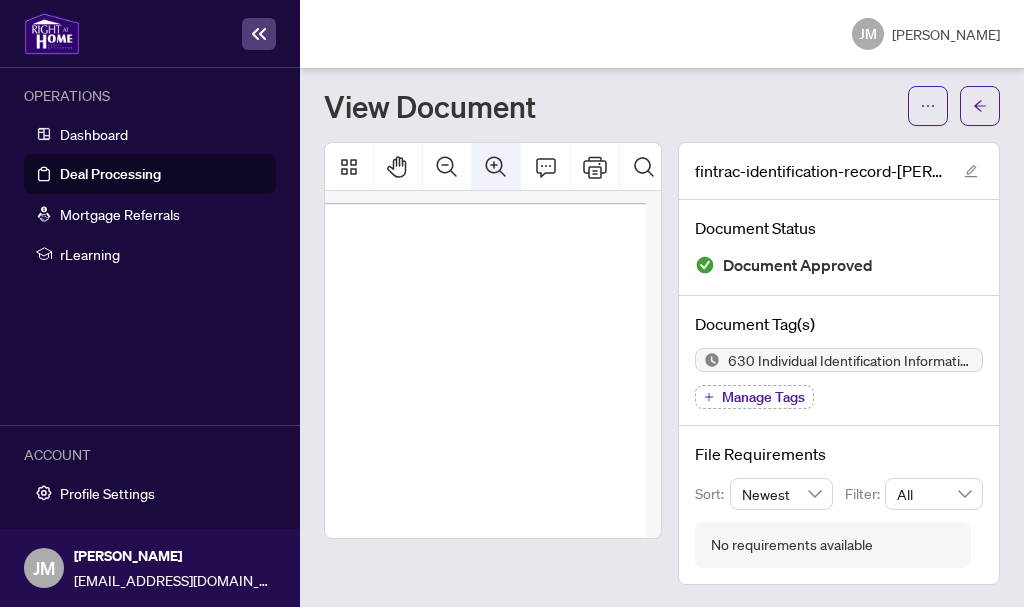 click 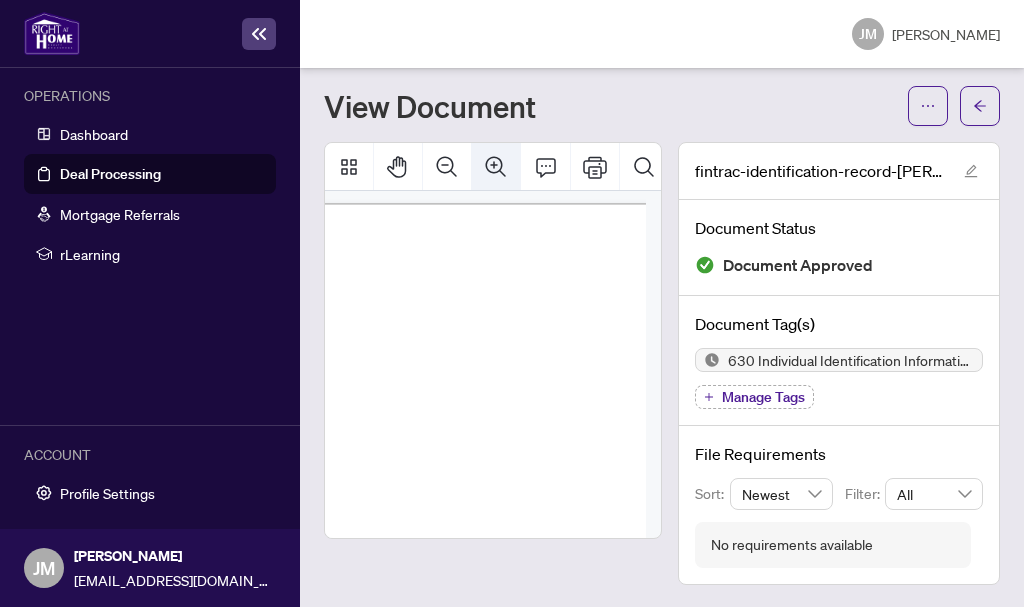 scroll, scrollTop: 14, scrollLeft: 127, axis: both 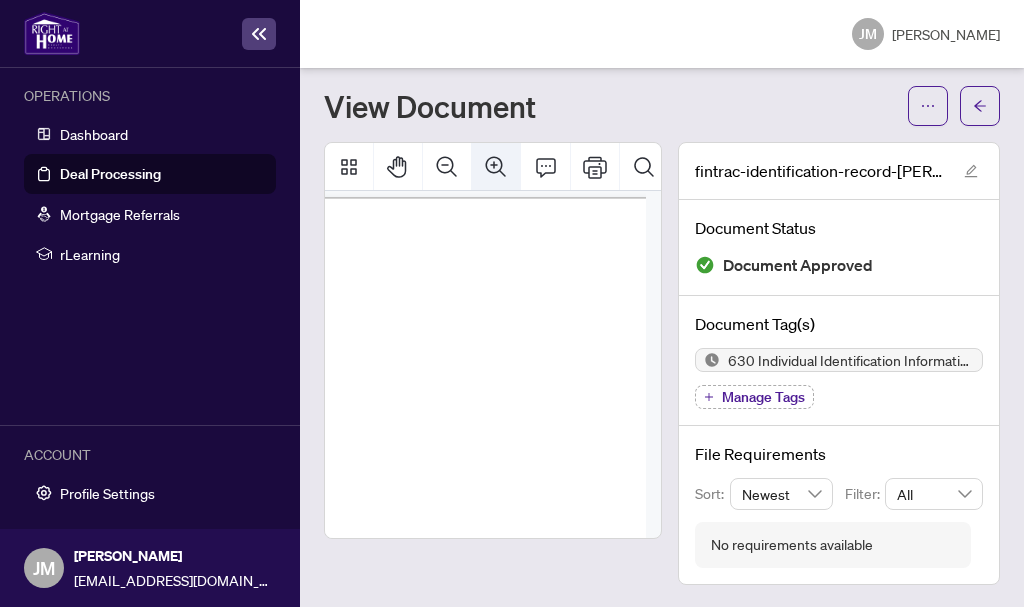click 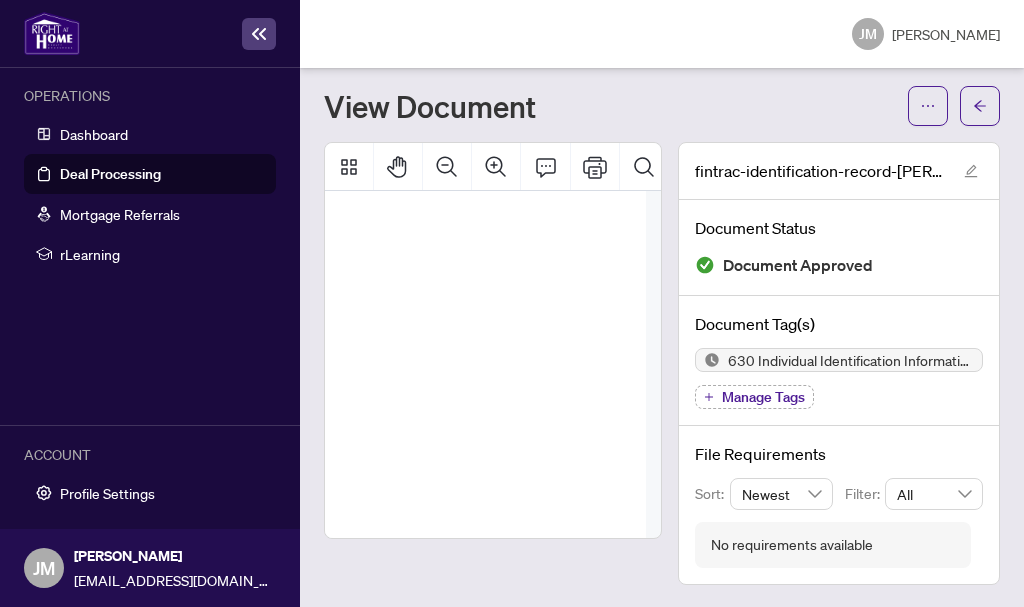 scroll, scrollTop: 221, scrollLeft: 192, axis: both 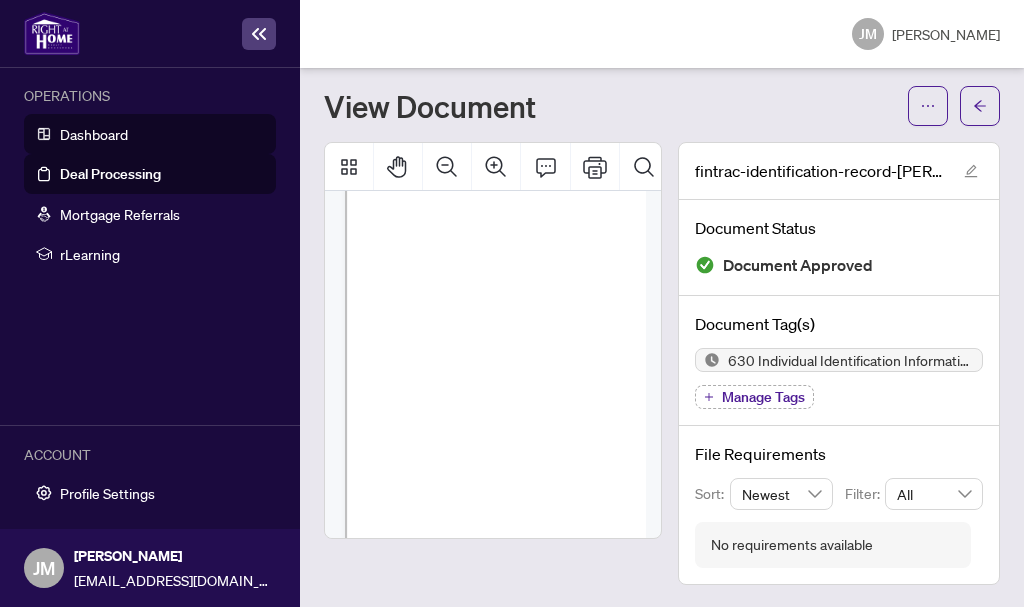click on "Dashboard" at bounding box center (94, 134) 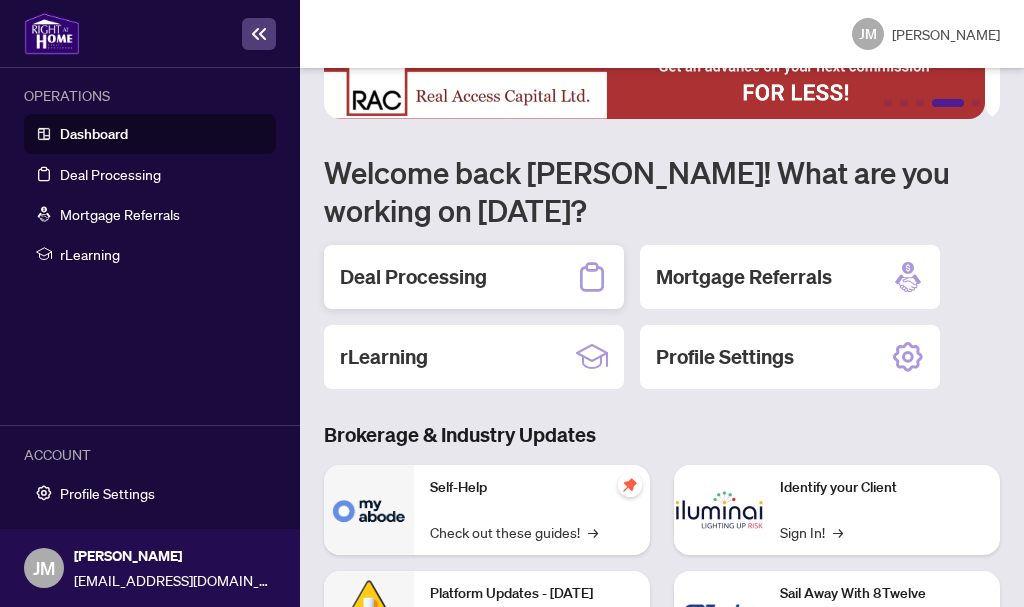 click on "Deal Processing" at bounding box center (474, 277) 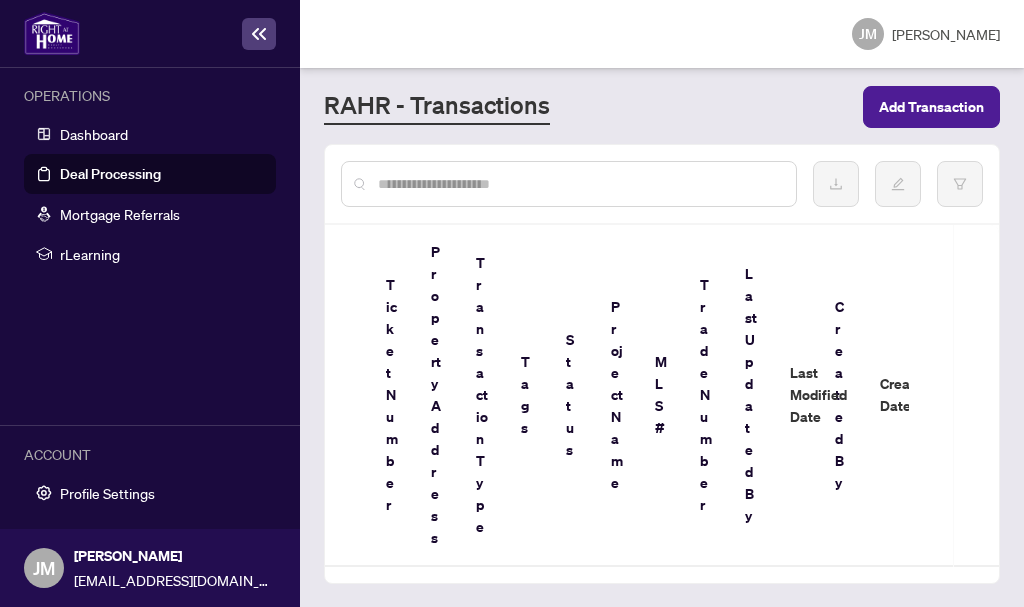 scroll, scrollTop: 0, scrollLeft: 0, axis: both 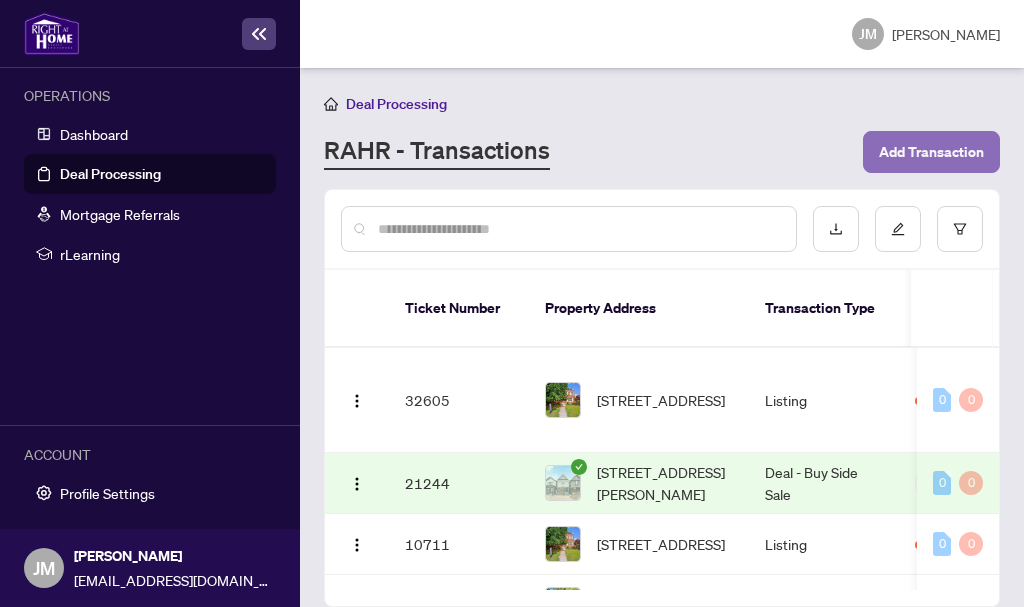 click on "Add Transaction" at bounding box center (931, 152) 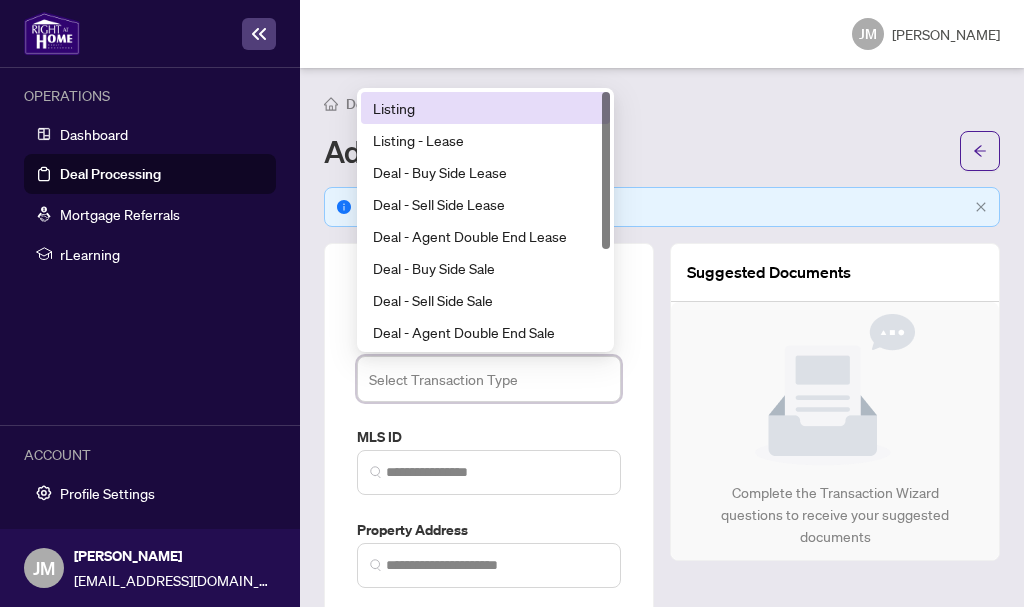 click at bounding box center [489, 379] 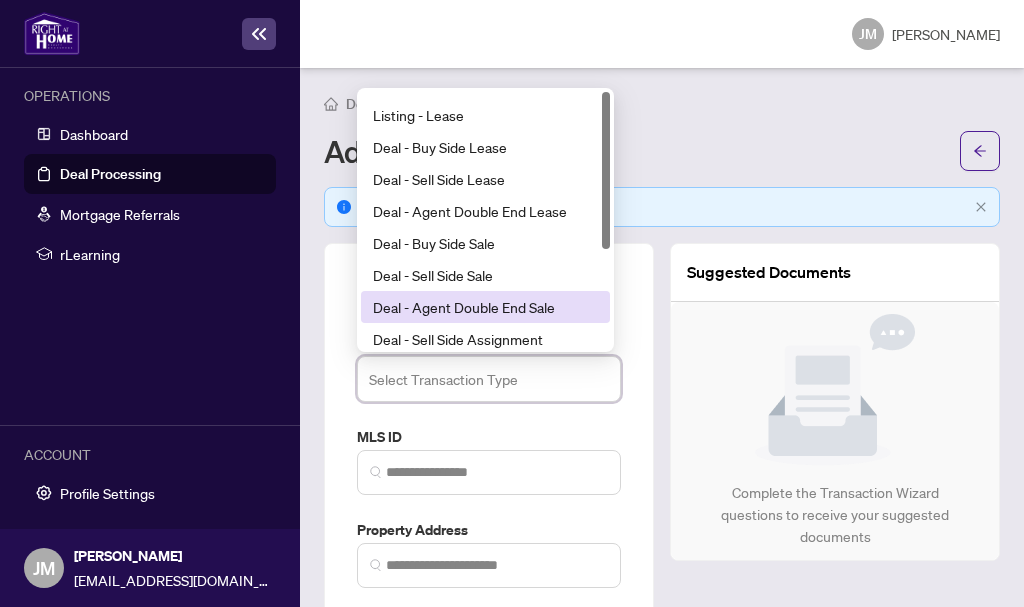 scroll, scrollTop: 0, scrollLeft: 0, axis: both 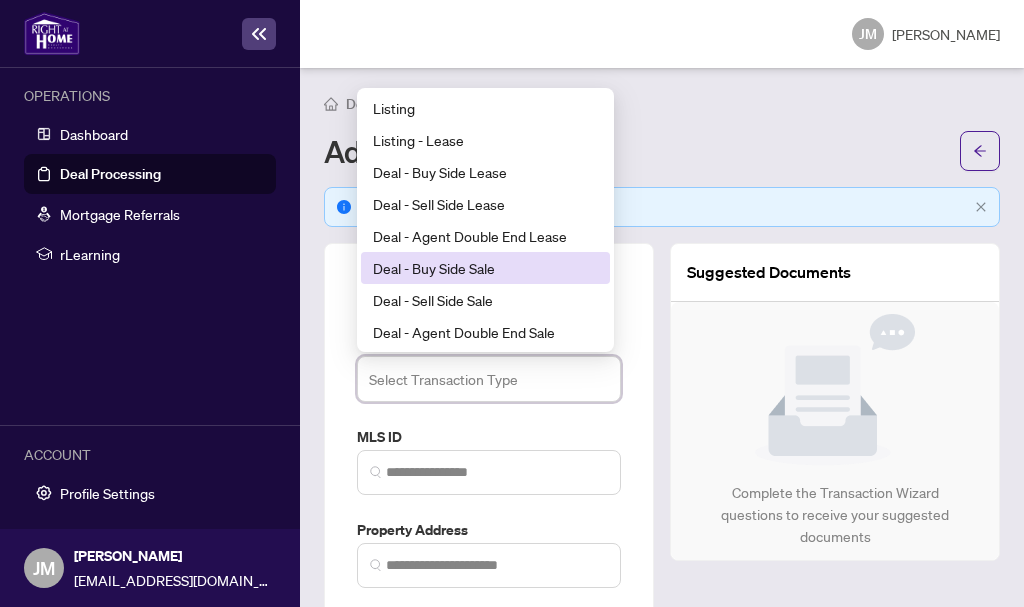 click on "Deal - Buy Side Sale" at bounding box center [485, 268] 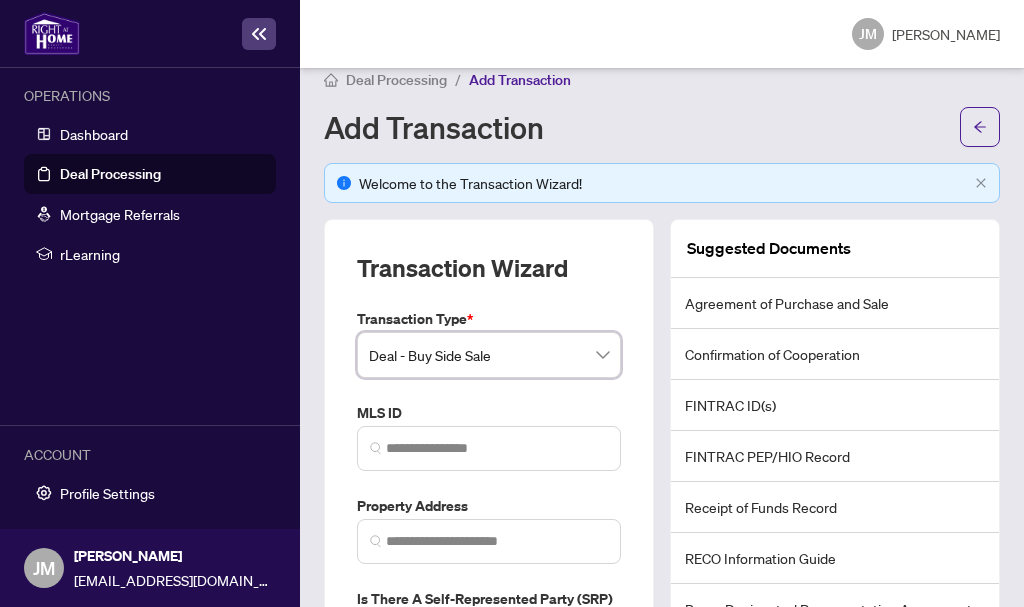 scroll, scrollTop: 50, scrollLeft: 0, axis: vertical 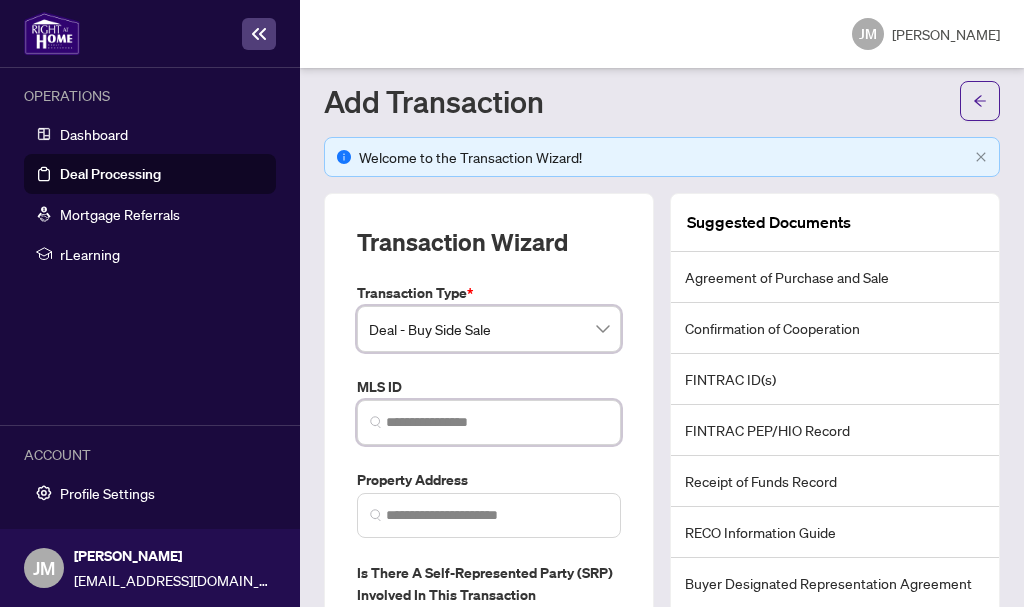 click at bounding box center (497, 422) 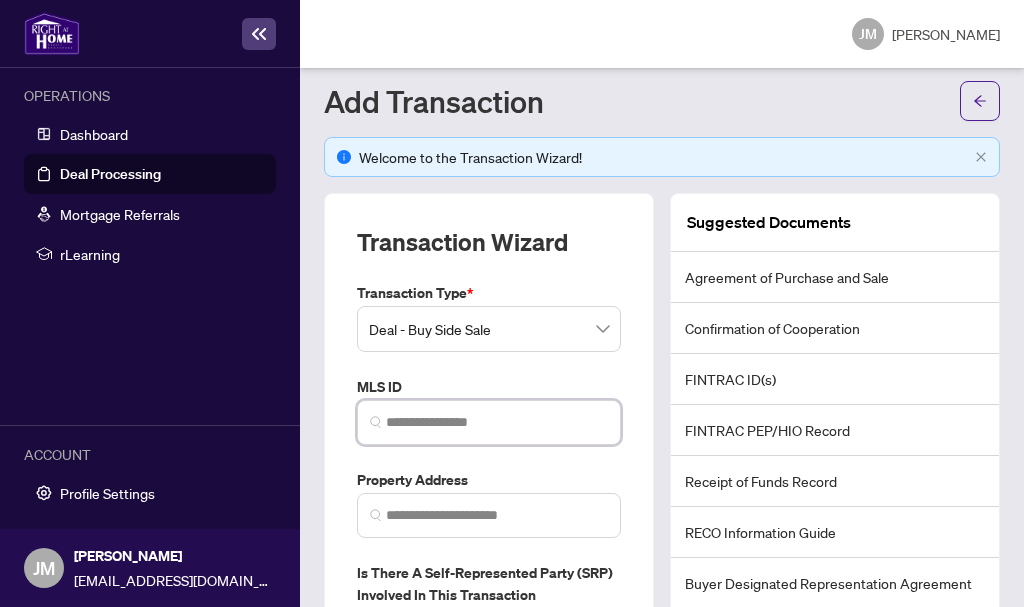 paste on "*********" 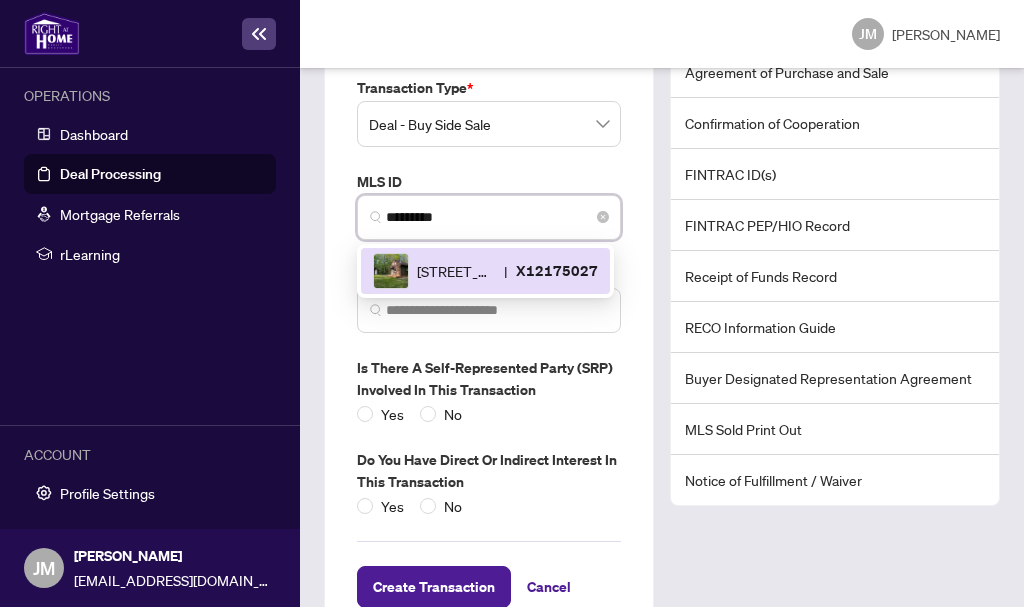 scroll, scrollTop: 275, scrollLeft: 0, axis: vertical 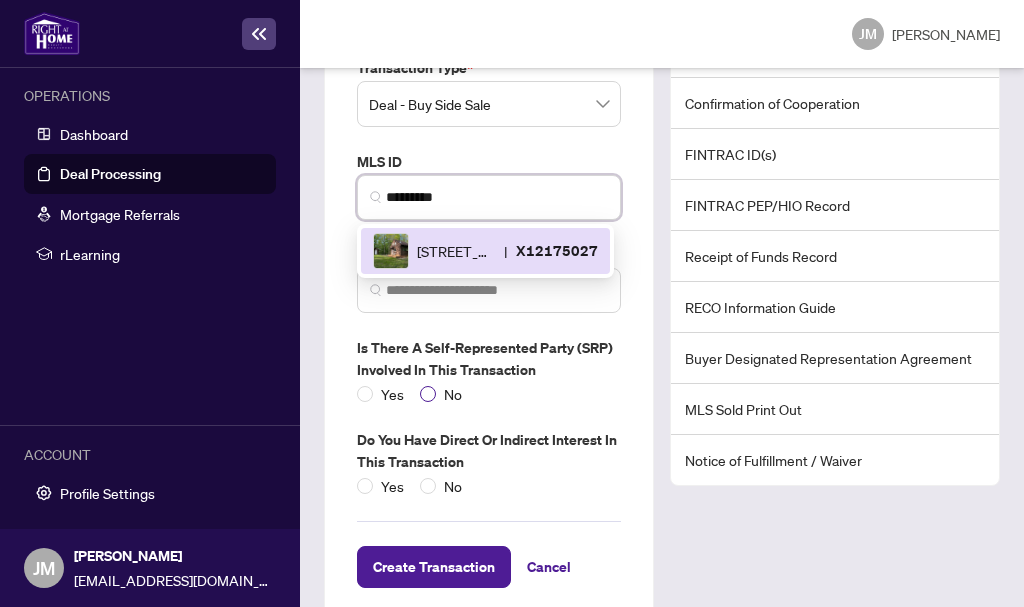 type on "*********" 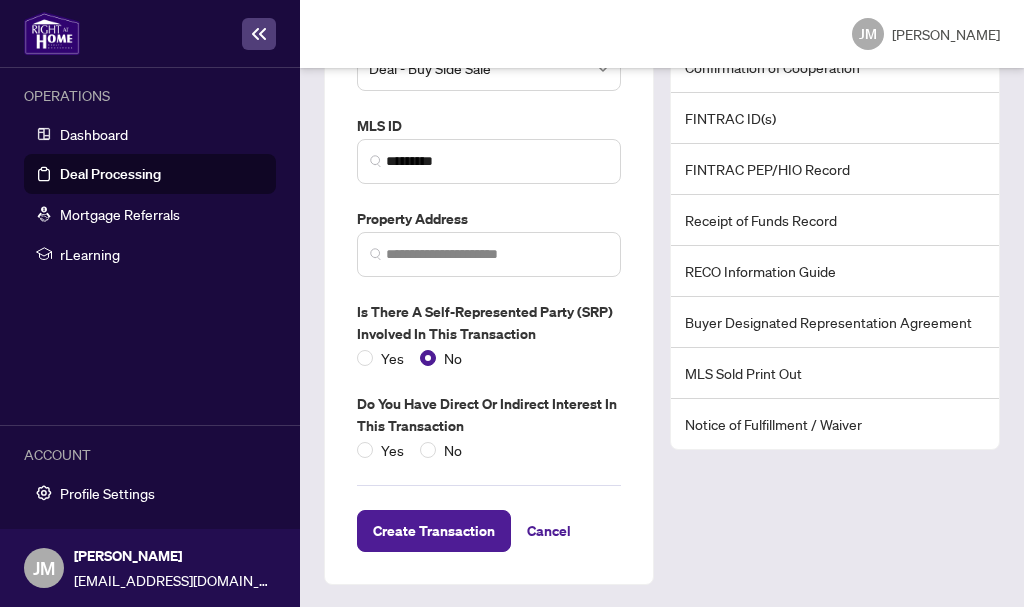 scroll, scrollTop: 312, scrollLeft: 0, axis: vertical 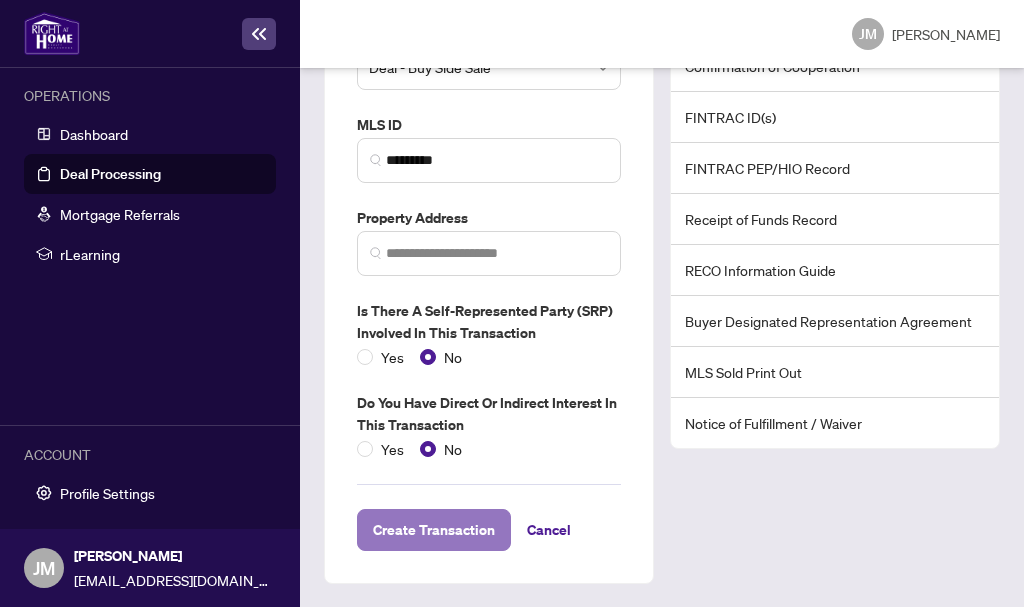 click on "Create Transaction" at bounding box center [434, 530] 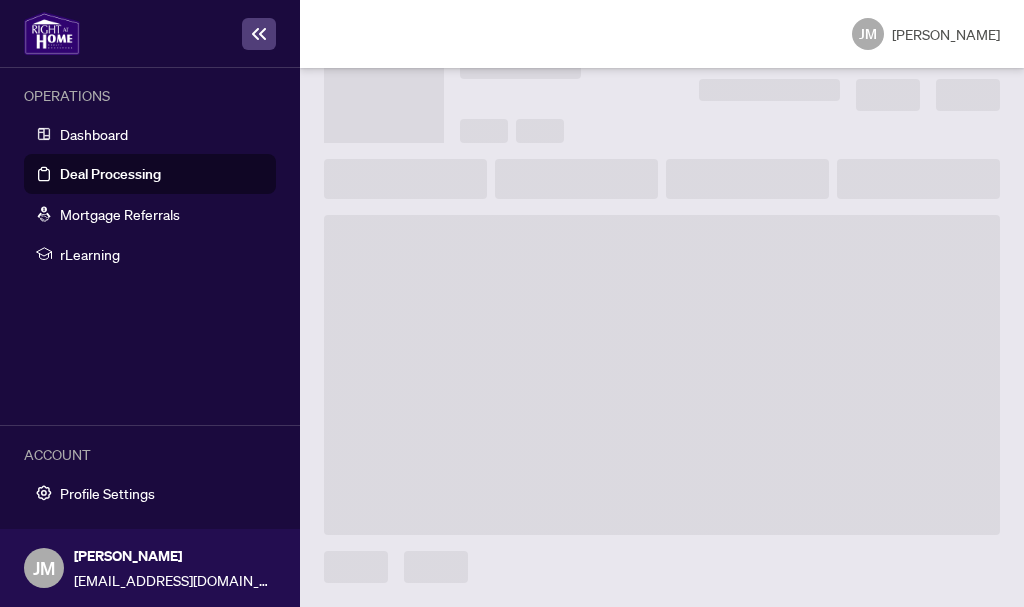 scroll, scrollTop: 107, scrollLeft: 0, axis: vertical 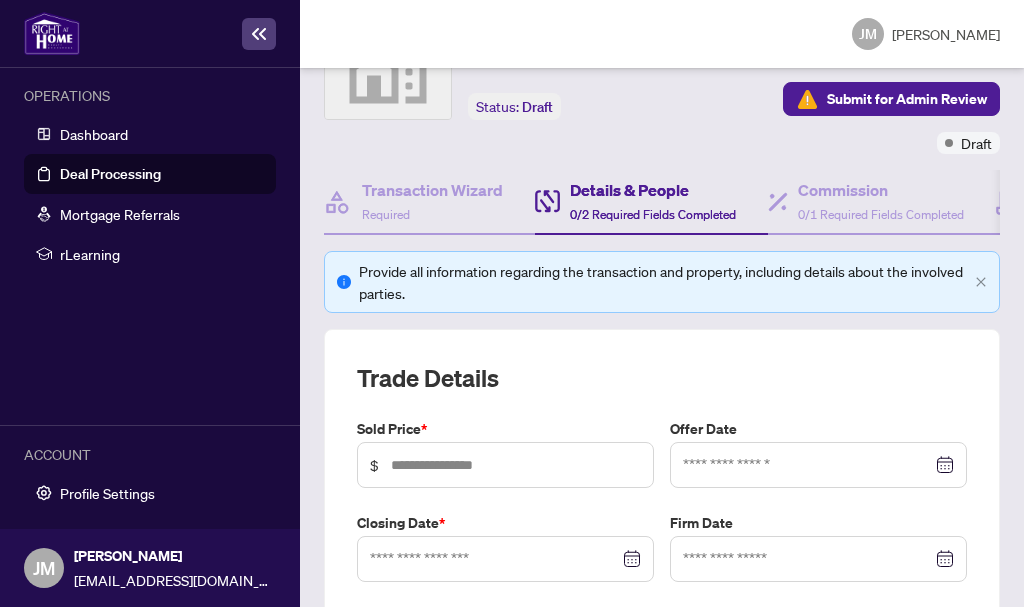 click 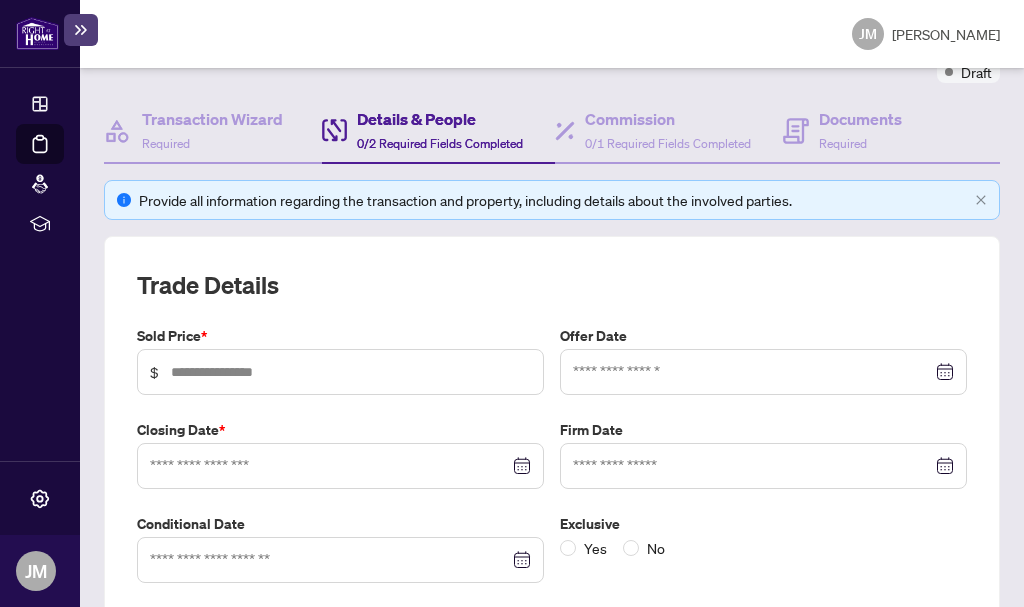 scroll, scrollTop: 182, scrollLeft: 0, axis: vertical 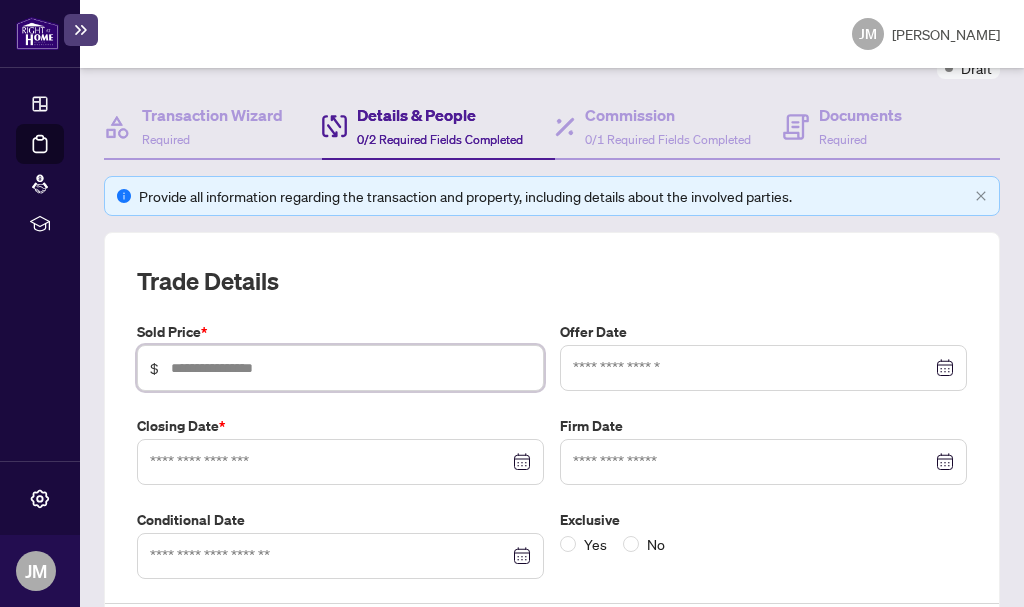 click at bounding box center [351, 368] 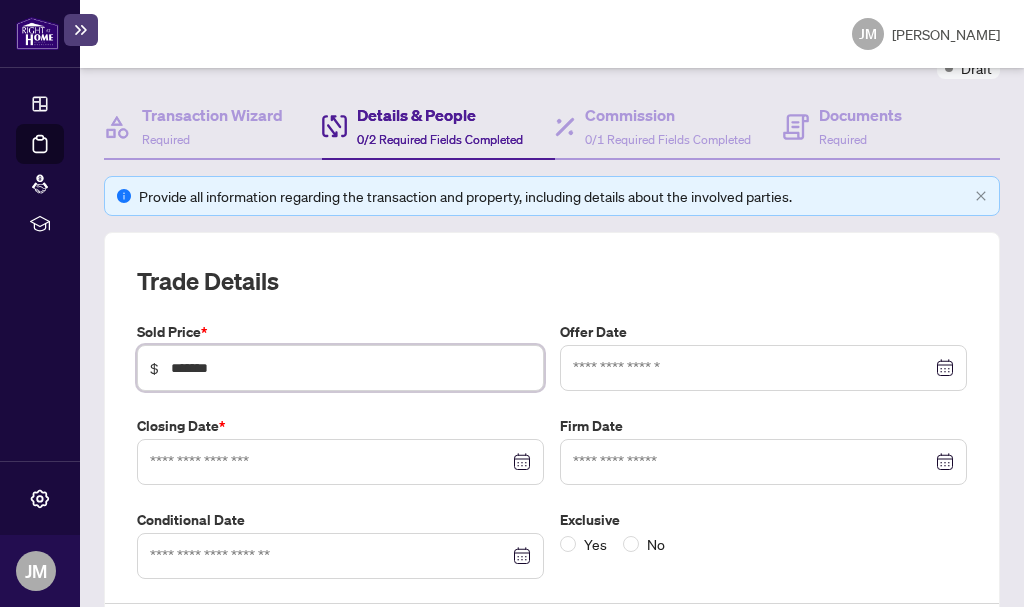 click at bounding box center [763, 368] 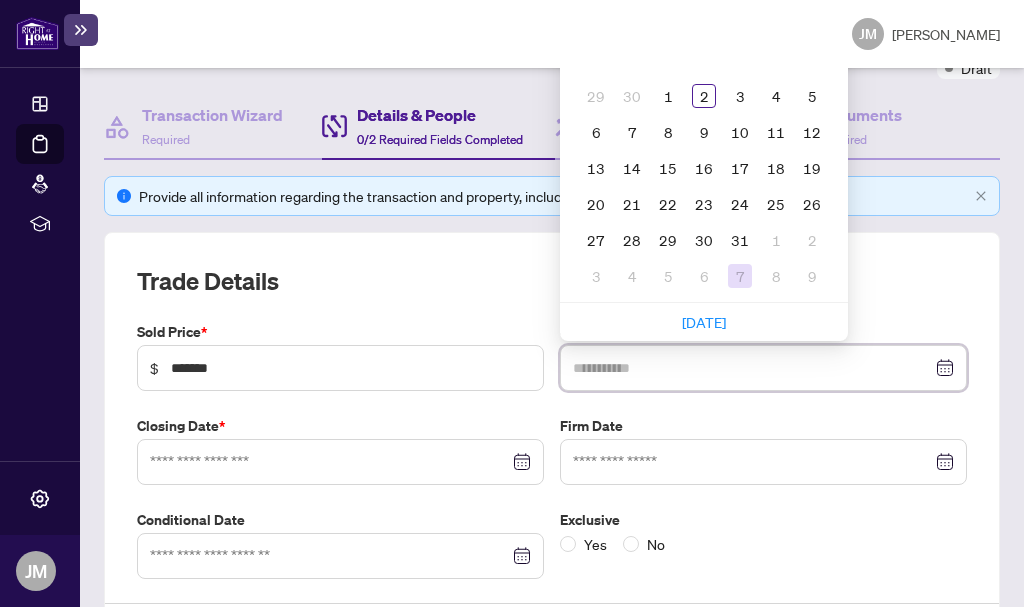 type on "**********" 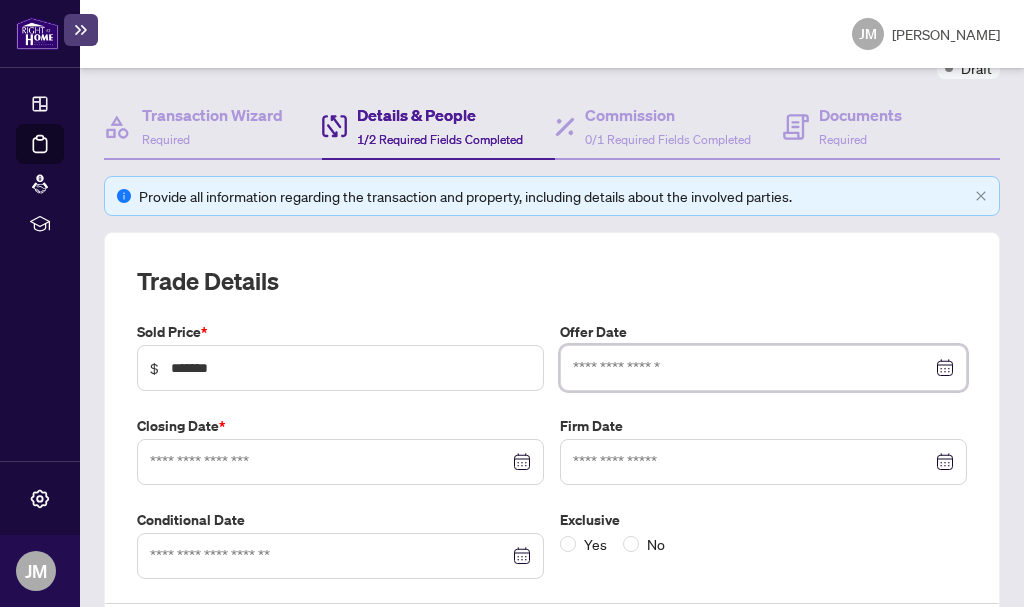 click at bounding box center [763, 368] 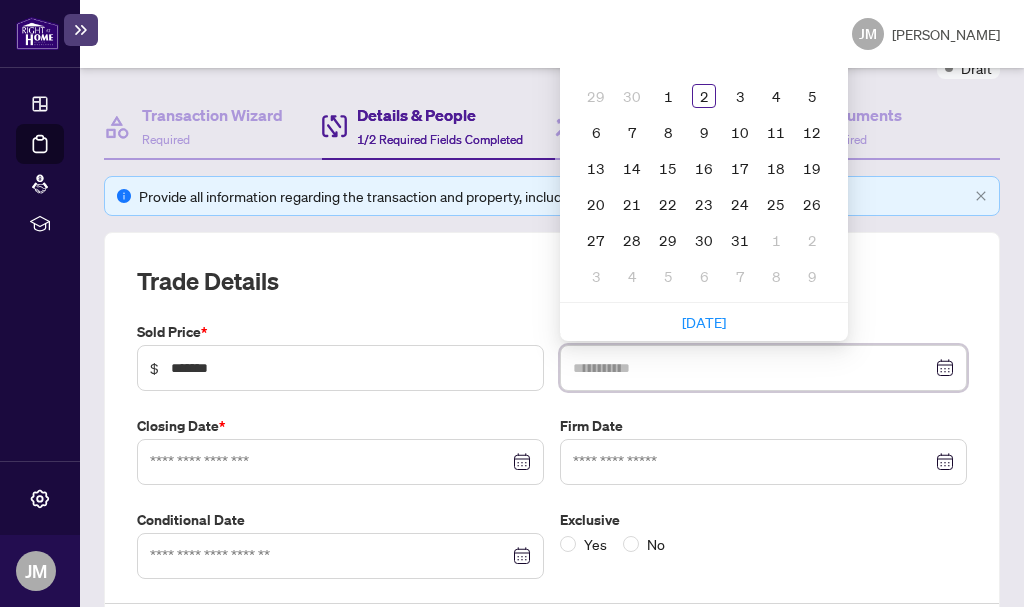 type on "**********" 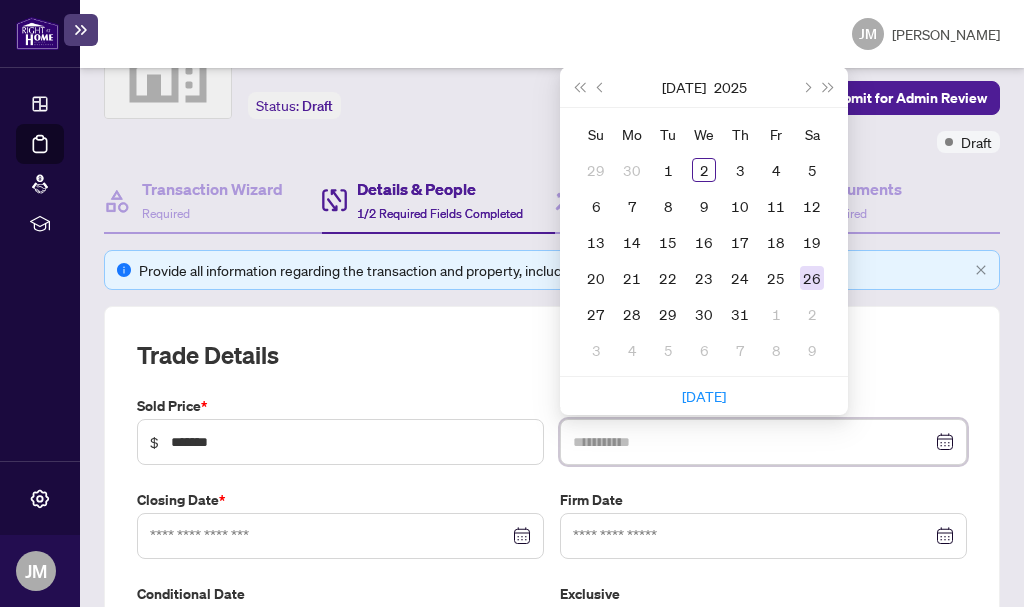 scroll, scrollTop: 107, scrollLeft: 0, axis: vertical 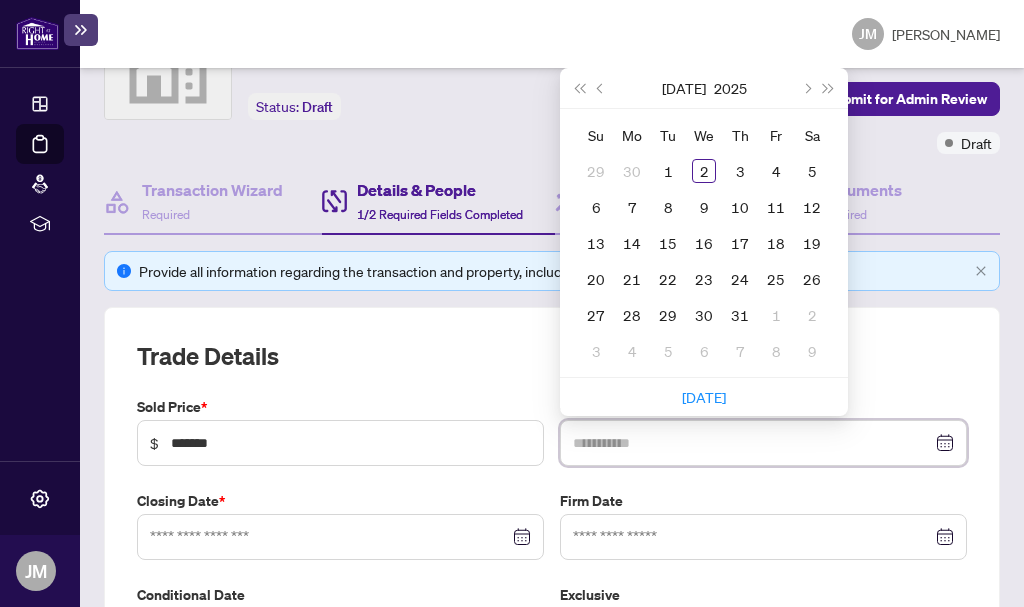 type on "**********" 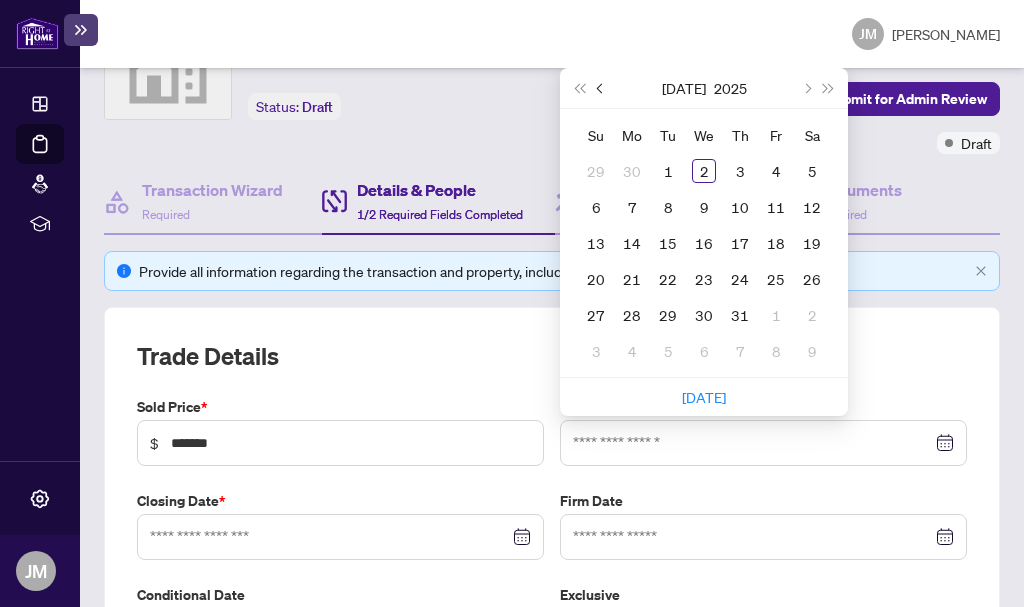 click at bounding box center (602, 88) 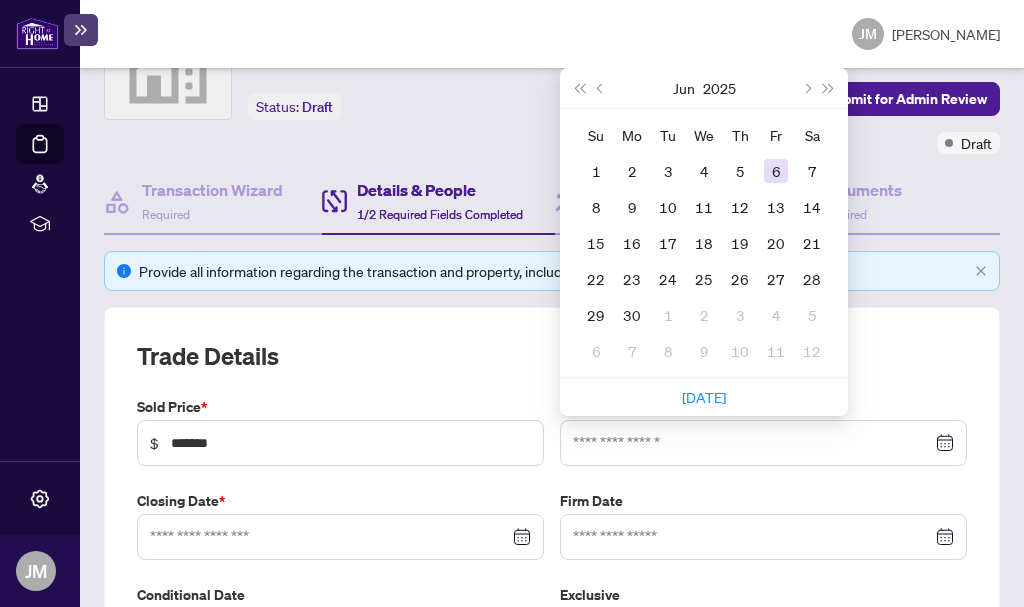 type on "**********" 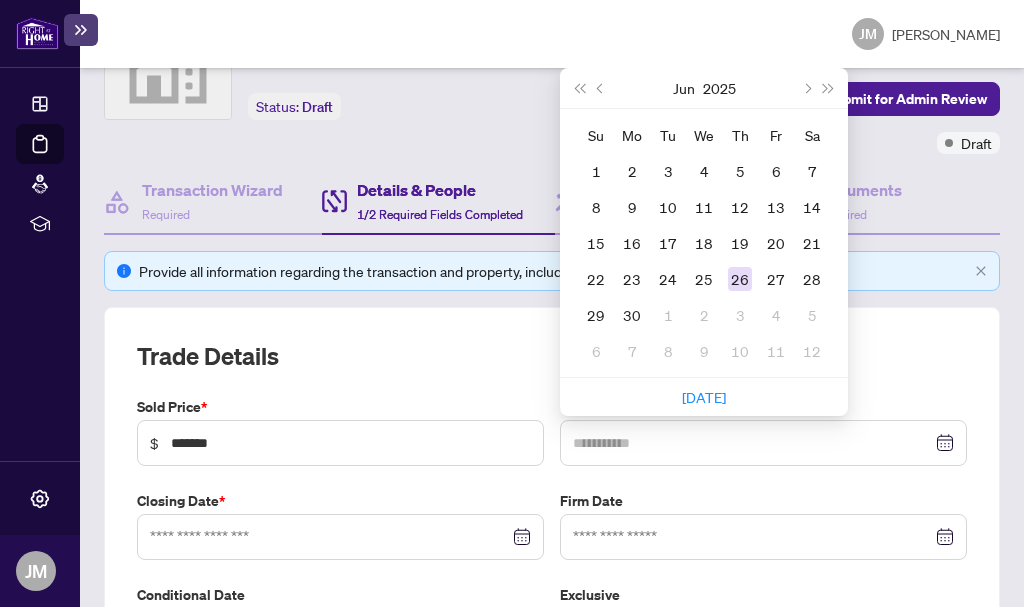 type on "**********" 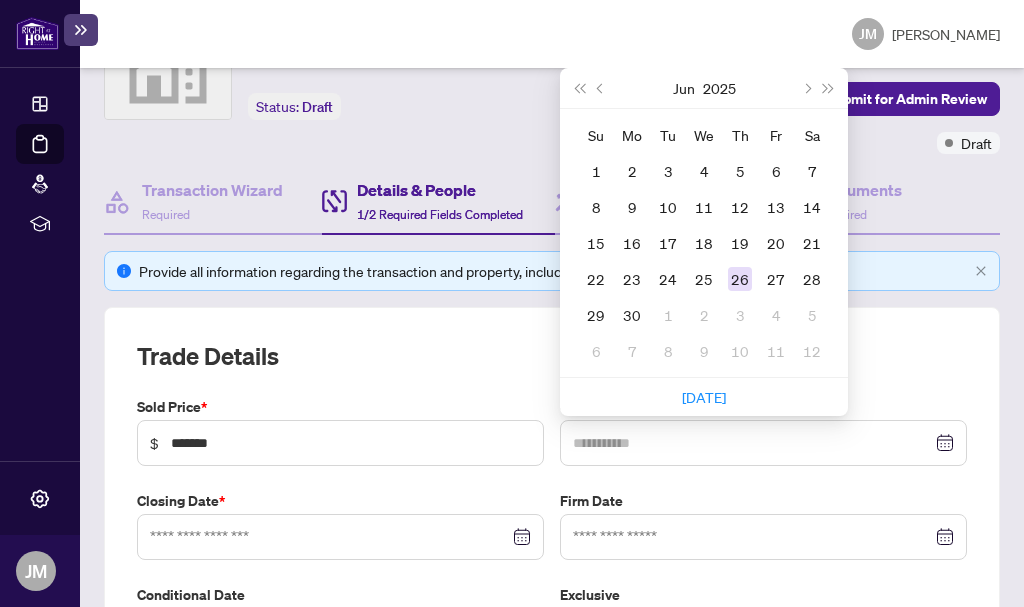 click on "26" at bounding box center (740, 279) 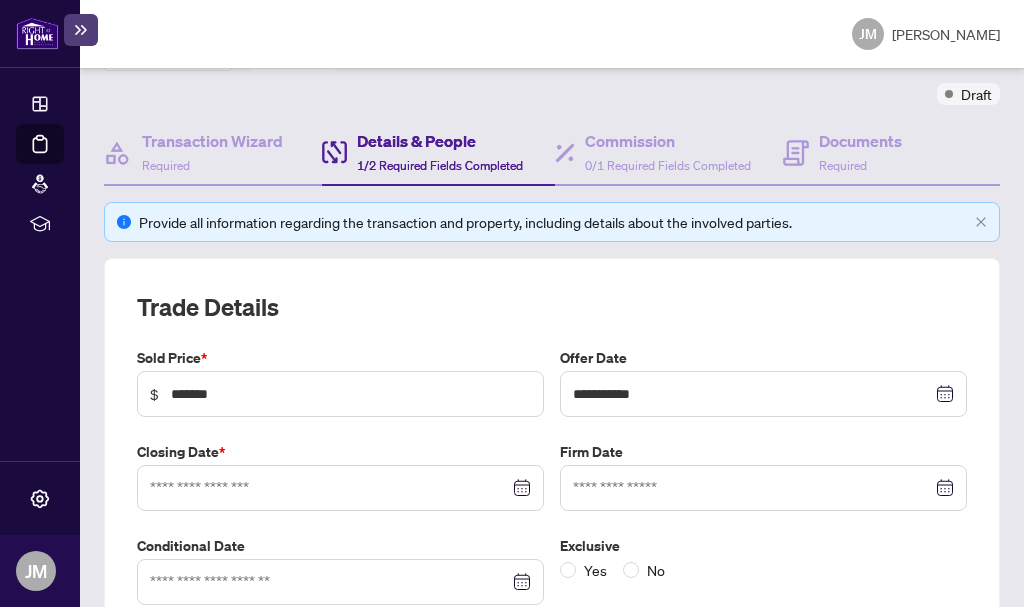 scroll, scrollTop: 157, scrollLeft: 0, axis: vertical 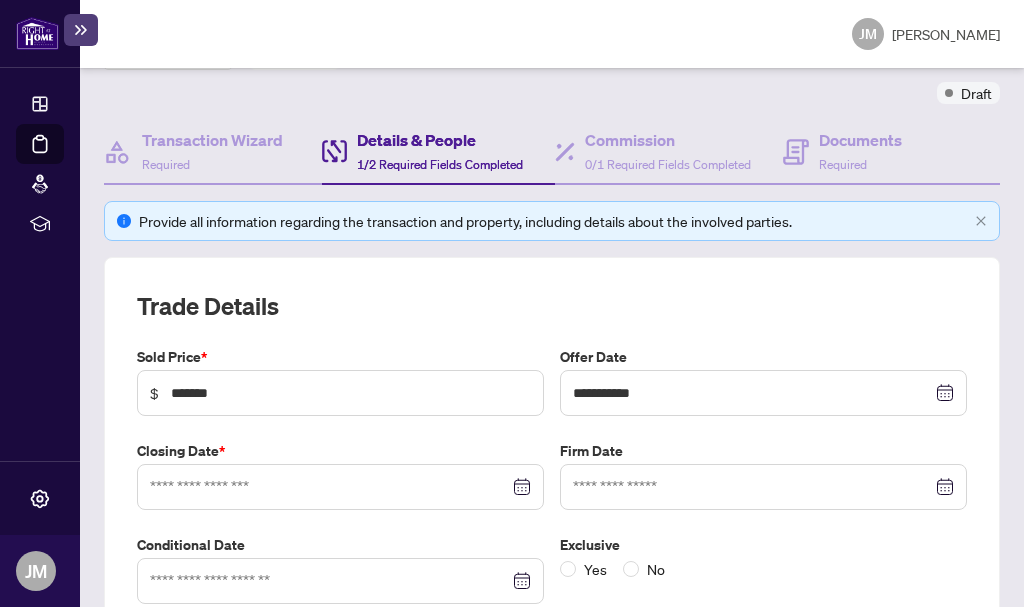 click at bounding box center (340, 487) 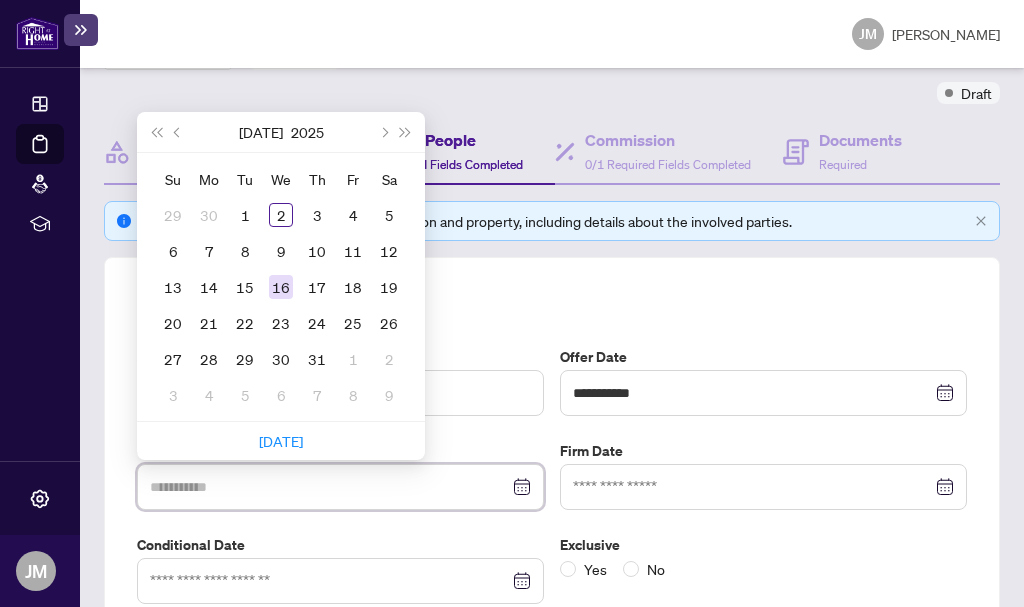type on "**********" 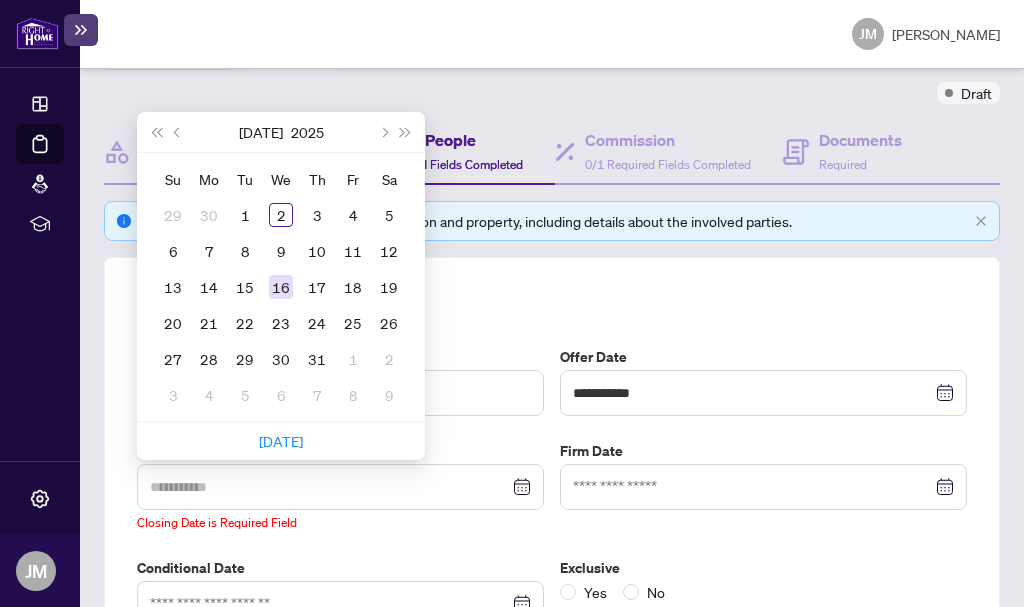 click on "16" at bounding box center (281, 287) 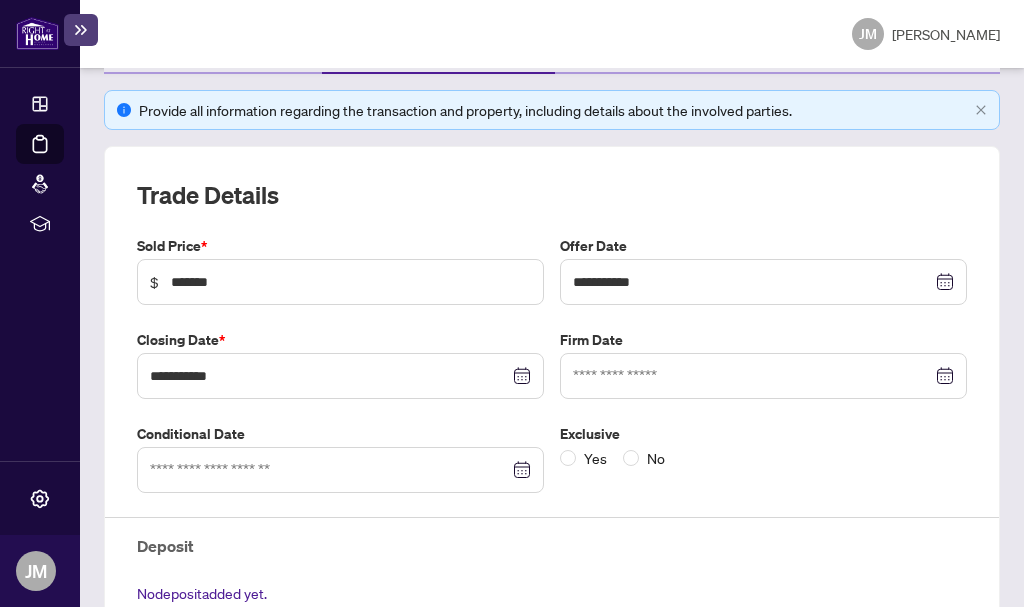 scroll, scrollTop: 282, scrollLeft: 0, axis: vertical 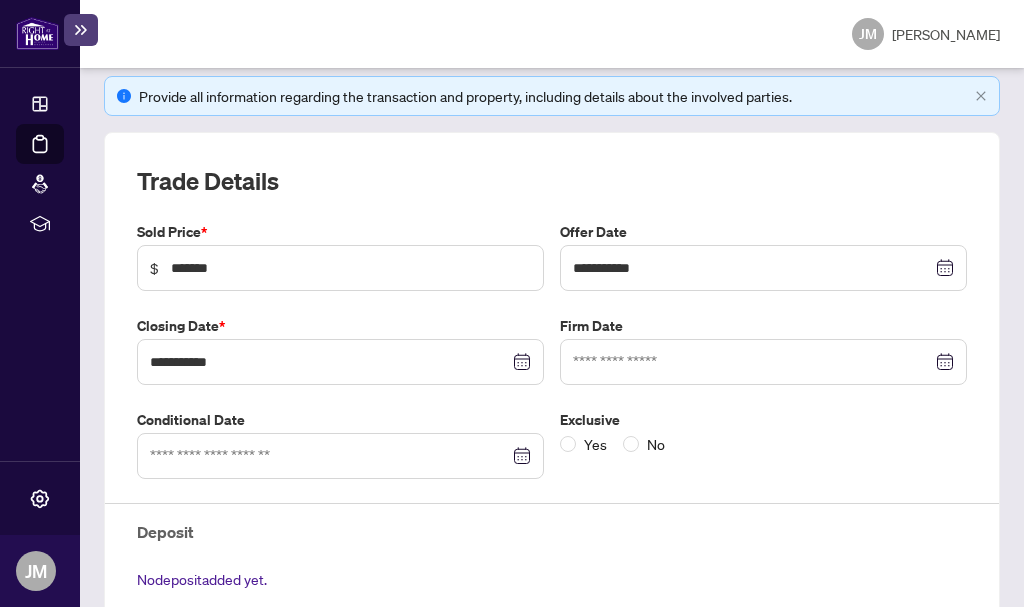 click at bounding box center [340, 456] 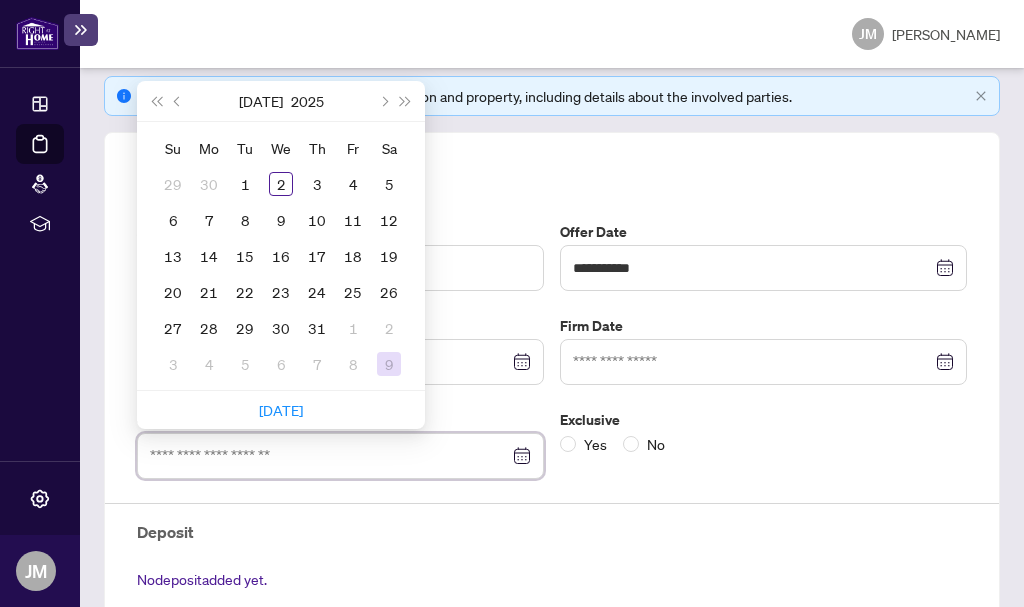 type on "**********" 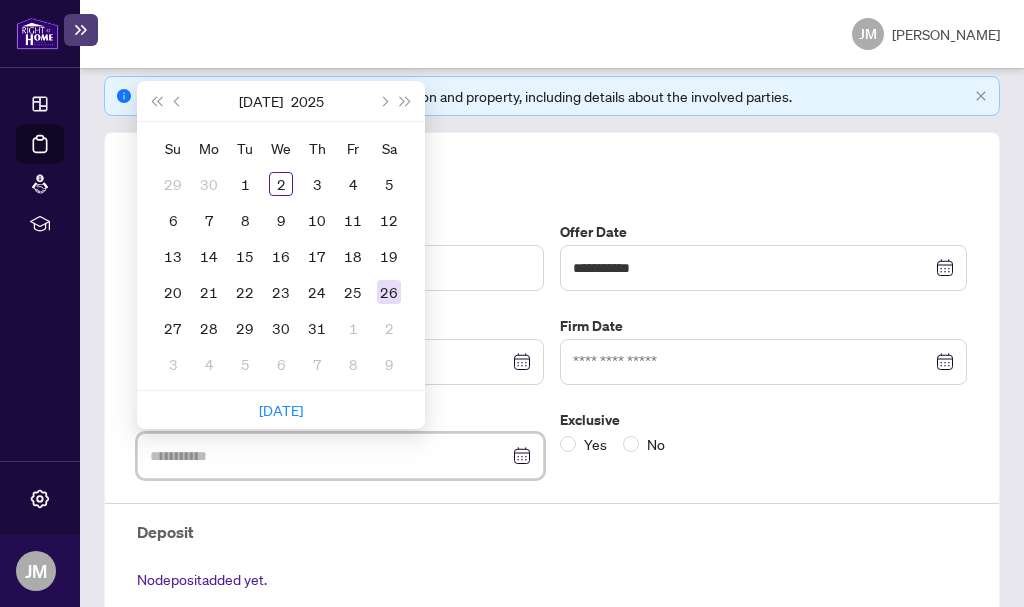 type on "**********" 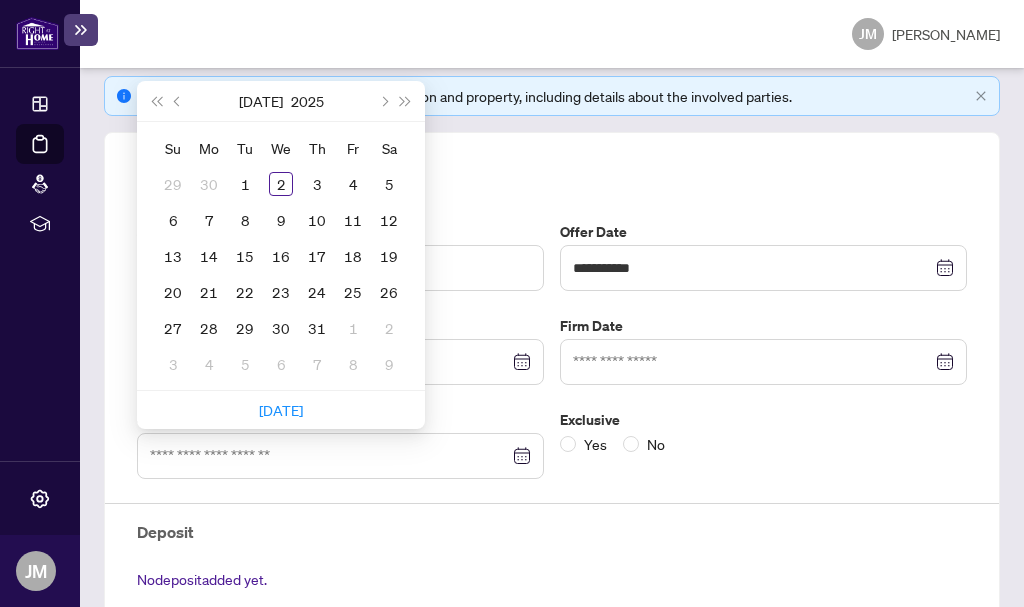 click on "Trade Details" at bounding box center (552, 181) 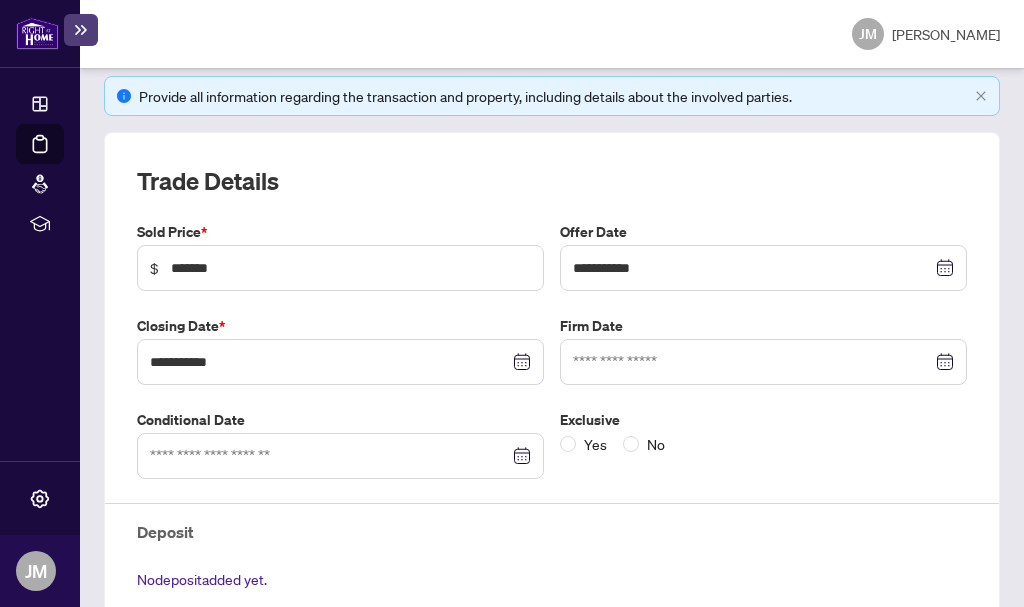 click at bounding box center [340, 456] 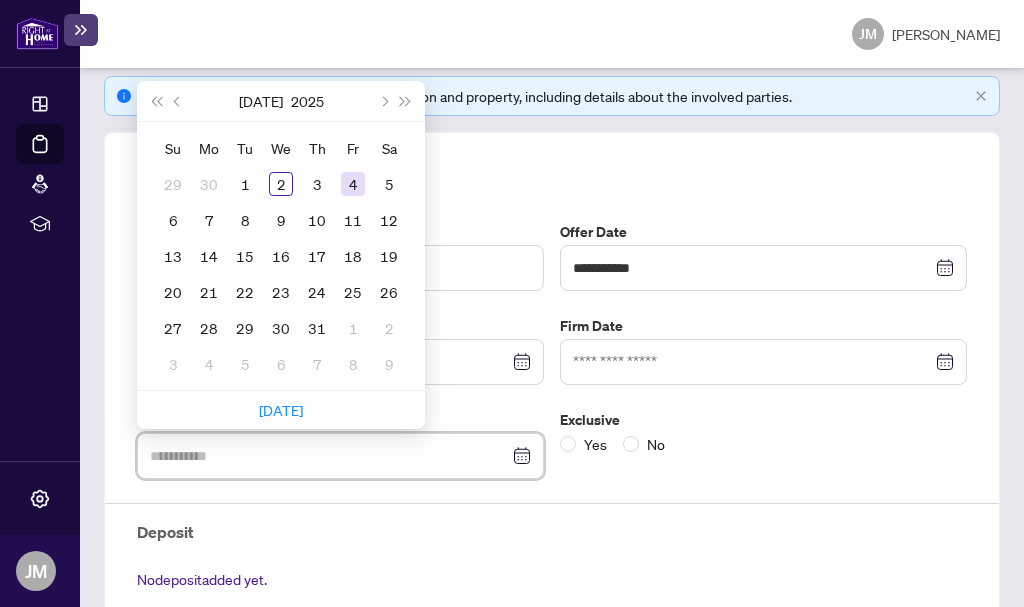 type on "**********" 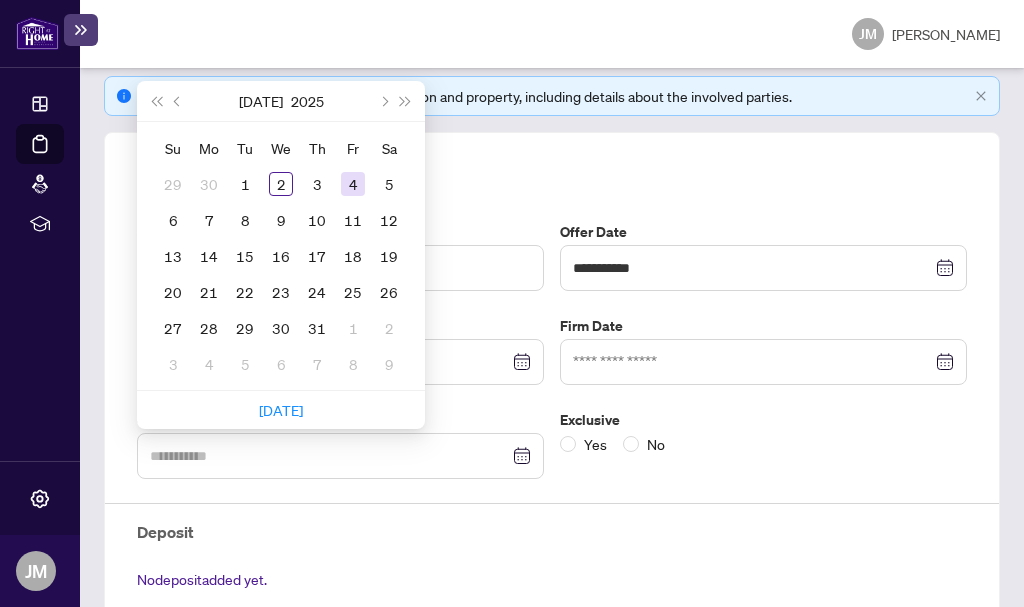 click on "4" at bounding box center [353, 184] 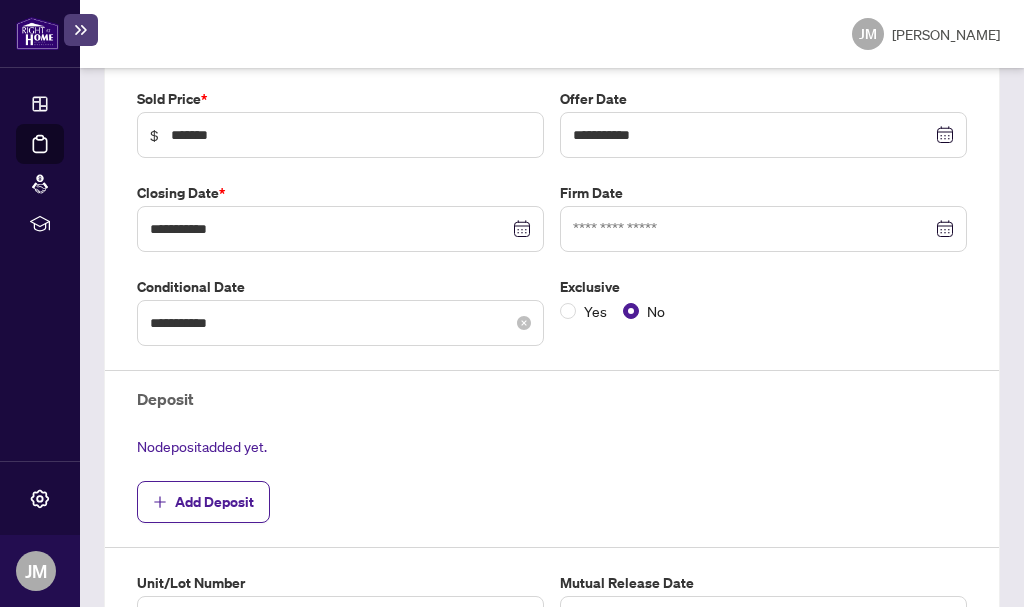 scroll, scrollTop: 432, scrollLeft: 0, axis: vertical 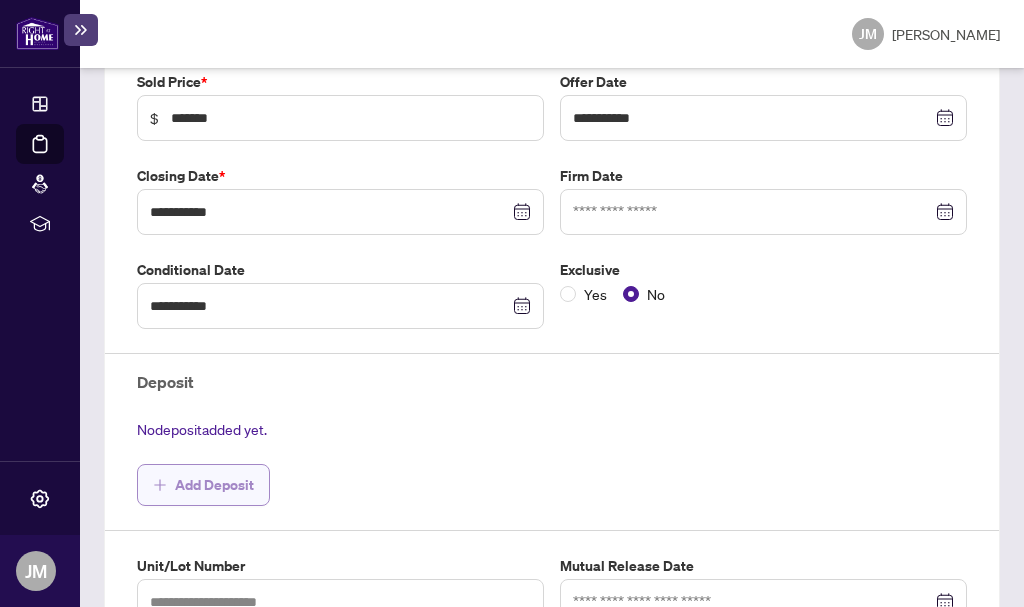 click on "Add Deposit" at bounding box center (214, 485) 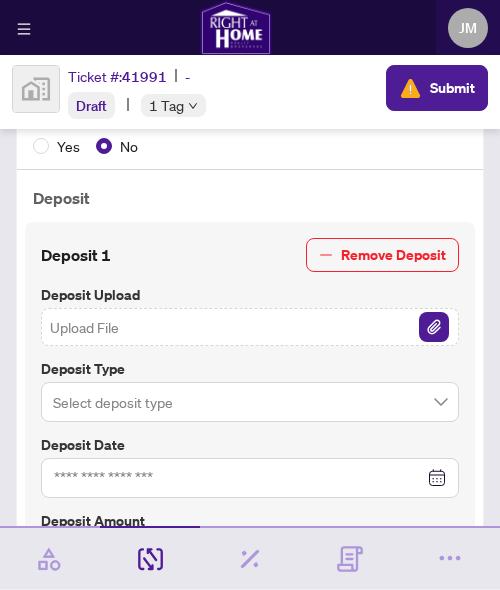 scroll, scrollTop: 622, scrollLeft: 0, axis: vertical 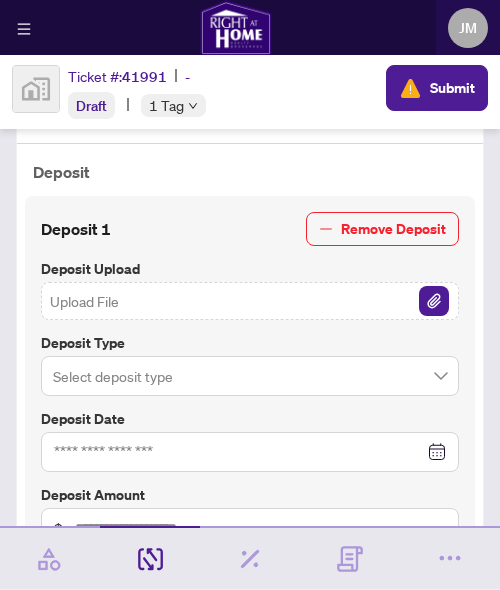click at bounding box center [250, 376] 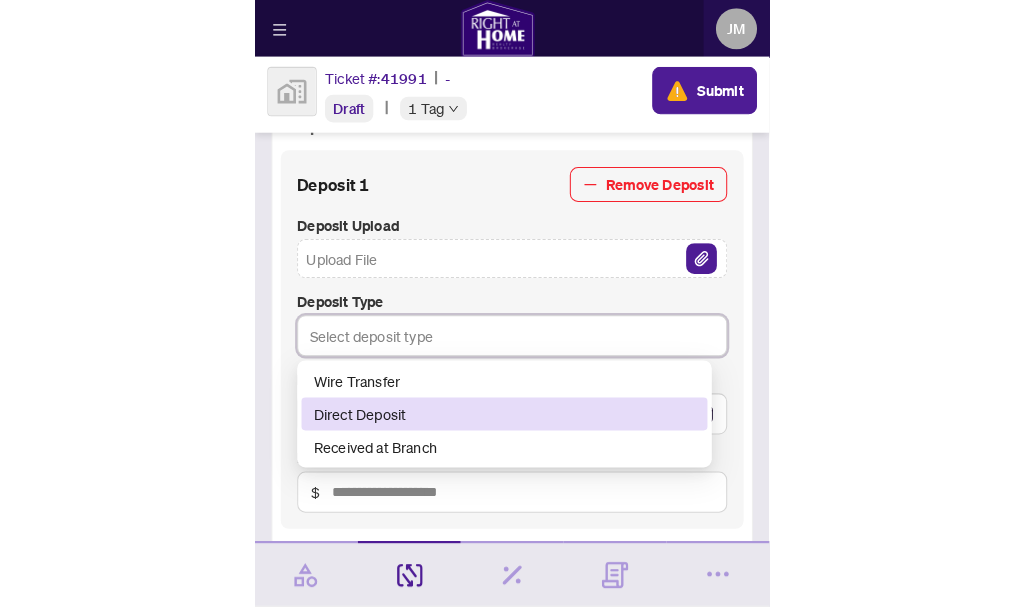 scroll, scrollTop: 722, scrollLeft: 0, axis: vertical 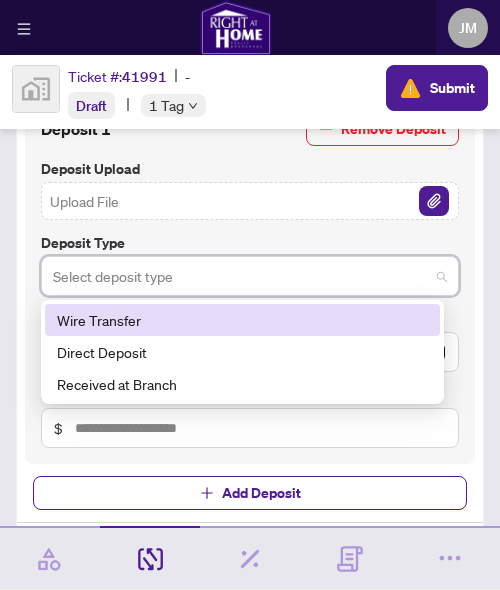 click on "Deposit Type" at bounding box center (250, 243) 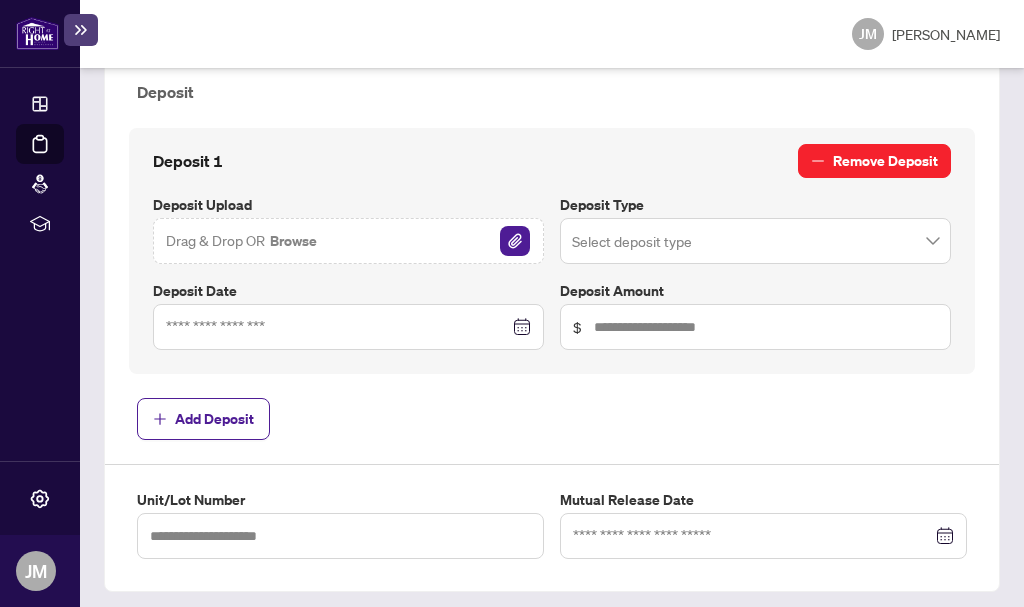 scroll, scrollTop: 771, scrollLeft: 0, axis: vertical 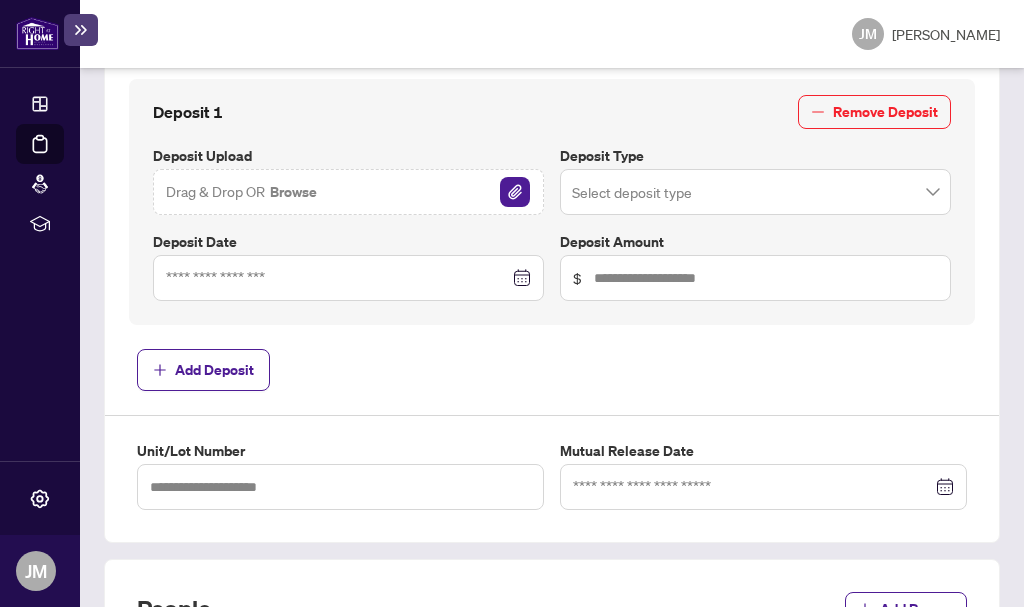 click on "Browse" at bounding box center [293, 192] 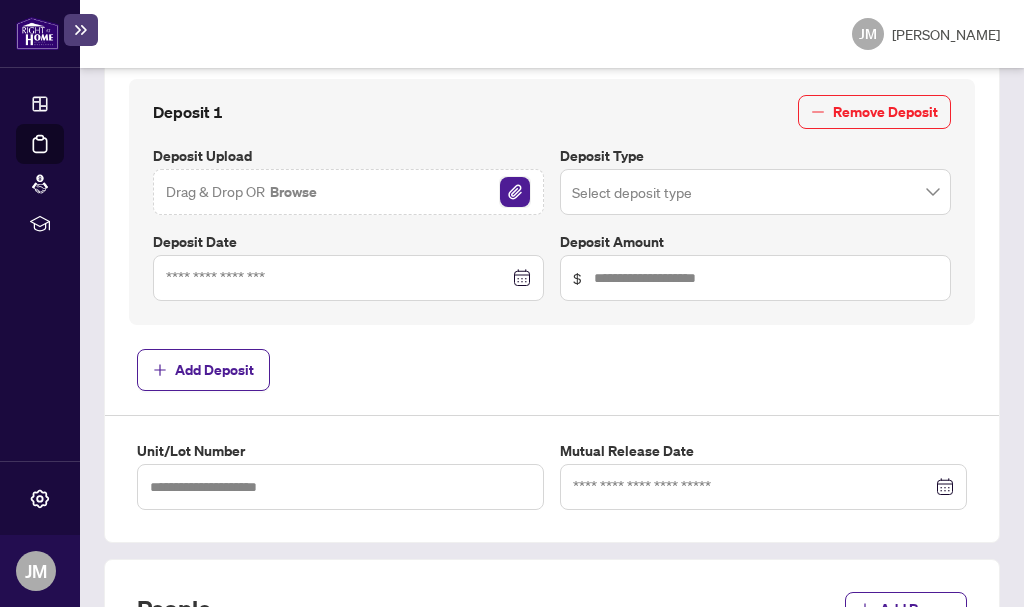 click at bounding box center [515, 192] 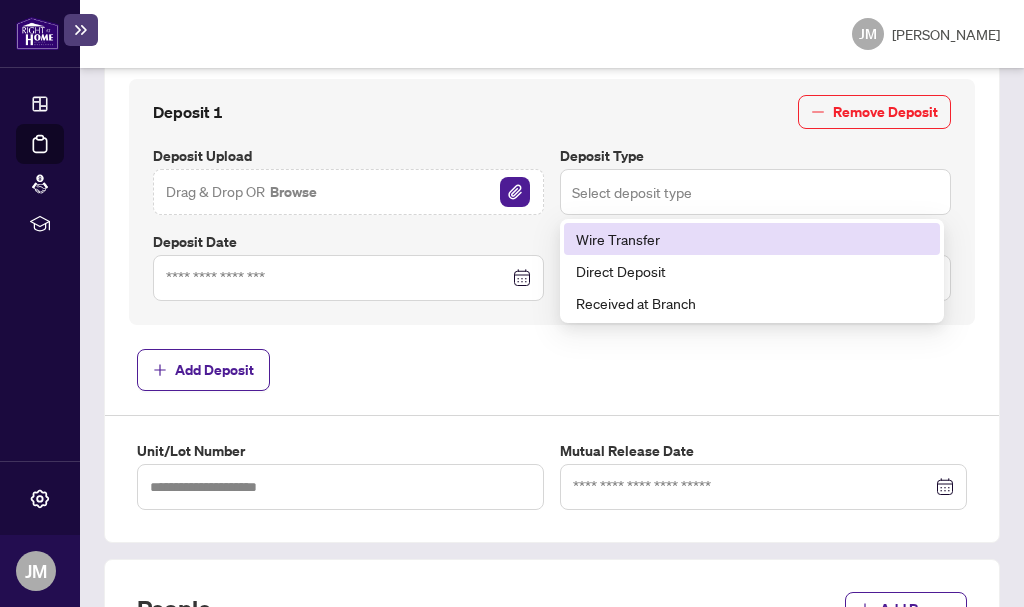 click on "Select deposit type" at bounding box center [755, 192] 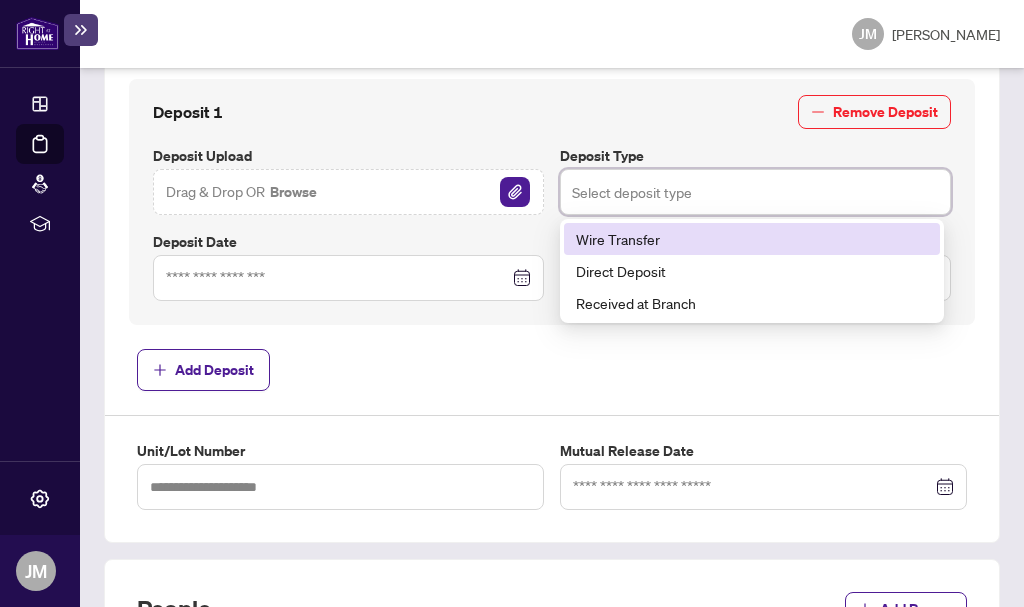 scroll, scrollTop: 796, scrollLeft: 0, axis: vertical 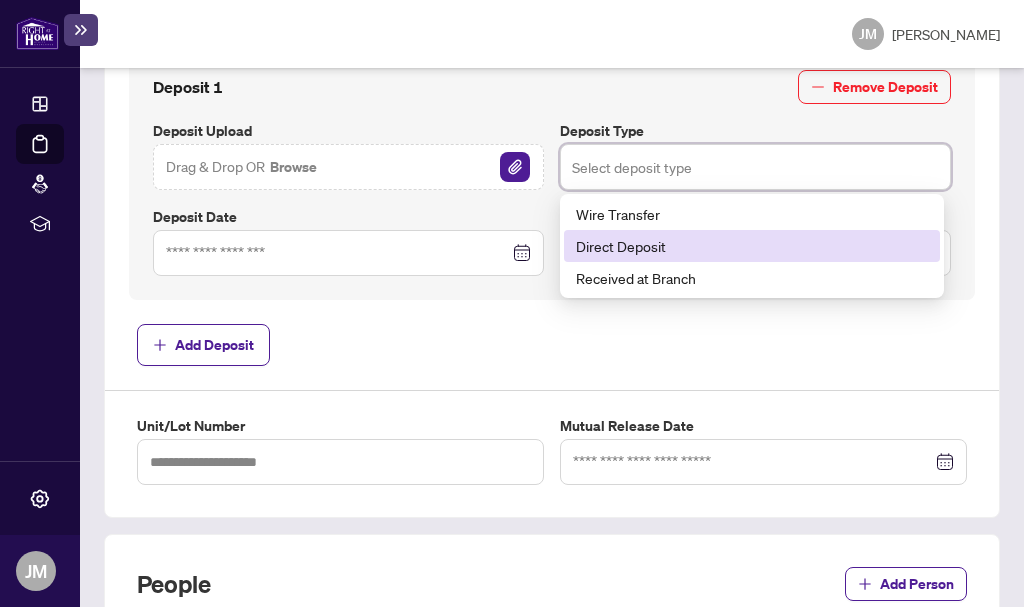 click on "Direct Deposit" at bounding box center (752, 246) 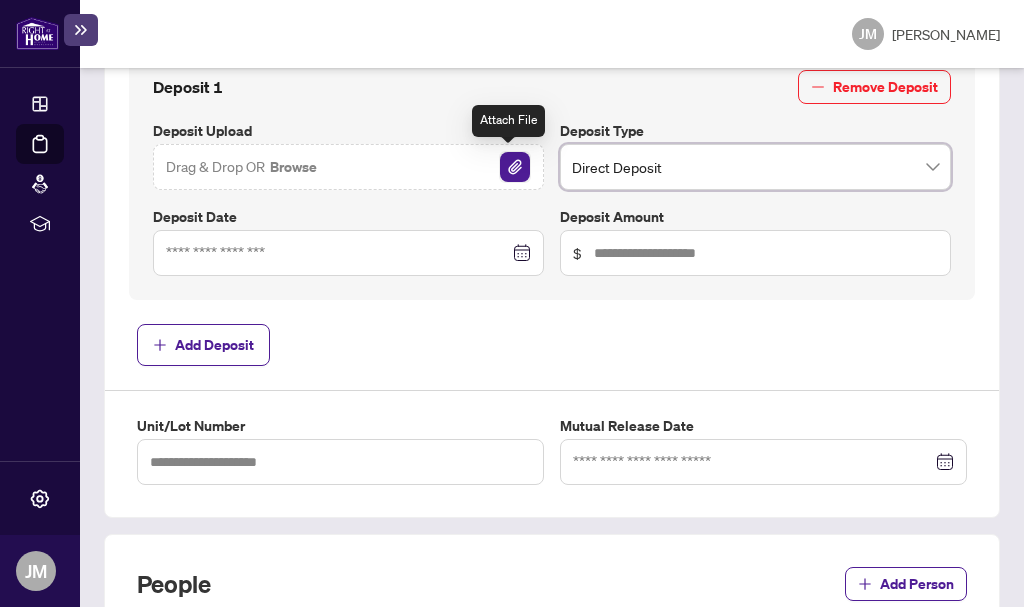 click at bounding box center (515, 167) 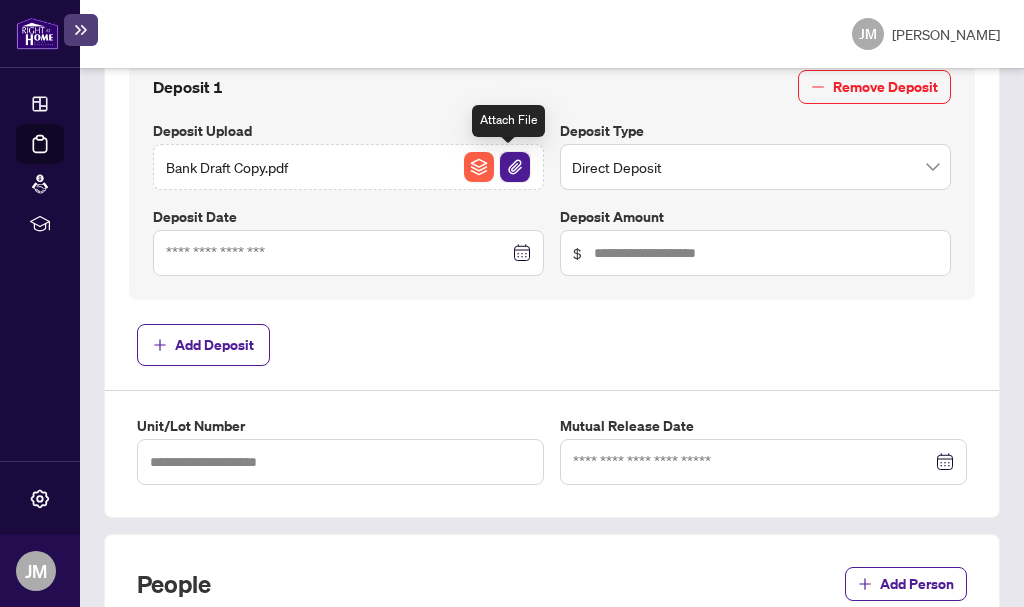 click at bounding box center [515, 167] 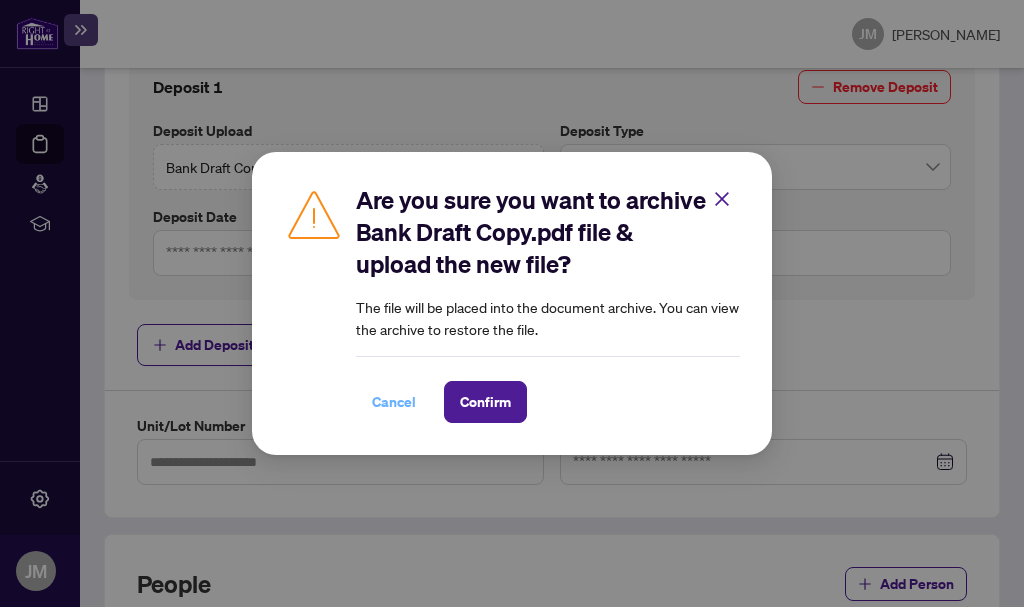 click on "Cancel" at bounding box center (394, 402) 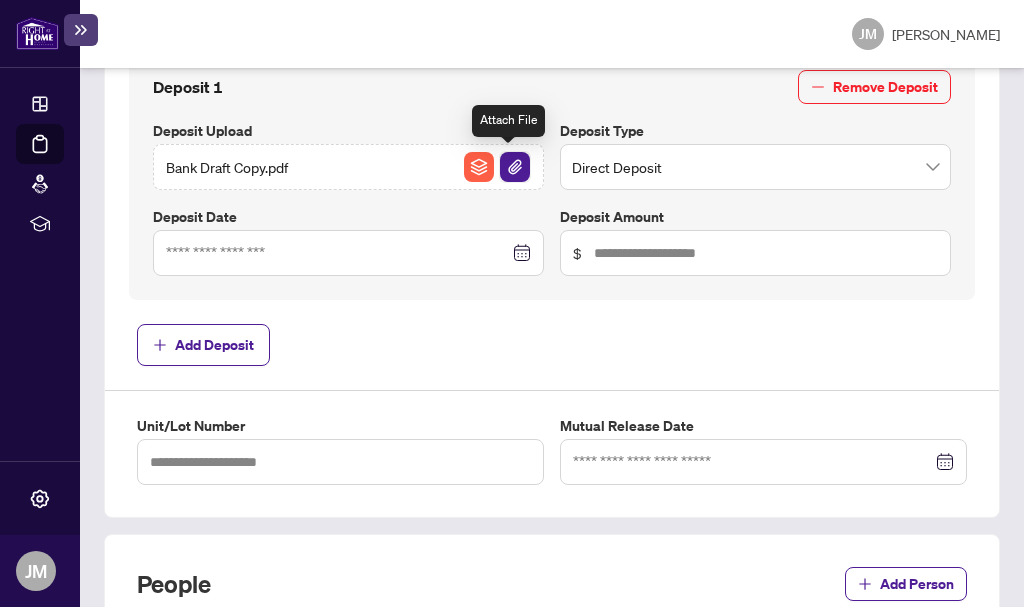 click at bounding box center [515, 167] 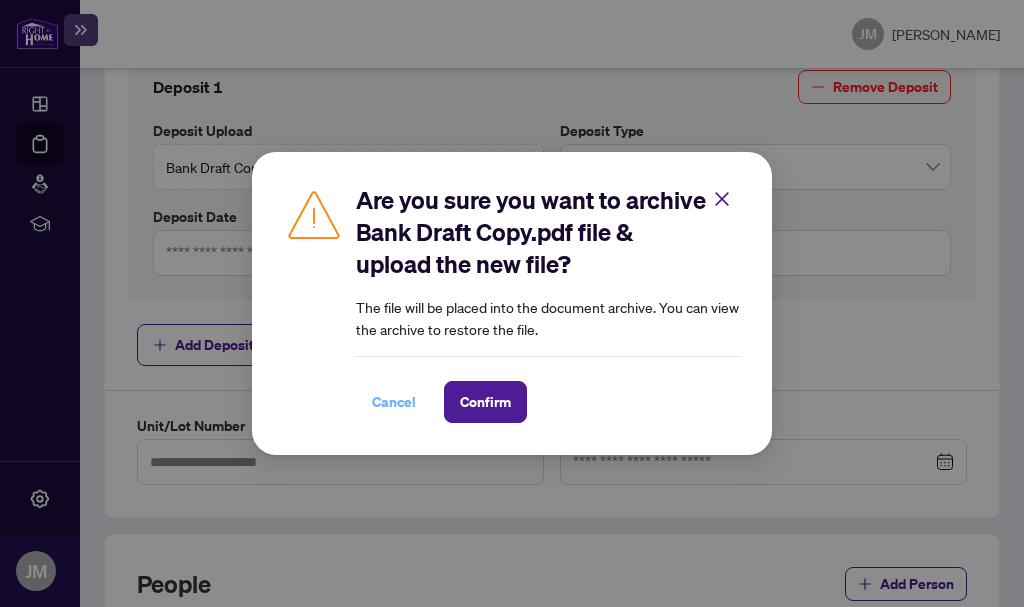click on "Cancel" at bounding box center (394, 402) 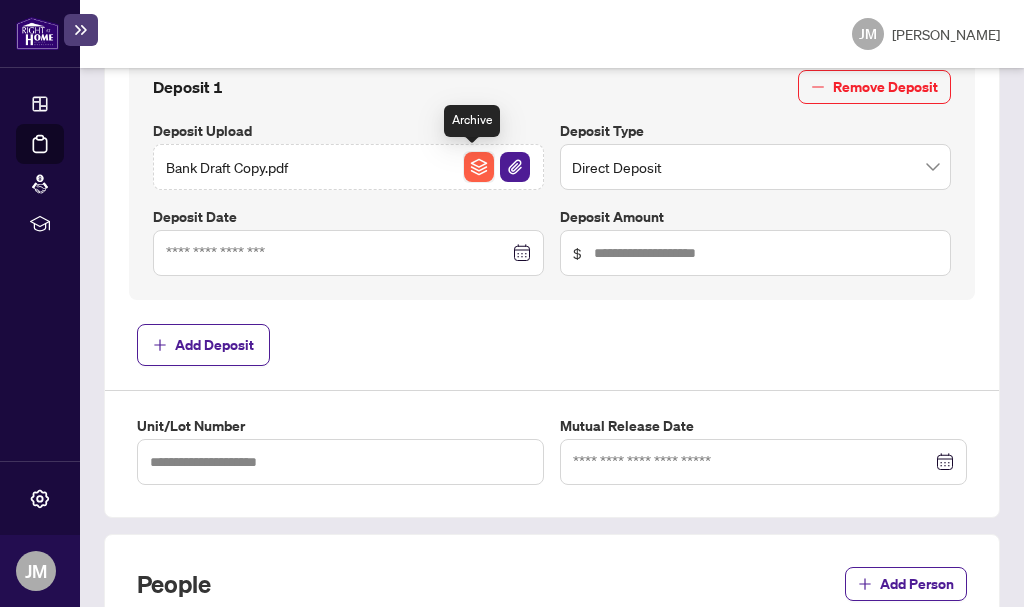 click at bounding box center (479, 167) 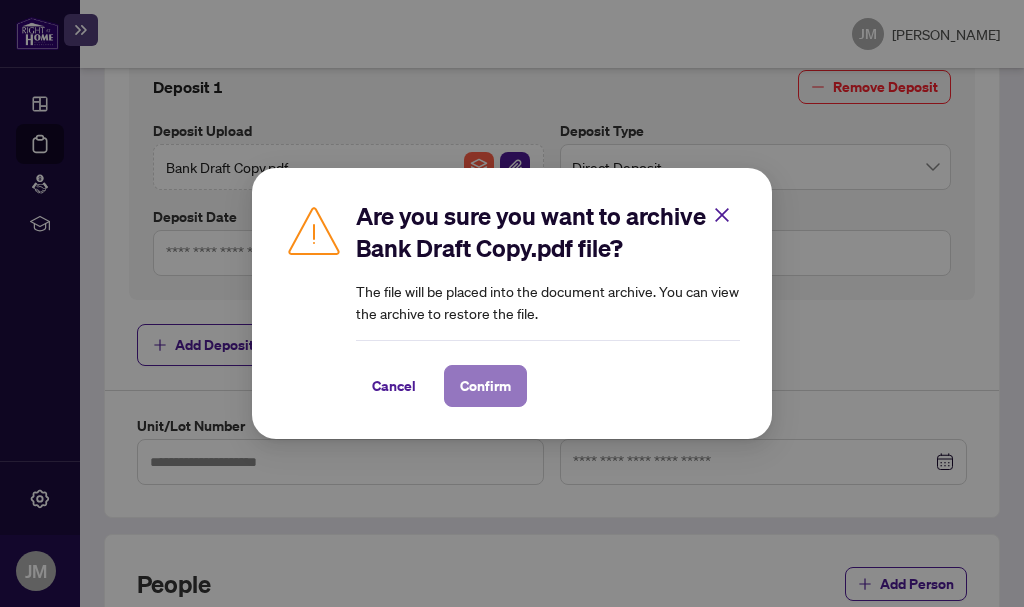click on "Confirm" at bounding box center [485, 386] 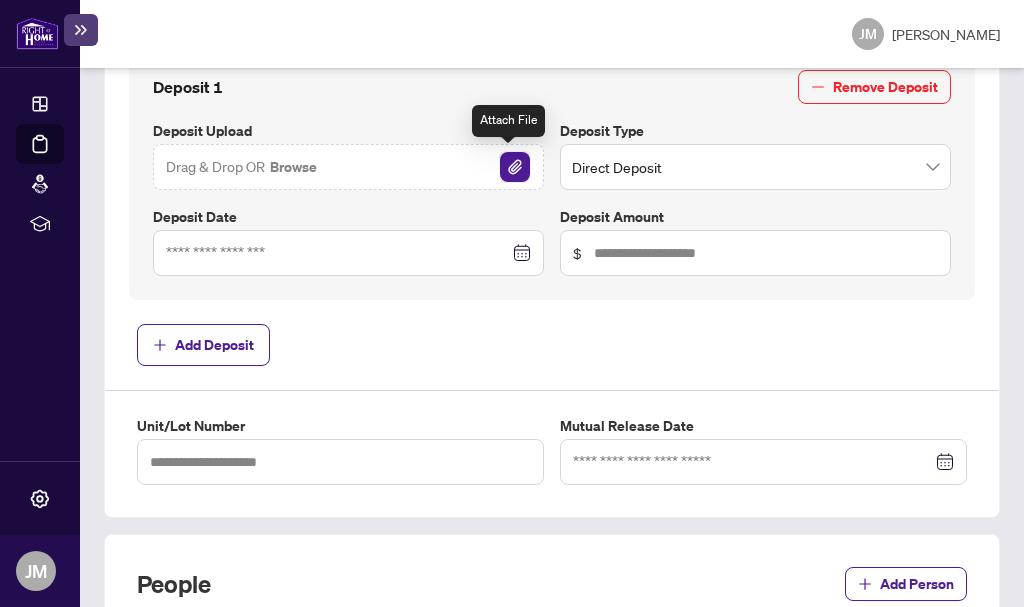 click at bounding box center (515, 167) 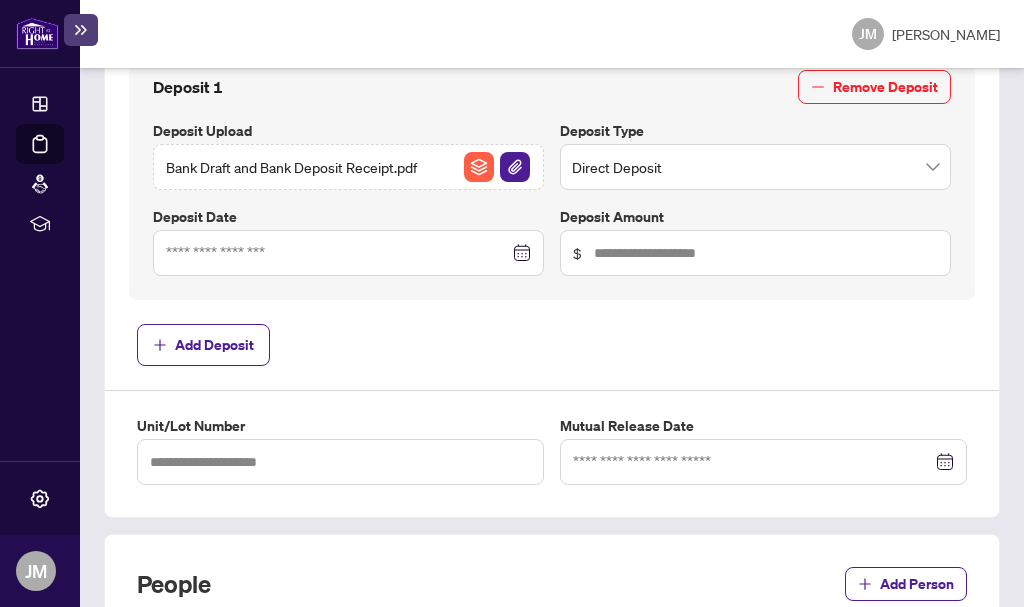 click at bounding box center [348, 253] 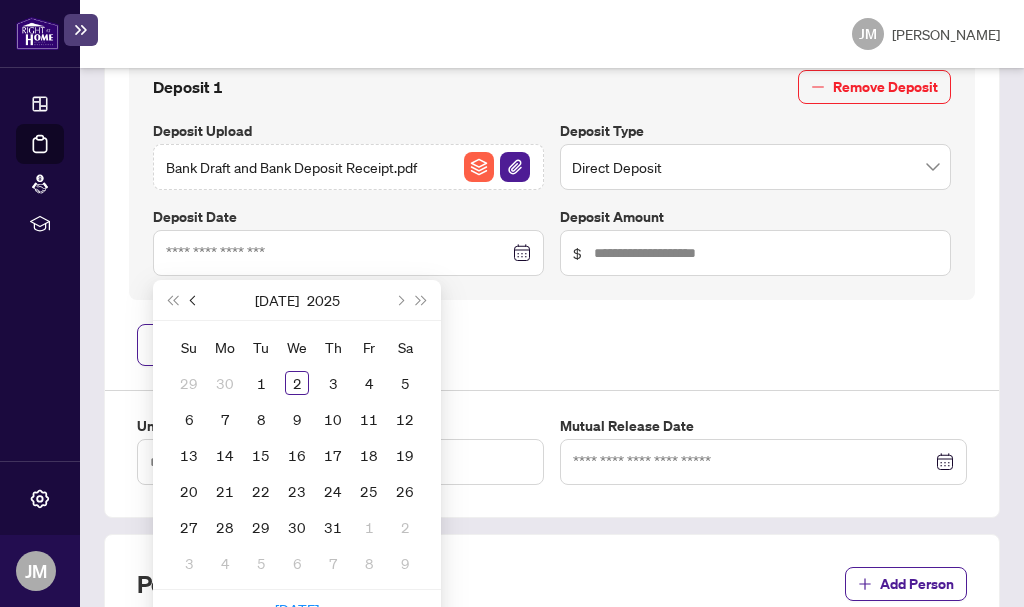 click at bounding box center (194, 300) 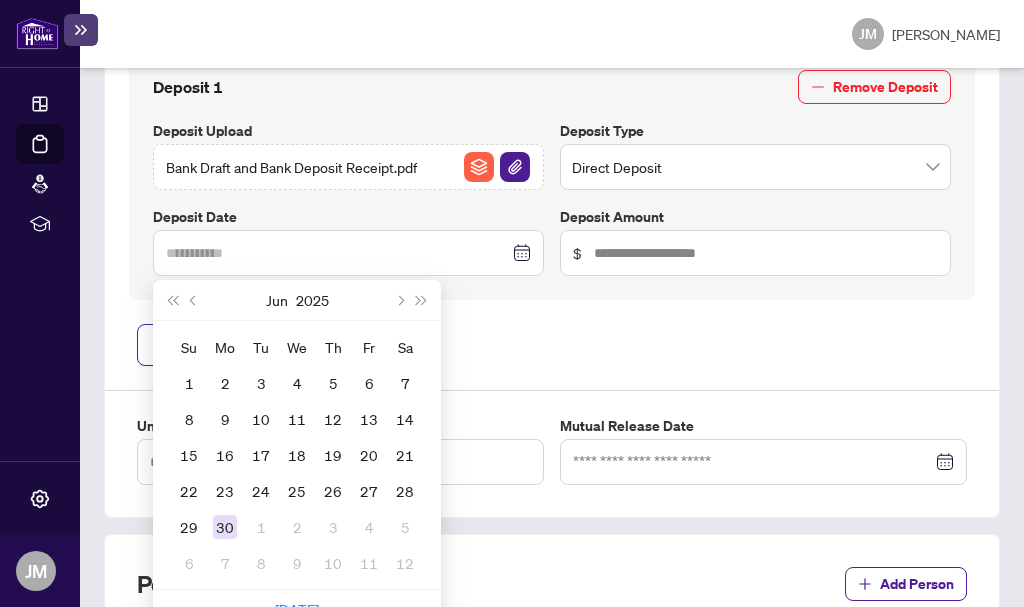 type on "**********" 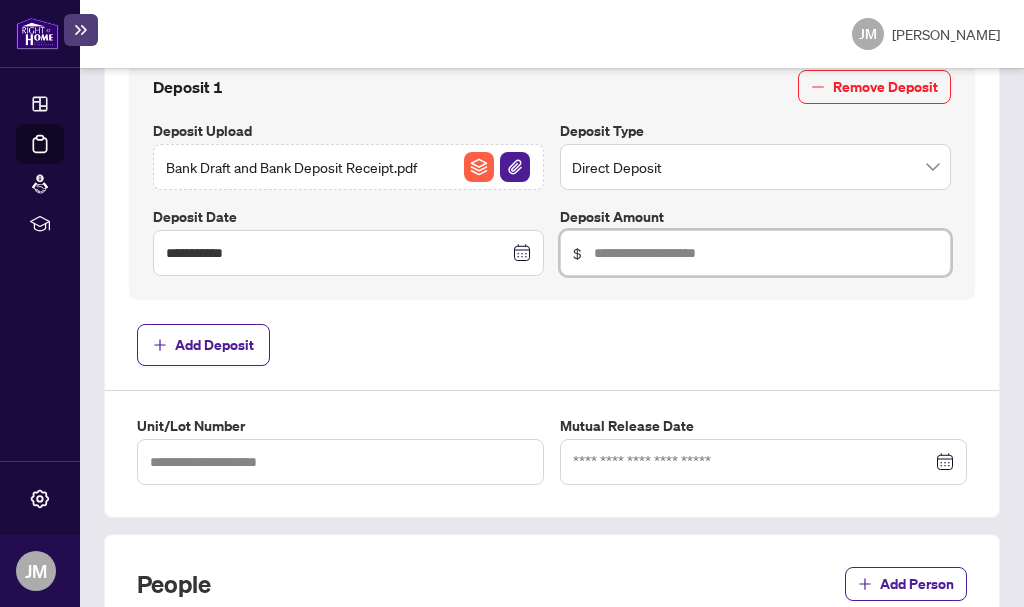 click at bounding box center (766, 253) 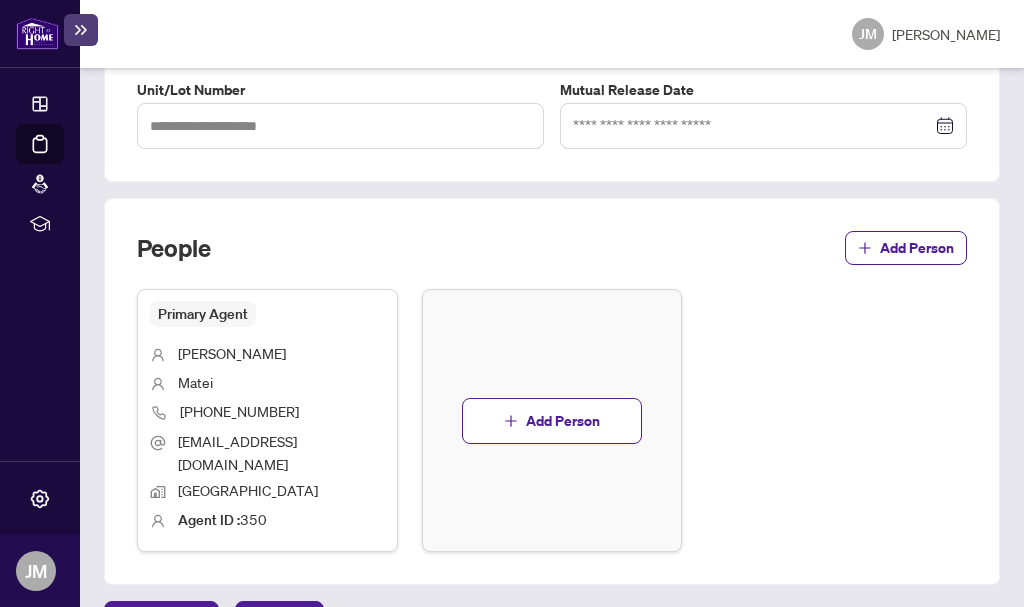 scroll, scrollTop: 1120, scrollLeft: 0, axis: vertical 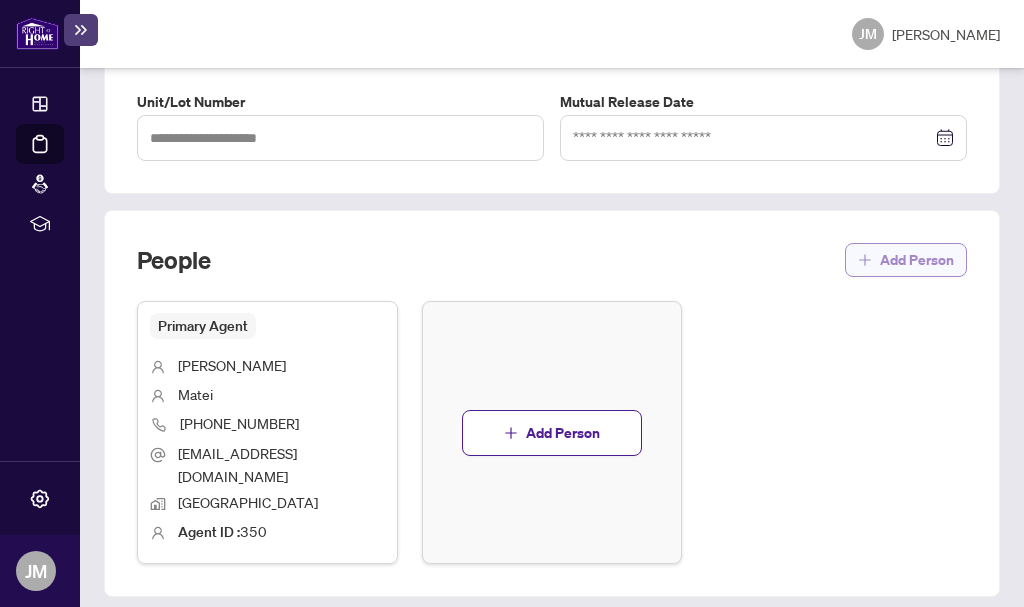 click on "Add Person" at bounding box center [917, 260] 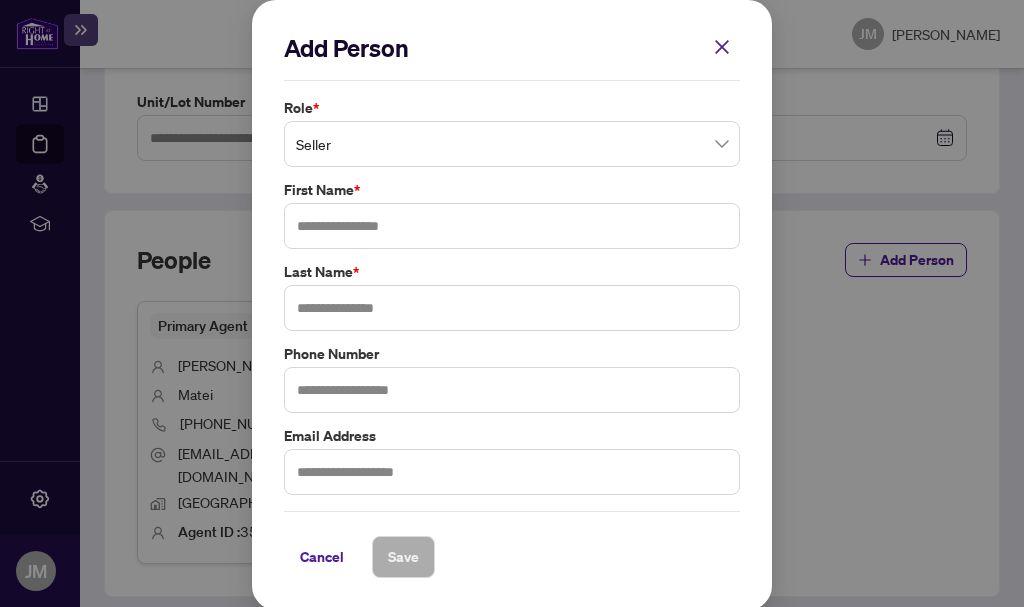 click on "Seller" at bounding box center (512, 144) 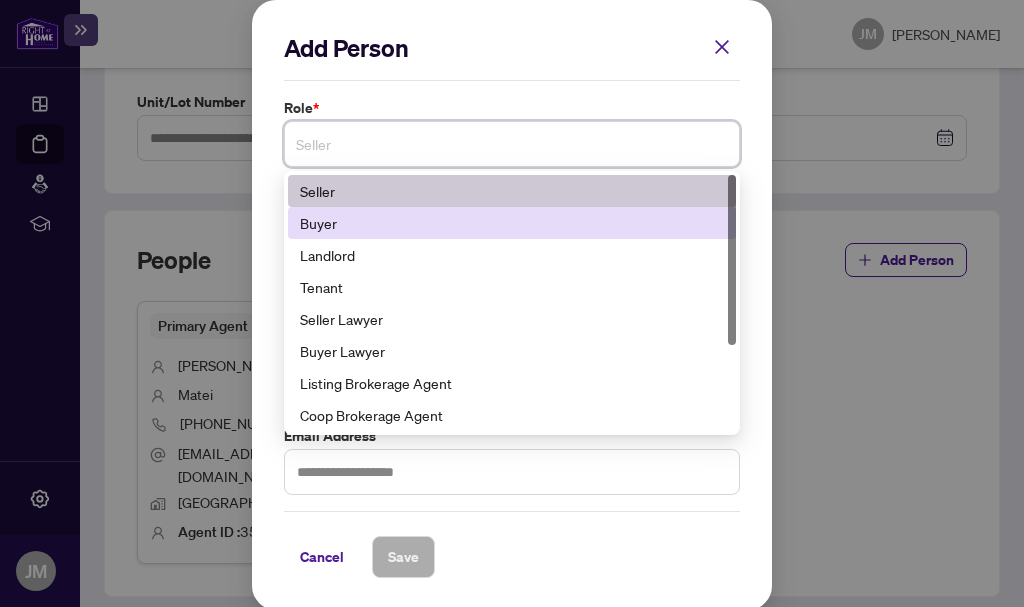 click on "Buyer" at bounding box center [512, 223] 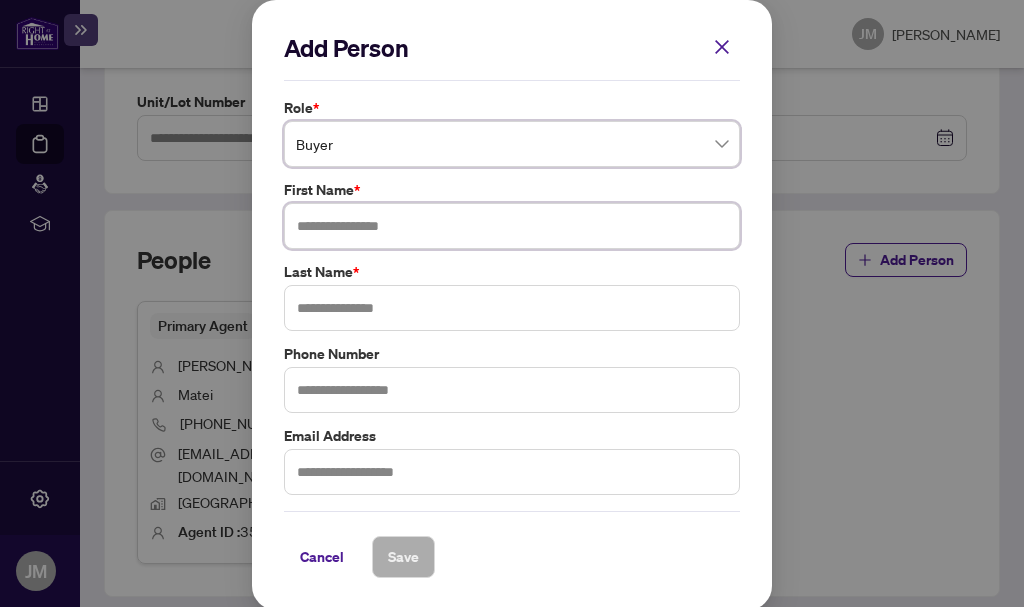 click at bounding box center [512, 226] 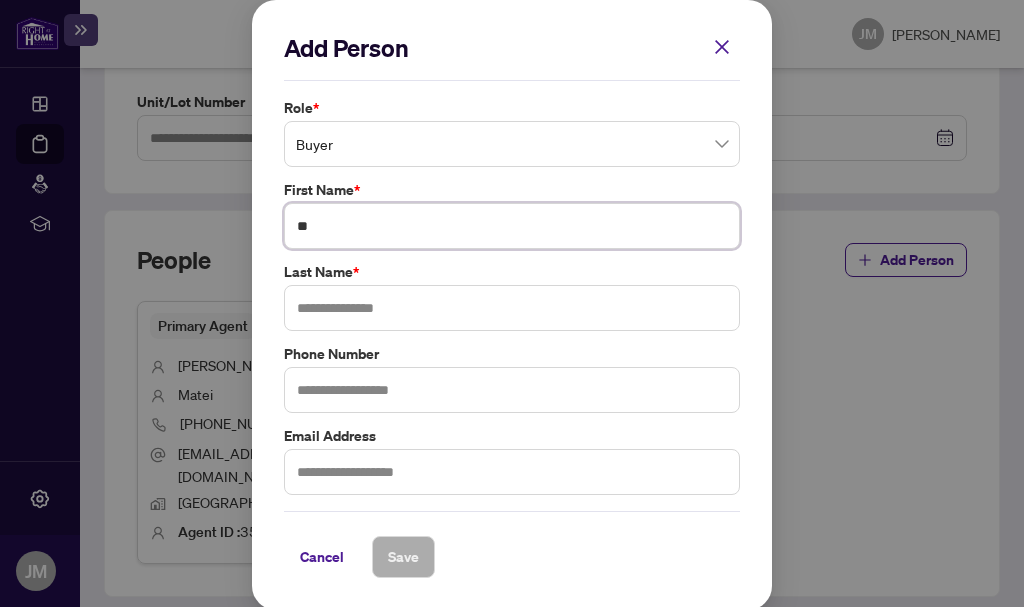 type on "*" 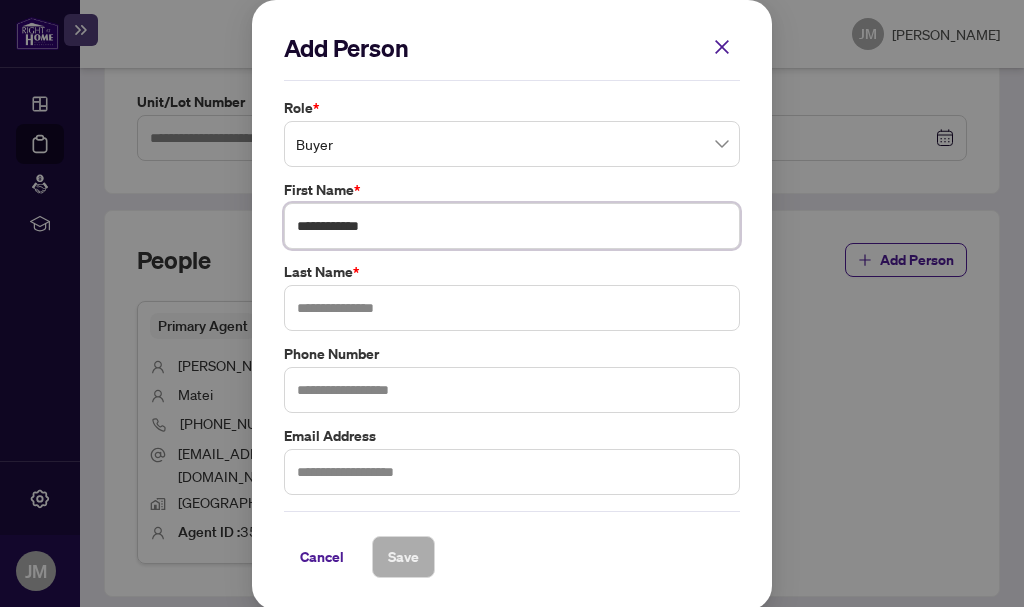 type on "**********" 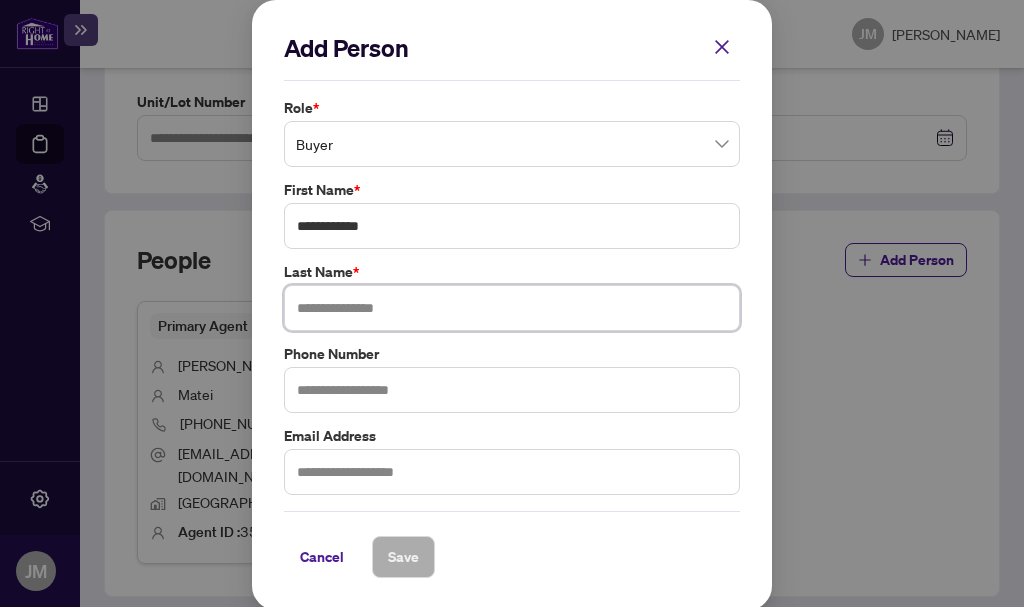 click at bounding box center [512, 308] 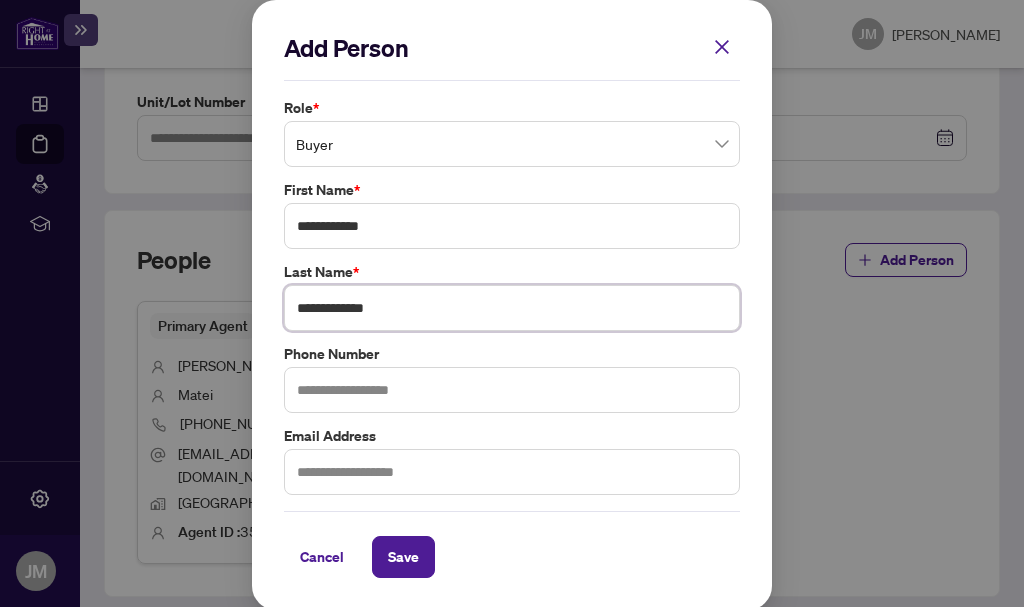 type on "**********" 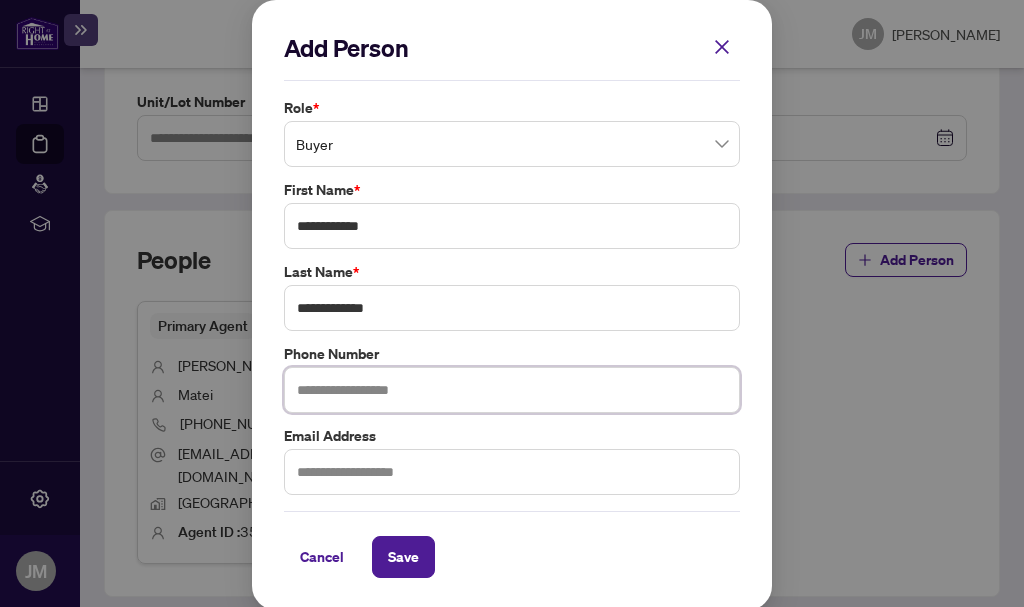 click at bounding box center (512, 390) 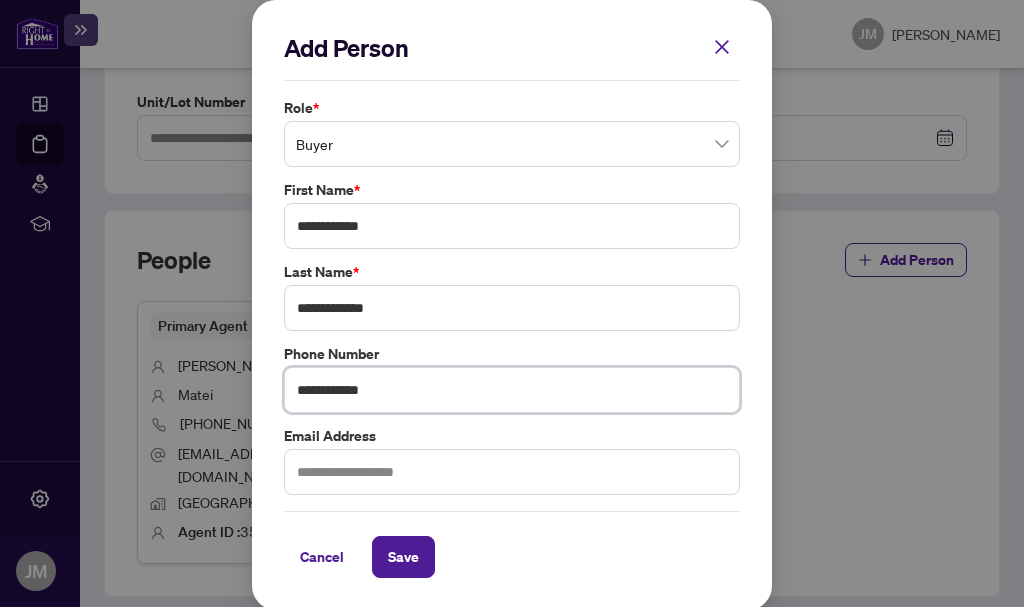 type on "**********" 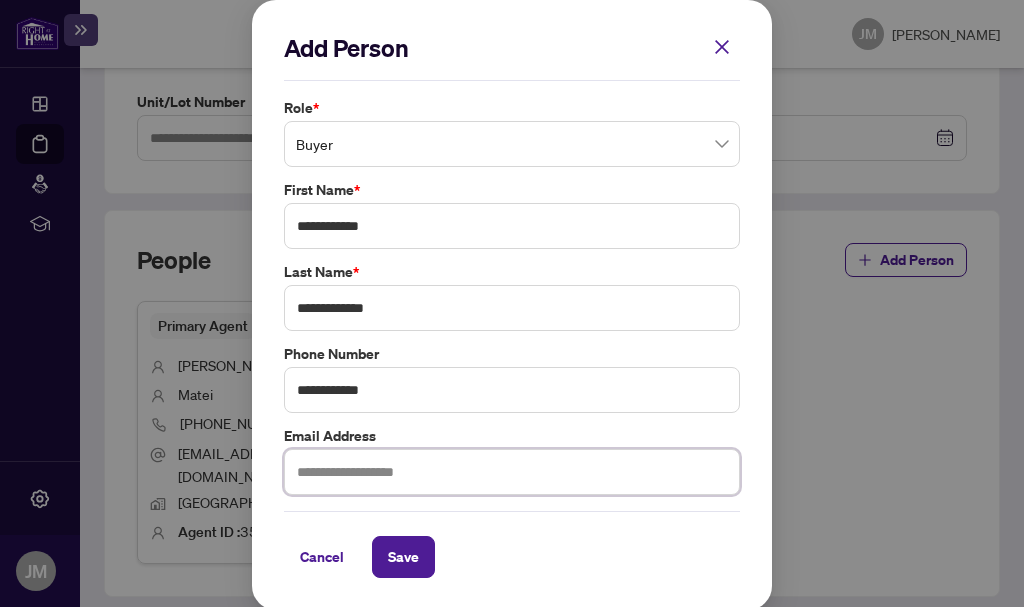 click at bounding box center (512, 472) 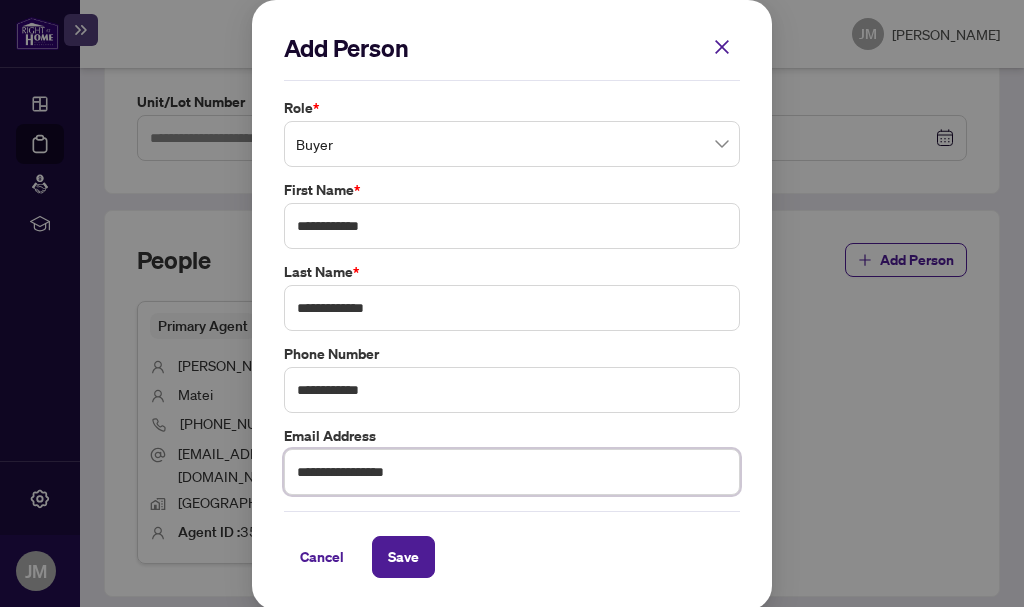 scroll, scrollTop: 3, scrollLeft: 0, axis: vertical 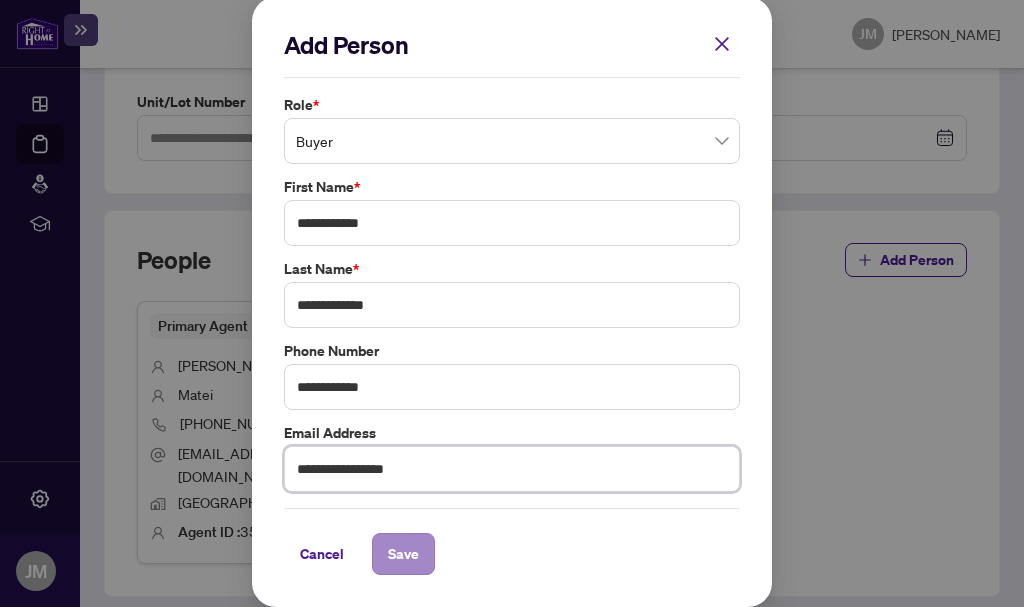 type on "**********" 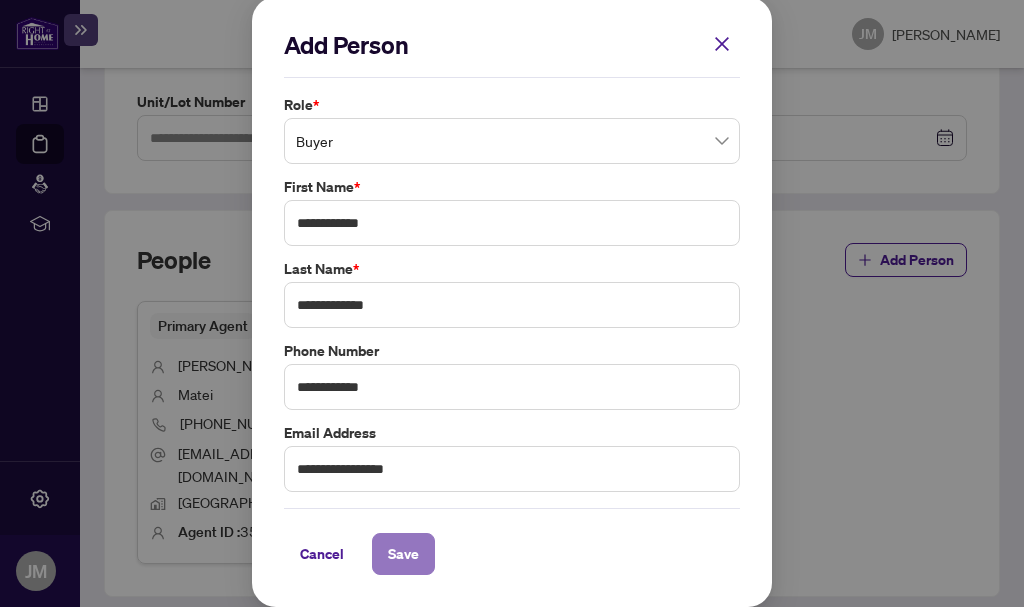 click on "Save" at bounding box center [403, 554] 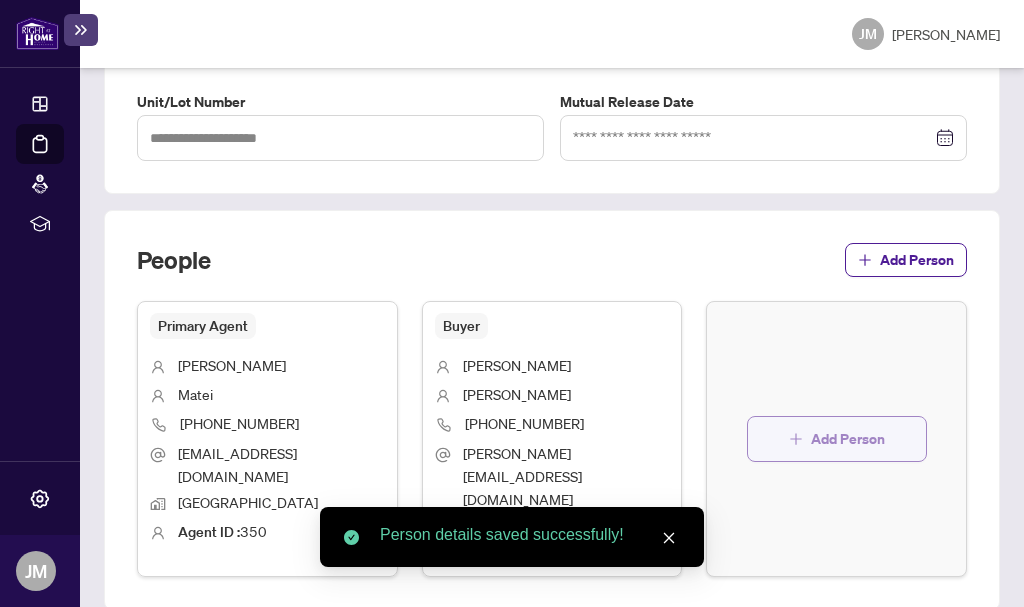 click on "Add Person" at bounding box center (837, 439) 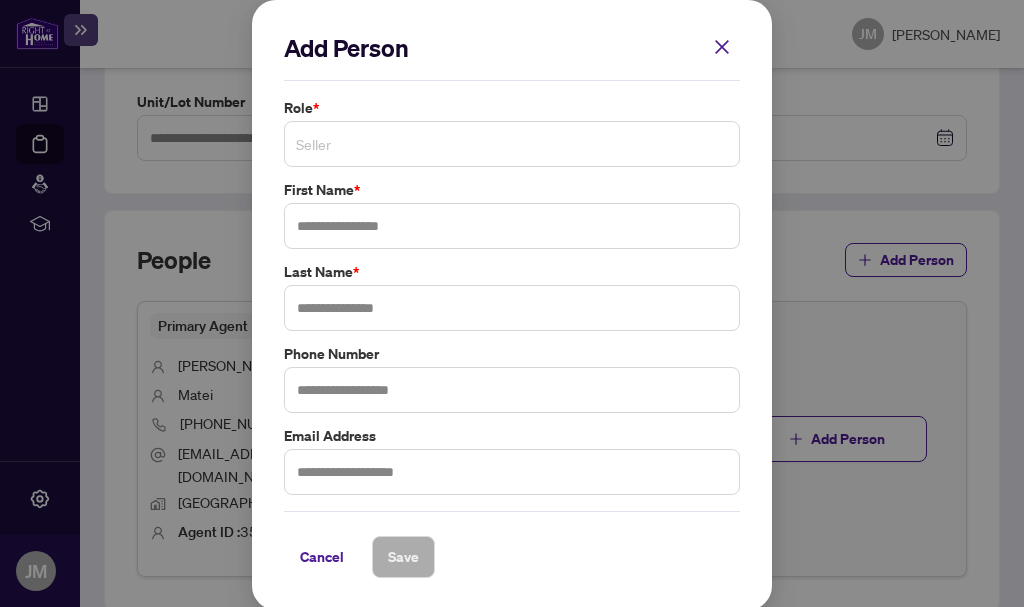 click on "Seller" at bounding box center (512, 144) 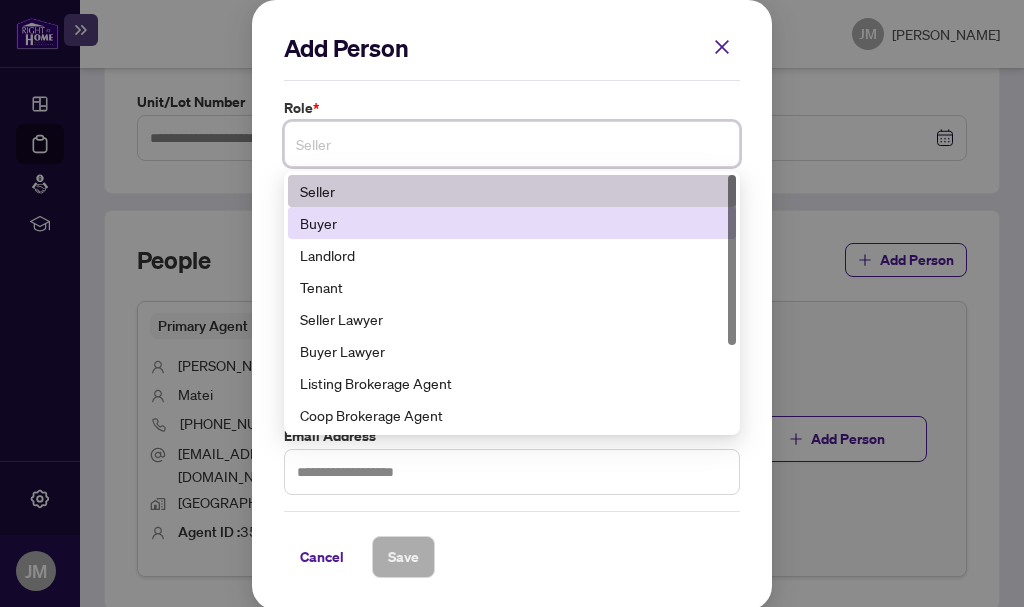 click on "Buyer" at bounding box center (512, 223) 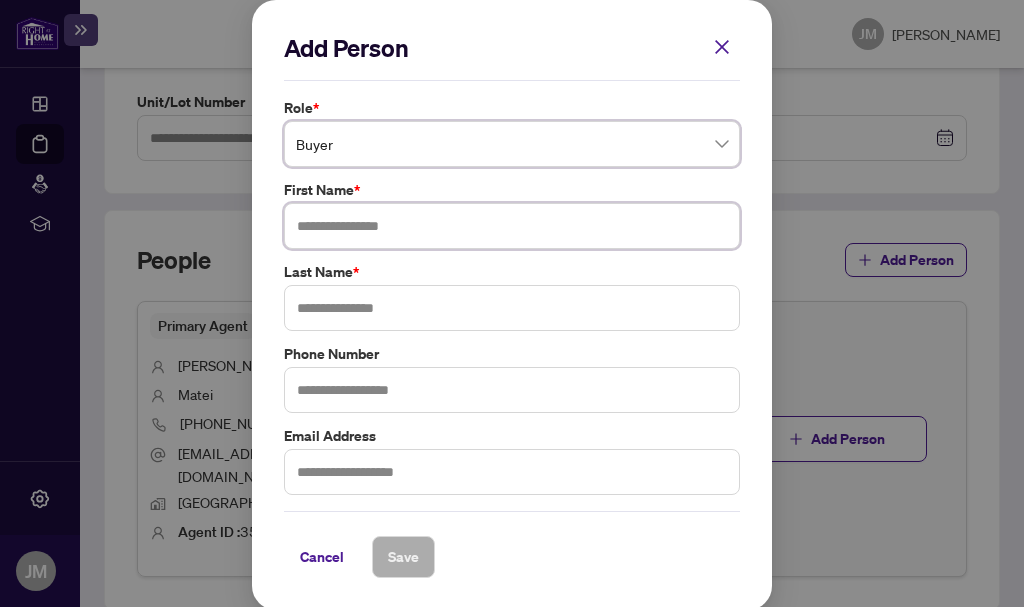 click at bounding box center (512, 226) 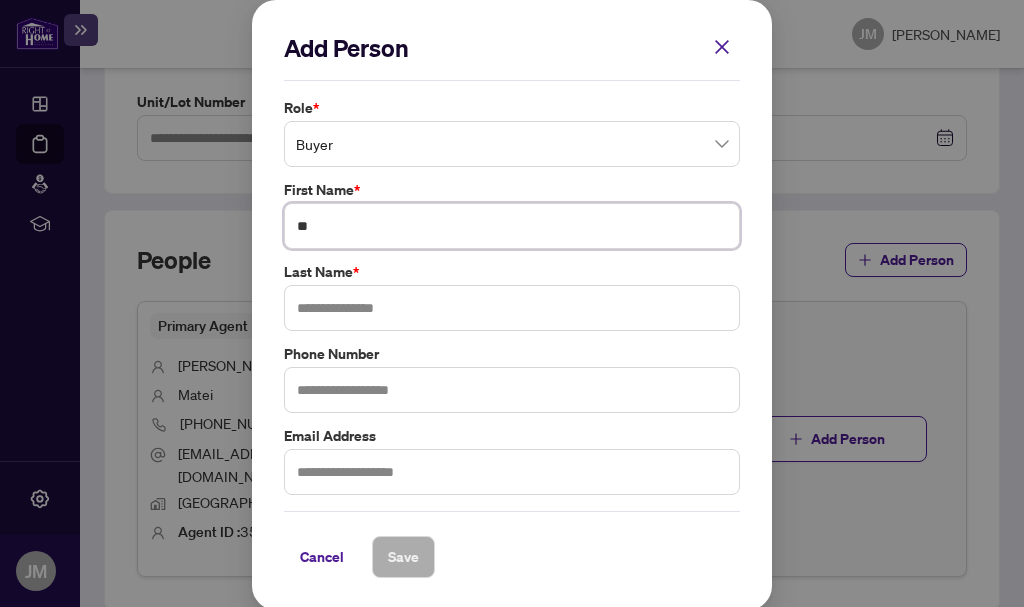 type on "*" 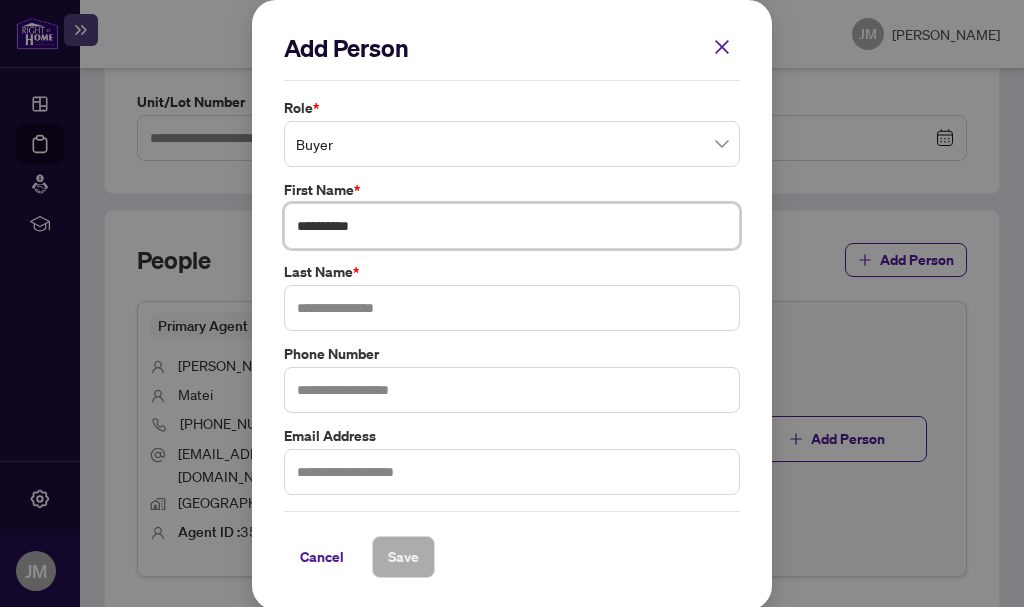 type on "**********" 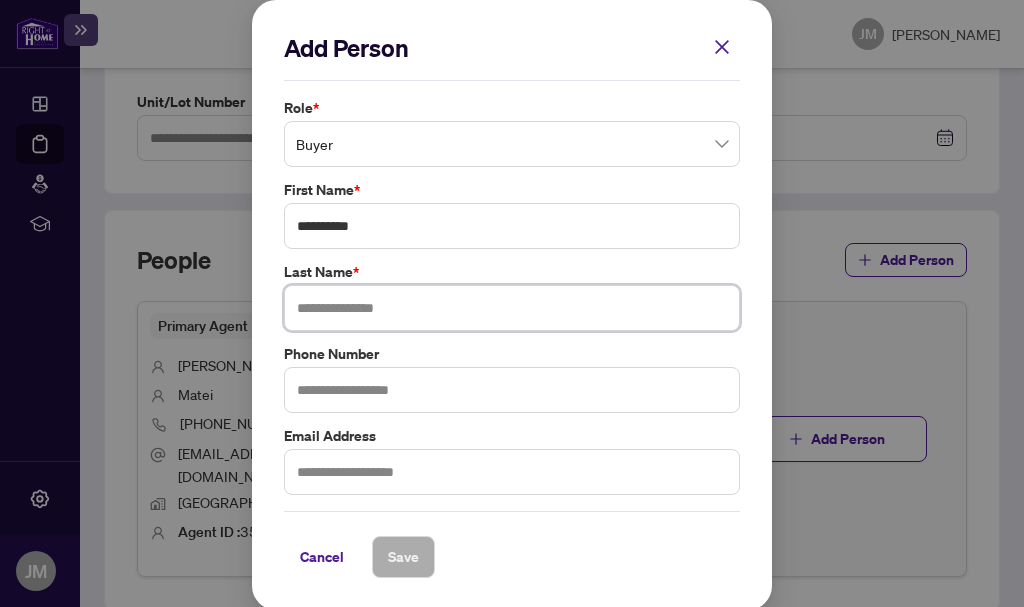 click at bounding box center [512, 308] 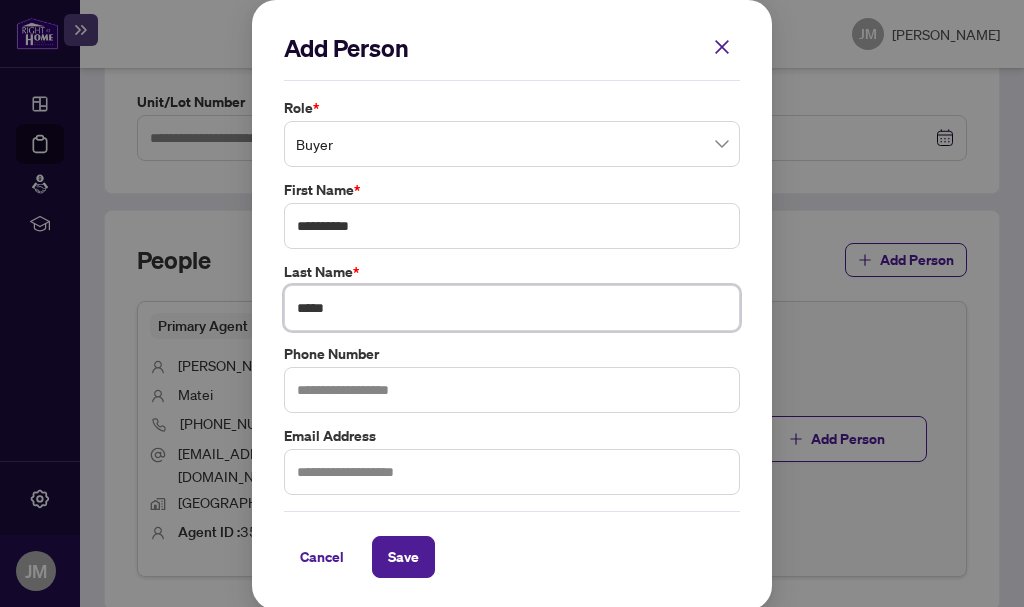 type on "*****" 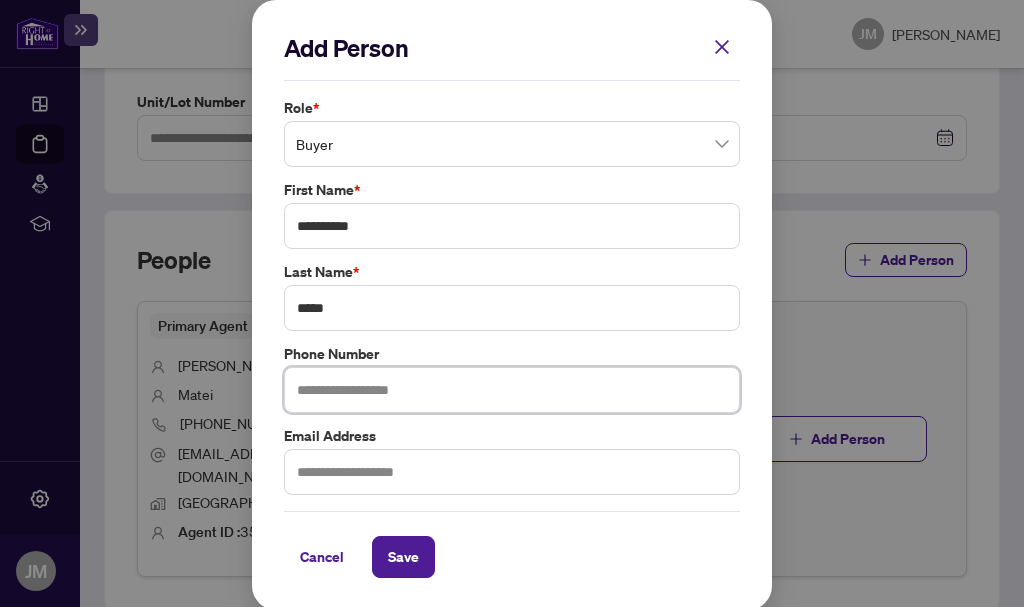 click at bounding box center [512, 390] 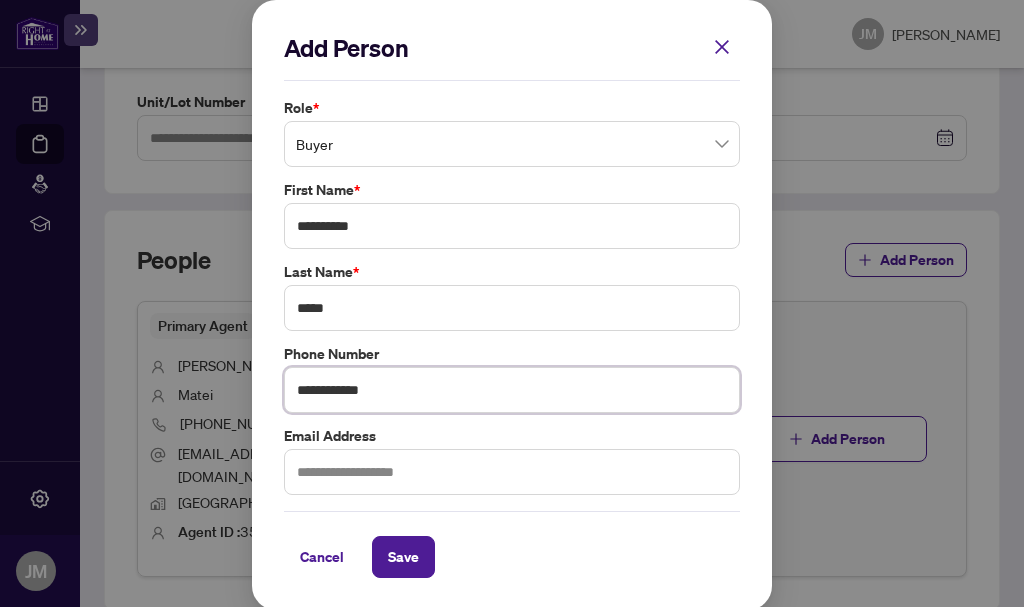 type on "**********" 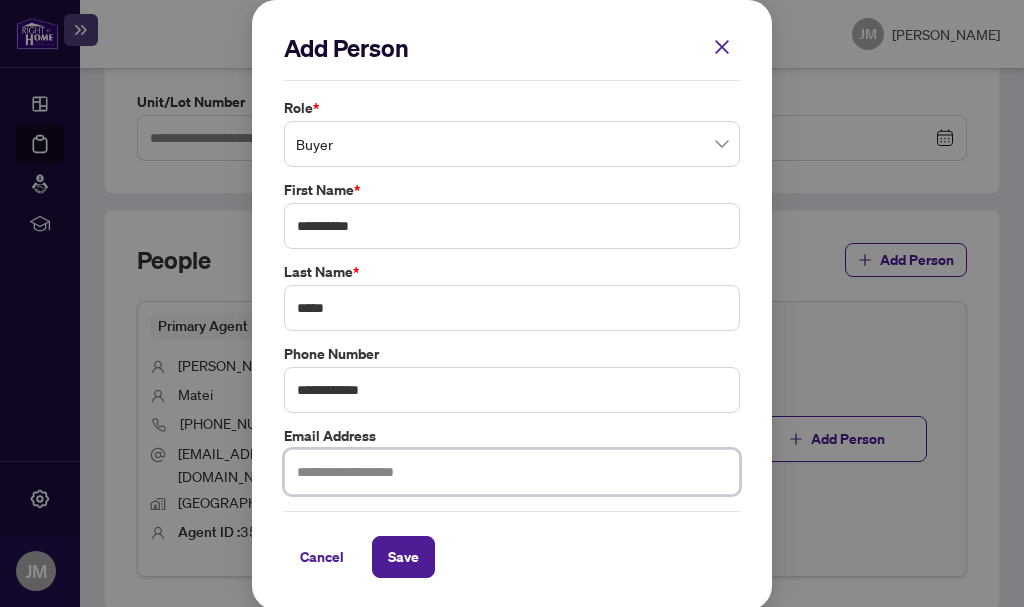 click at bounding box center (512, 472) 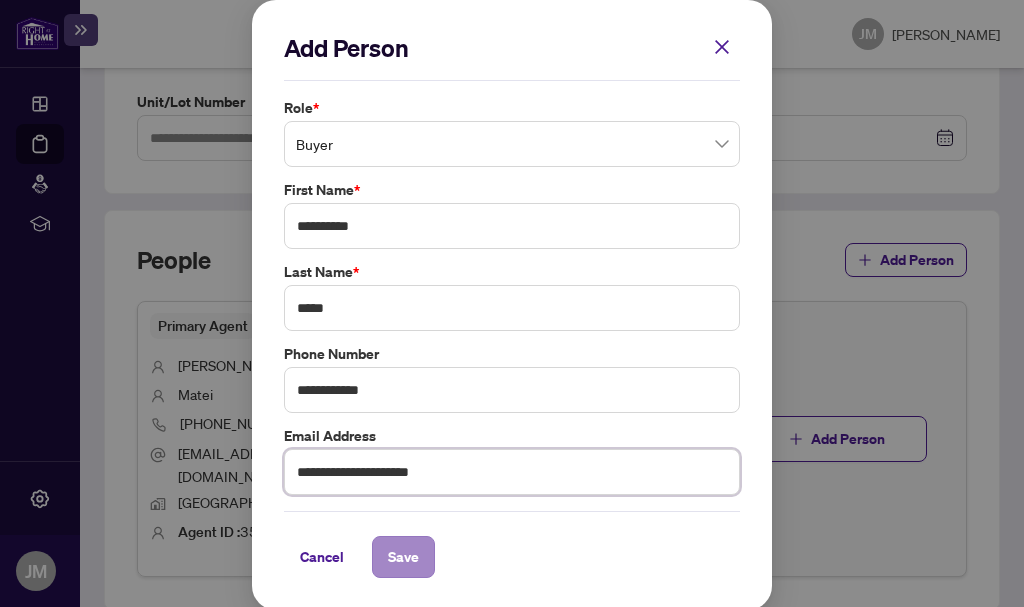 type on "**********" 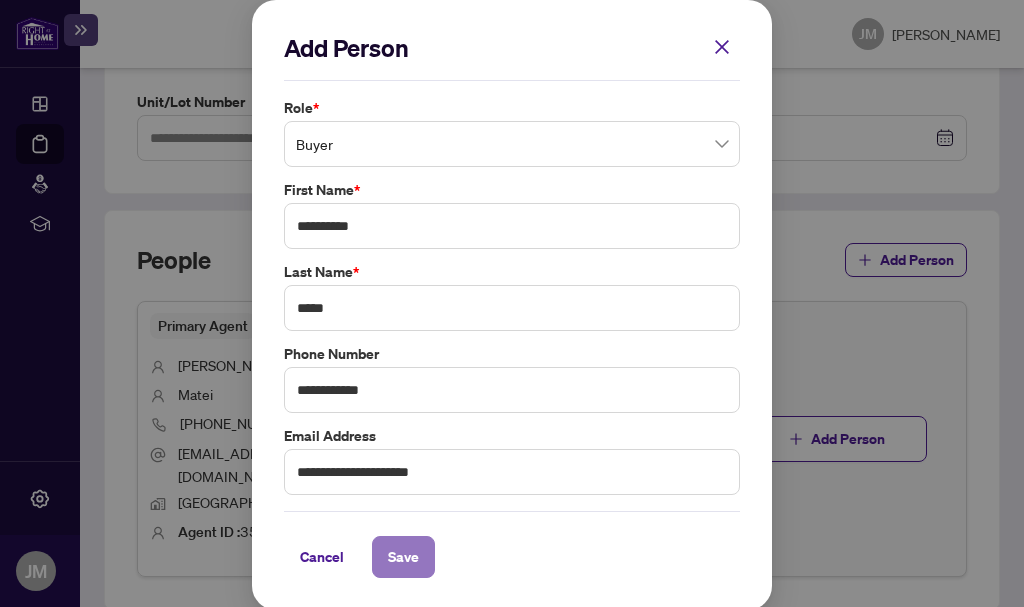 click on "Save" at bounding box center (403, 557) 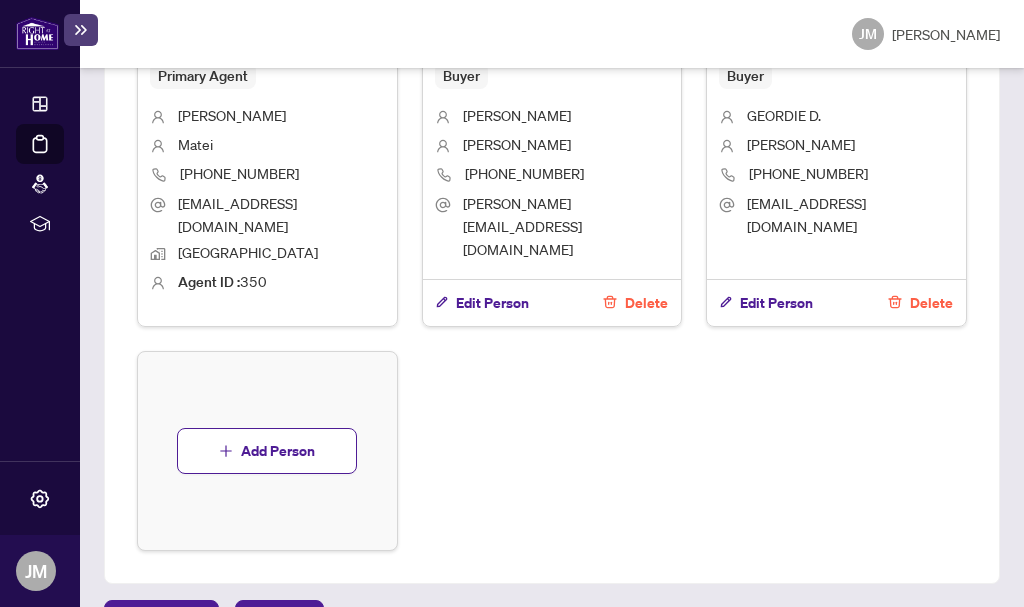scroll, scrollTop: 1394, scrollLeft: 0, axis: vertical 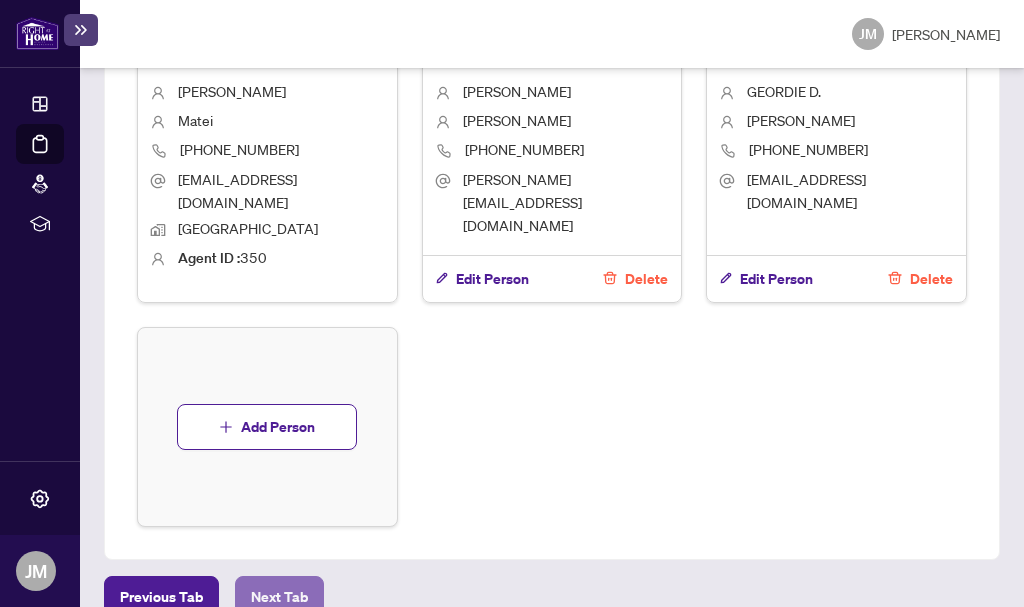 click on "Next Tab" at bounding box center (279, 597) 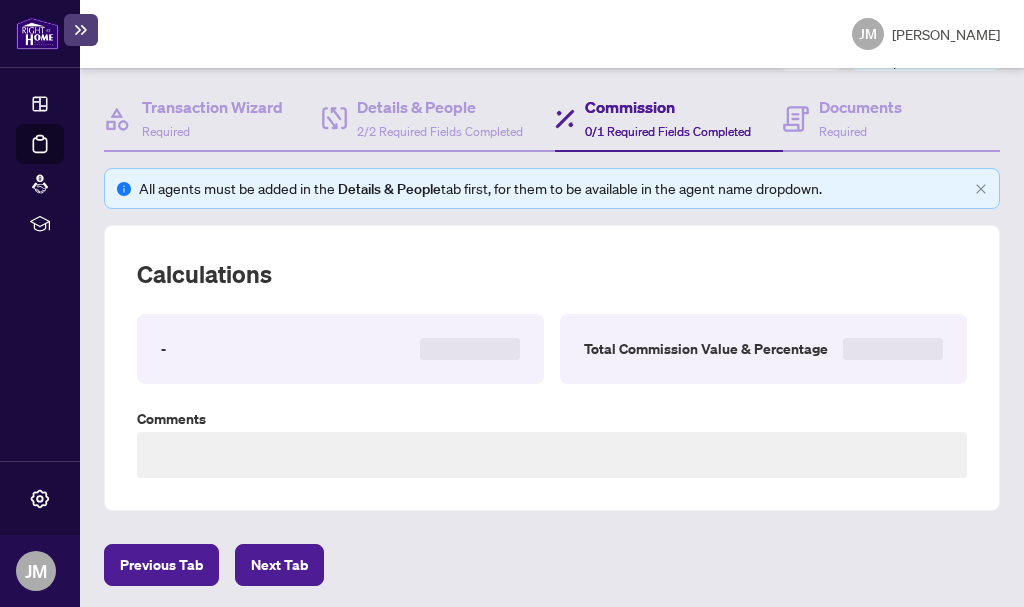 scroll, scrollTop: 652, scrollLeft: 0, axis: vertical 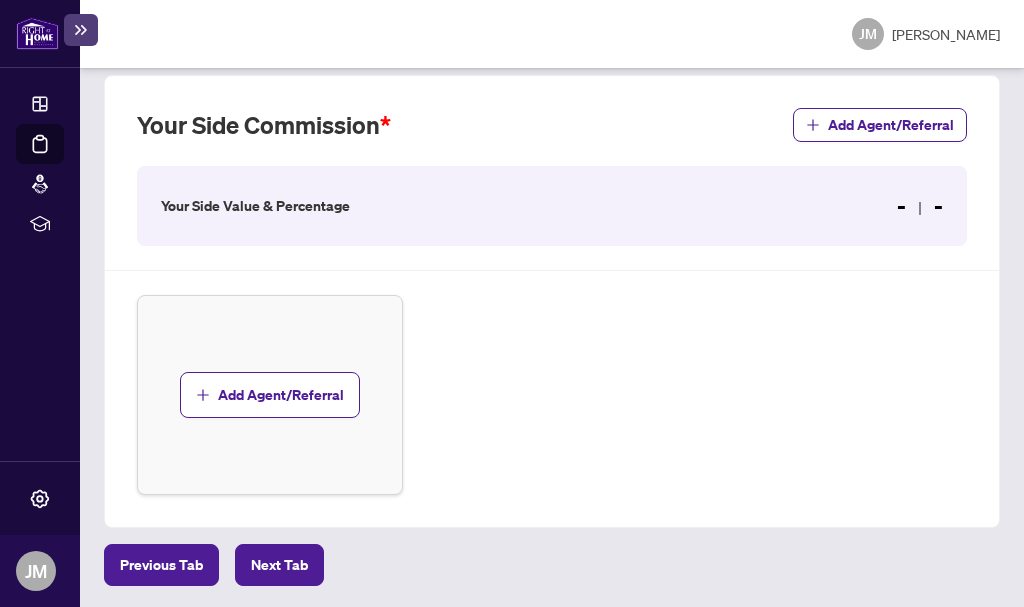 click on "-     -" at bounding box center (920, 206) 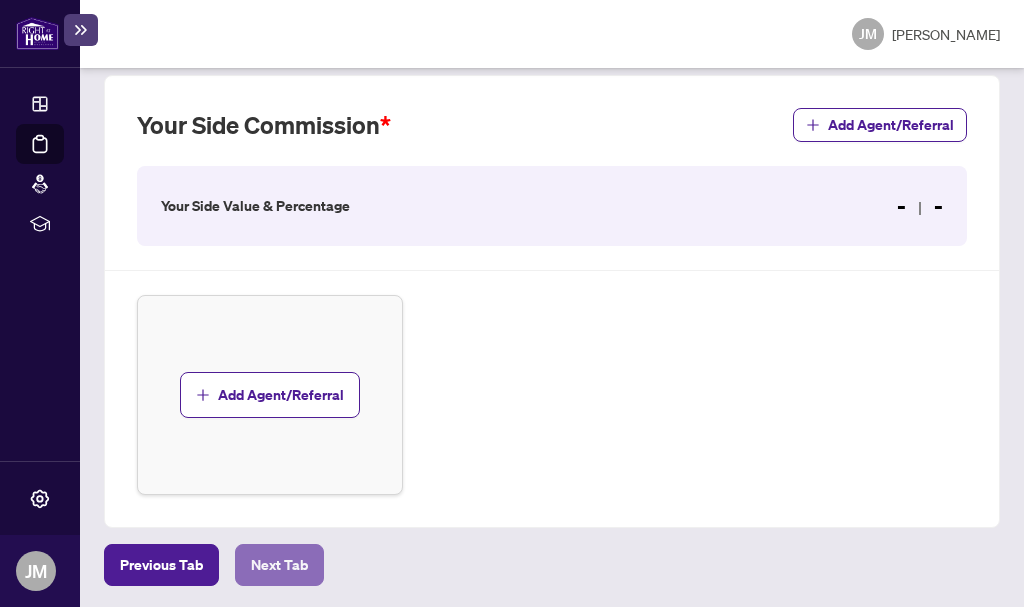 click on "Next Tab" at bounding box center (279, 565) 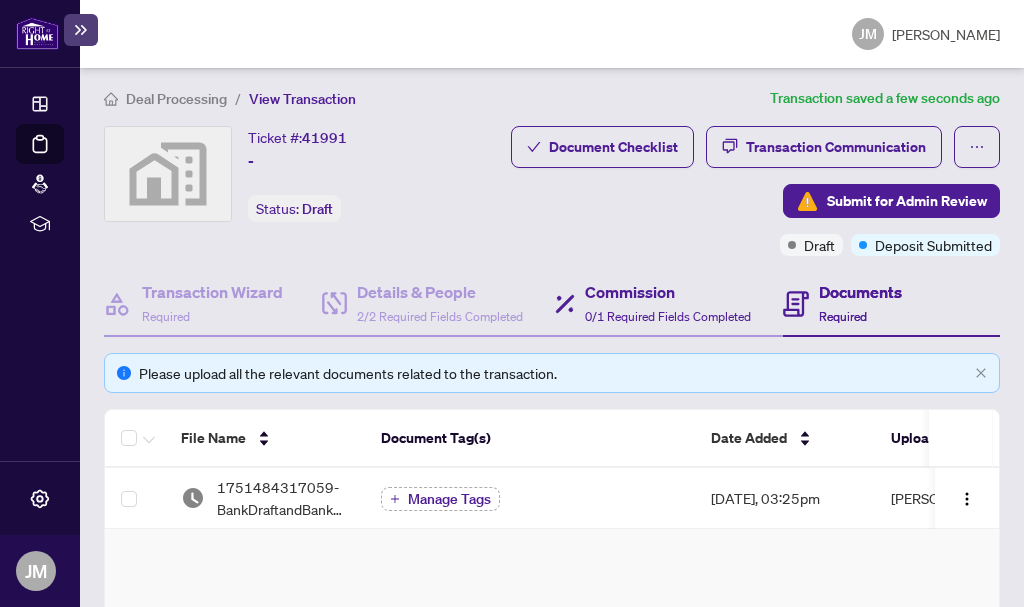scroll, scrollTop: 0, scrollLeft: 0, axis: both 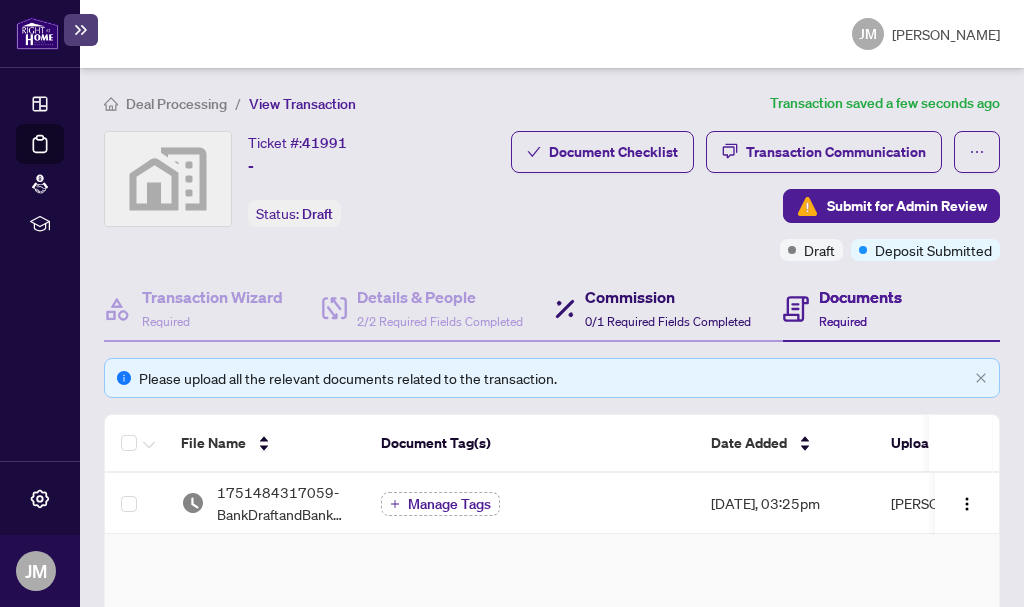 click on "0/1 Required Fields Completed" at bounding box center [668, 321] 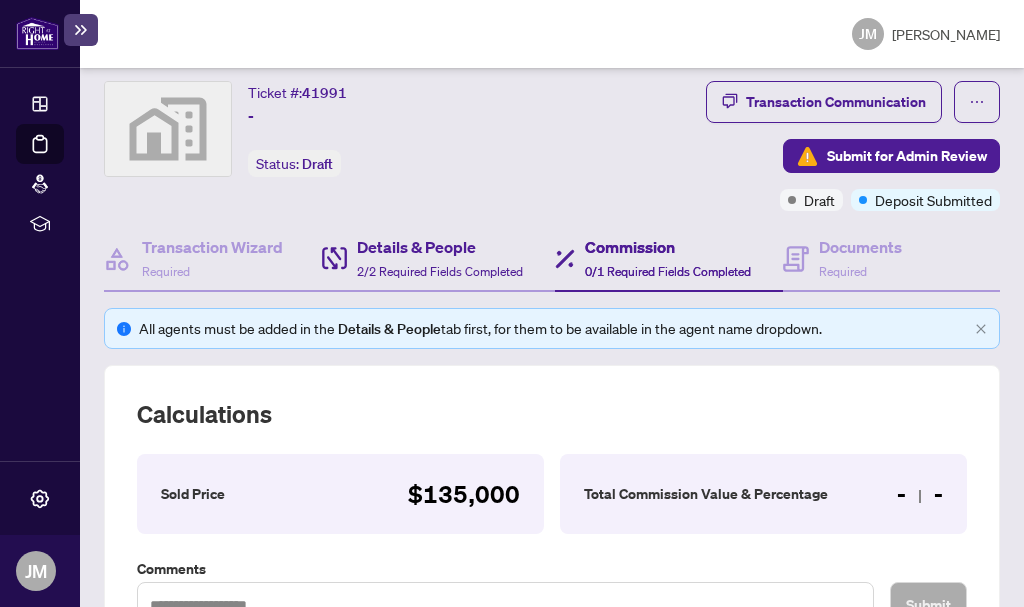 scroll, scrollTop: 100, scrollLeft: 0, axis: vertical 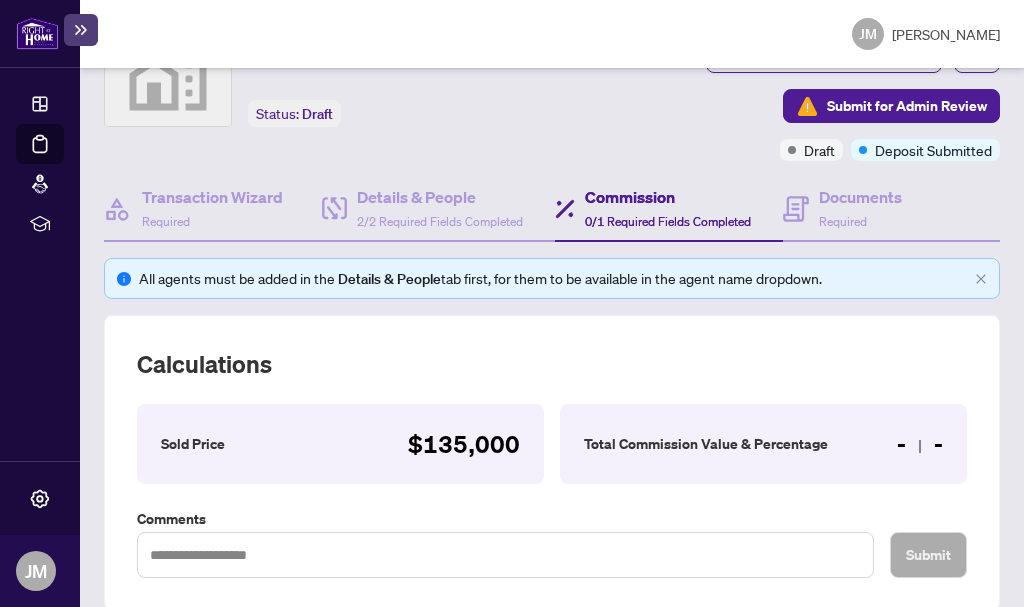 click on "-     -" at bounding box center (920, 444) 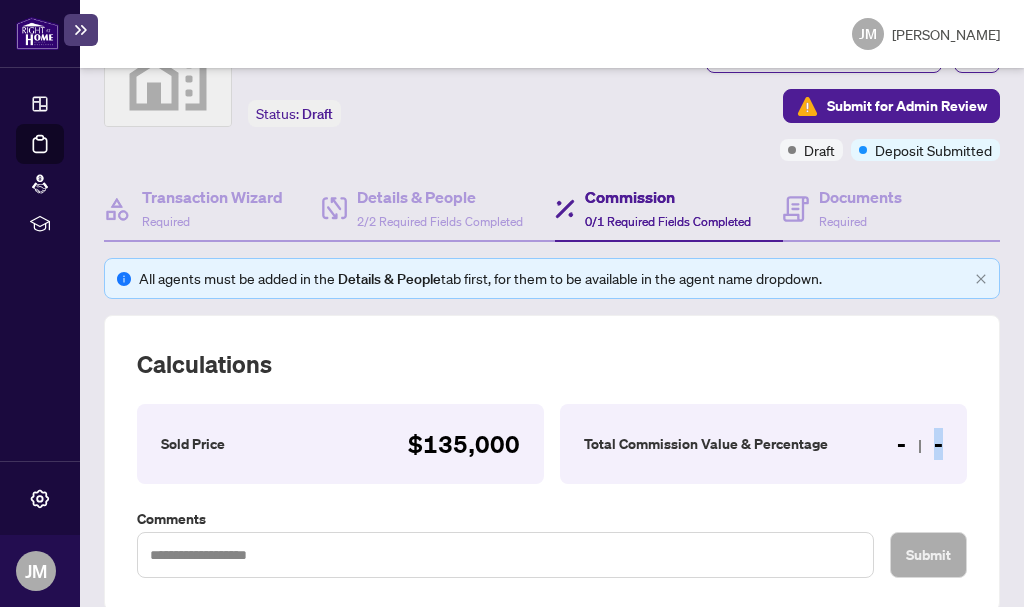 click on "-     -" at bounding box center [920, 444] 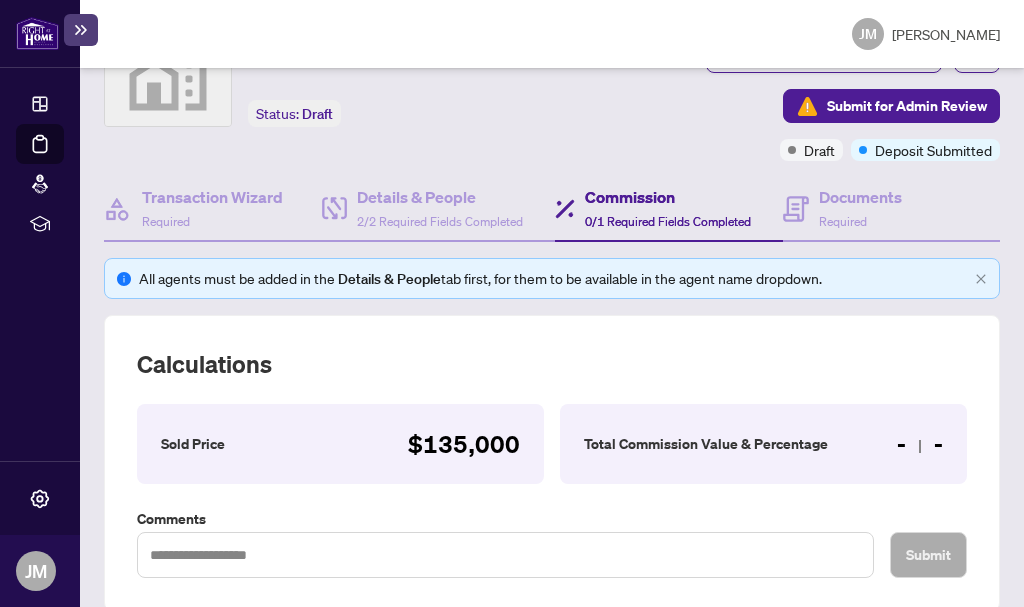 click on "-     -" at bounding box center (920, 444) 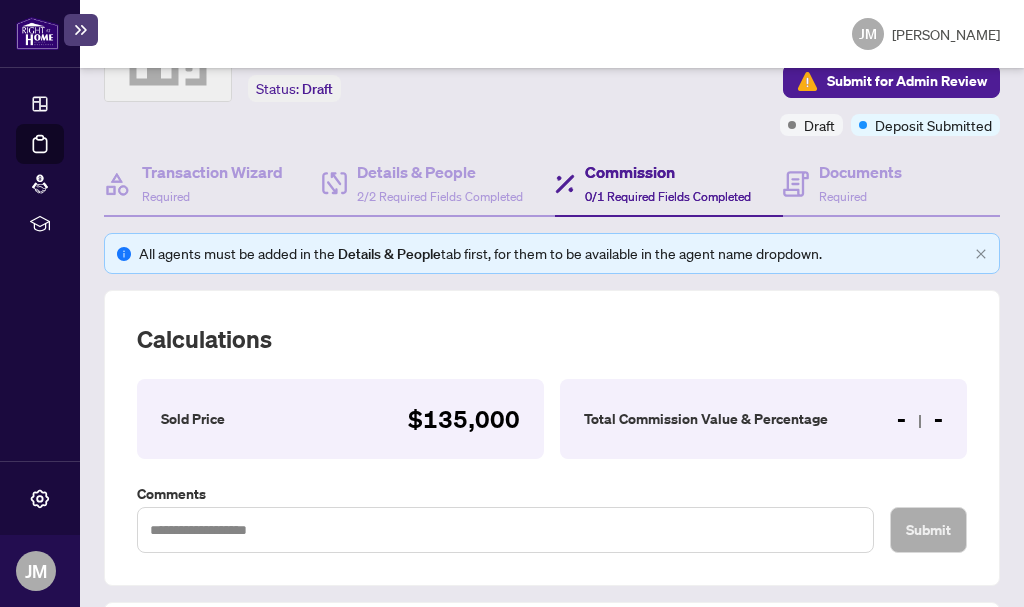 scroll, scrollTop: 150, scrollLeft: 0, axis: vertical 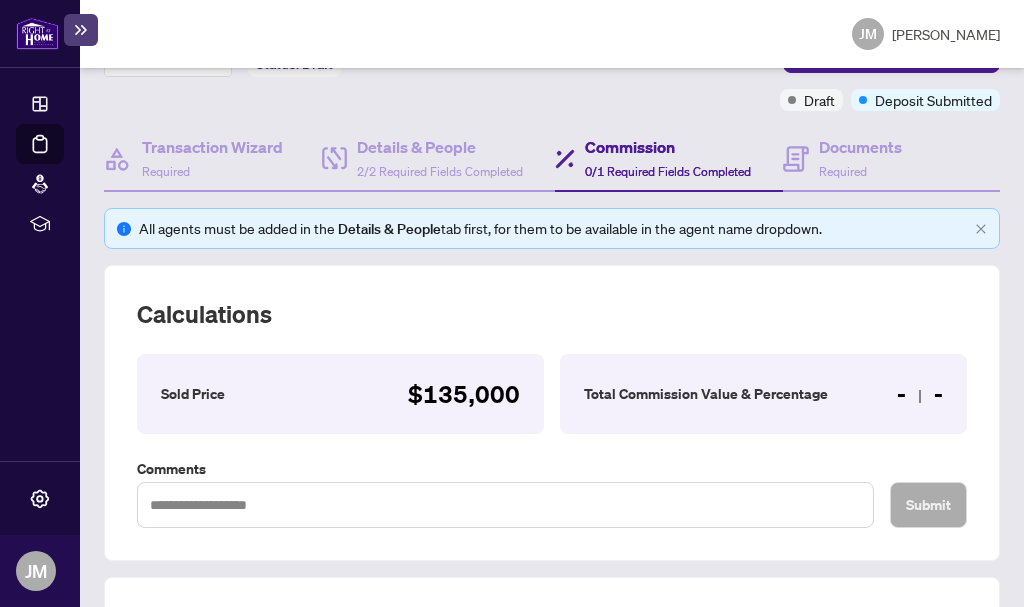 click on "Total Commission Value & Percentage" at bounding box center (706, 394) 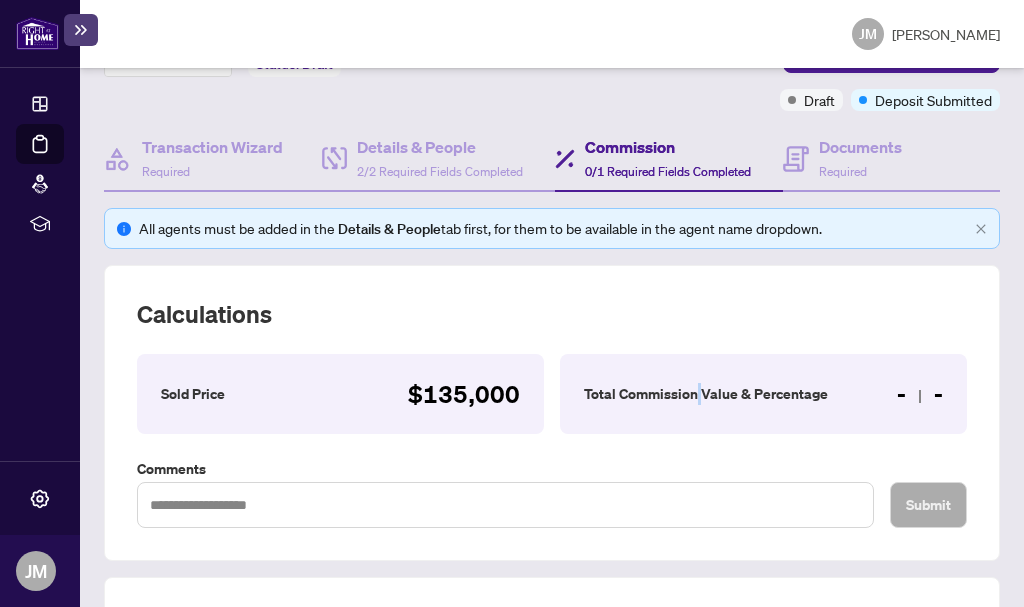 click on "Total Commission Value & Percentage" at bounding box center [706, 394] 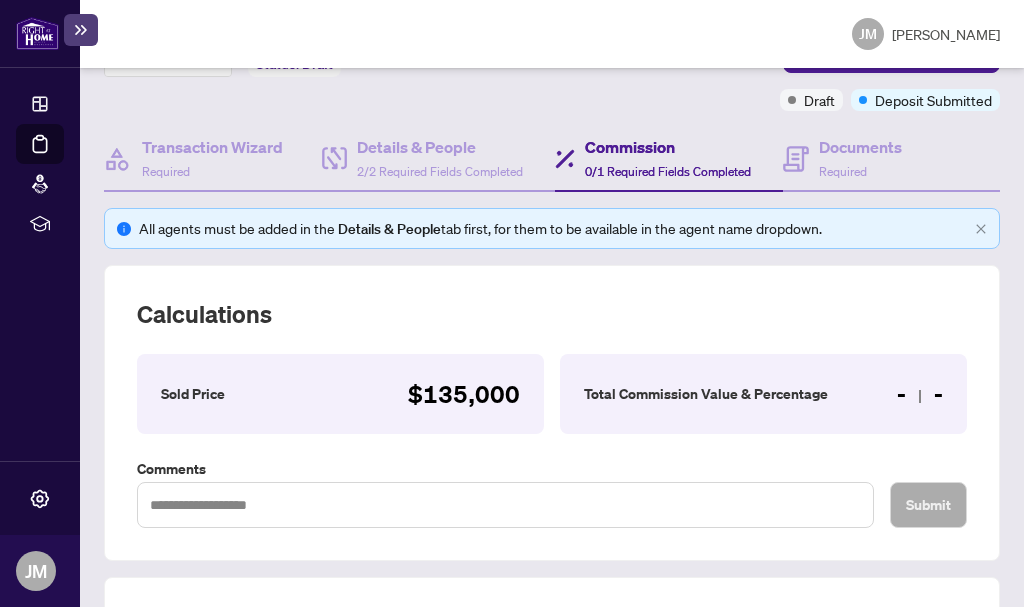 click on "-     -" at bounding box center (920, 394) 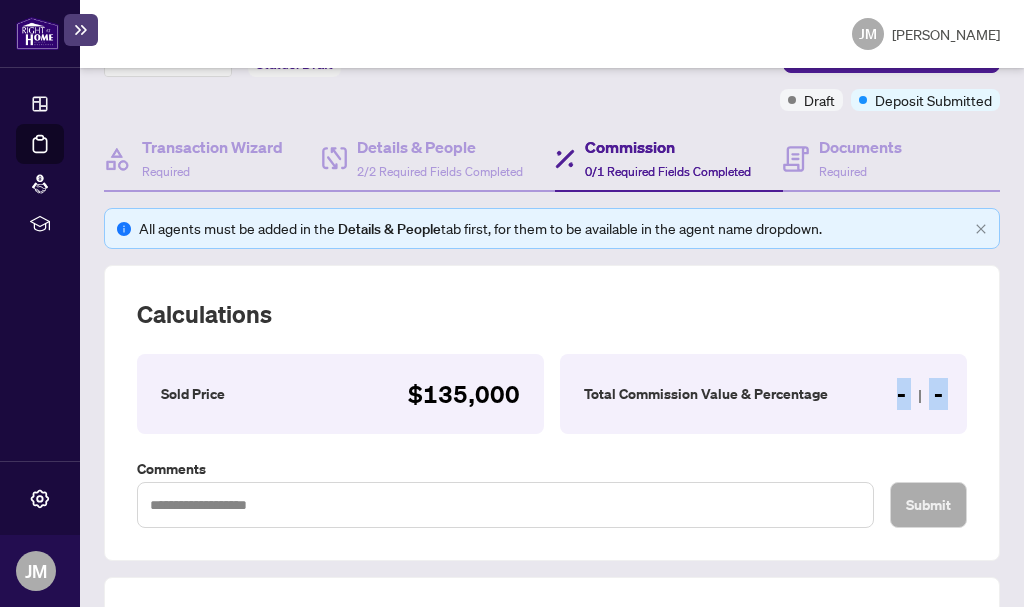 click on "Total Commission Value & Percentage -     -" at bounding box center (763, 394) 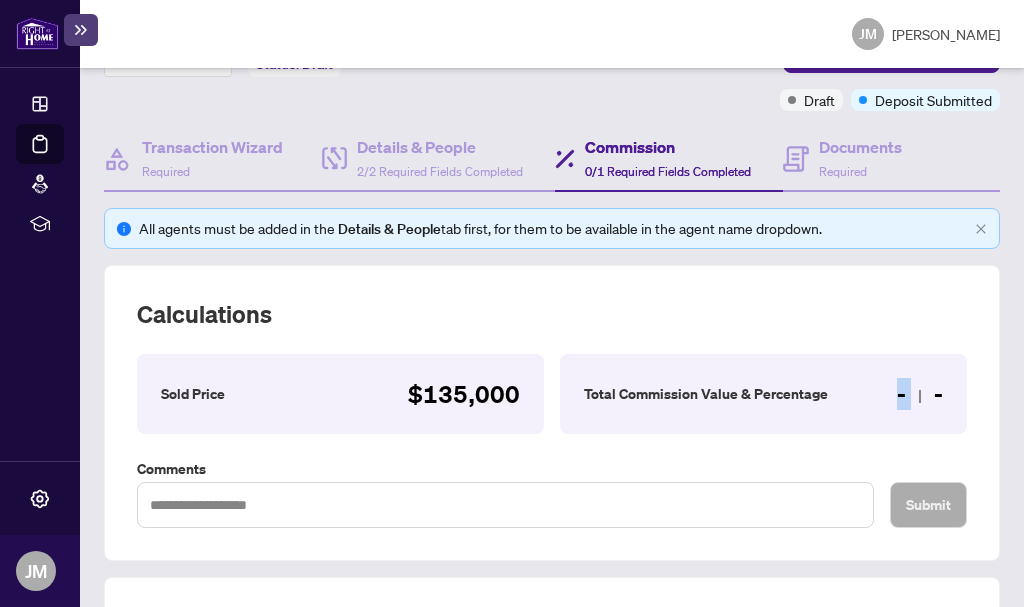 drag, startPoint x: 881, startPoint y: 393, endPoint x: 900, endPoint y: 399, distance: 19.924858 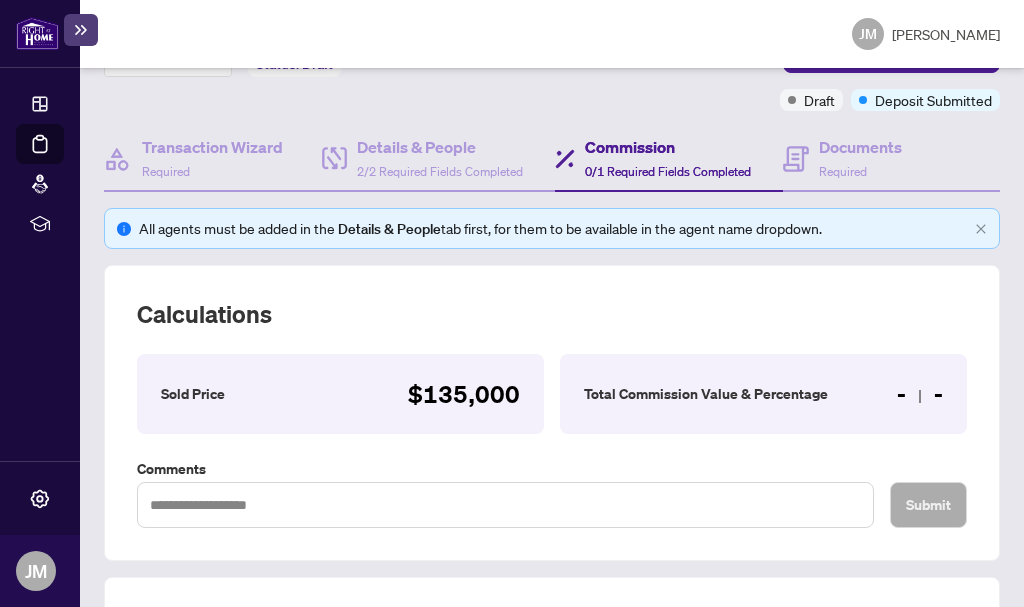 click on "Total Commission Value & Percentage -     -" at bounding box center [763, 394] 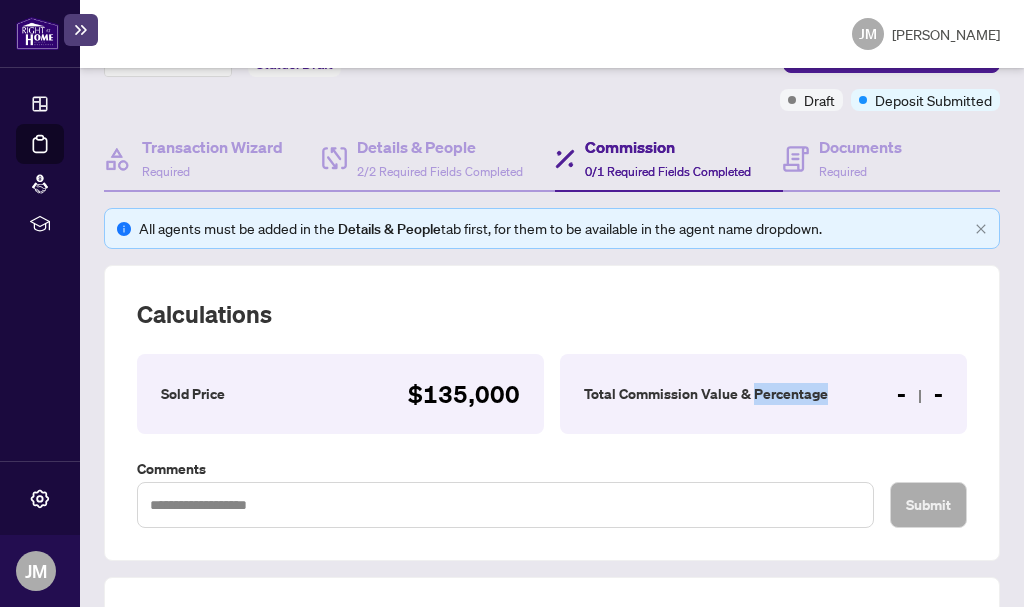 click on "Total Commission Value & Percentage" at bounding box center [706, 394] 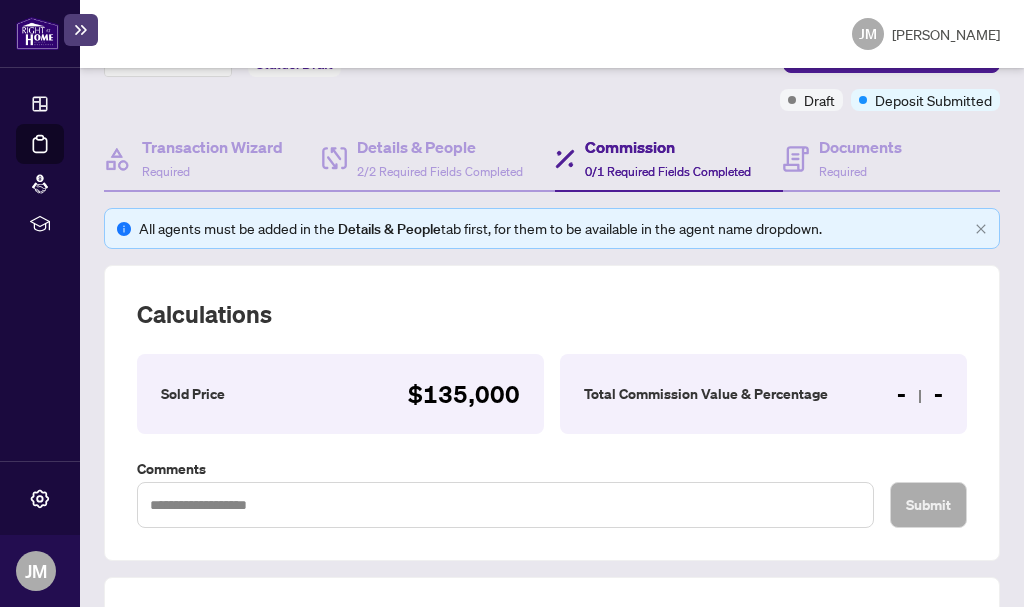 click on "Total Commission Value & Percentage" at bounding box center [706, 394] 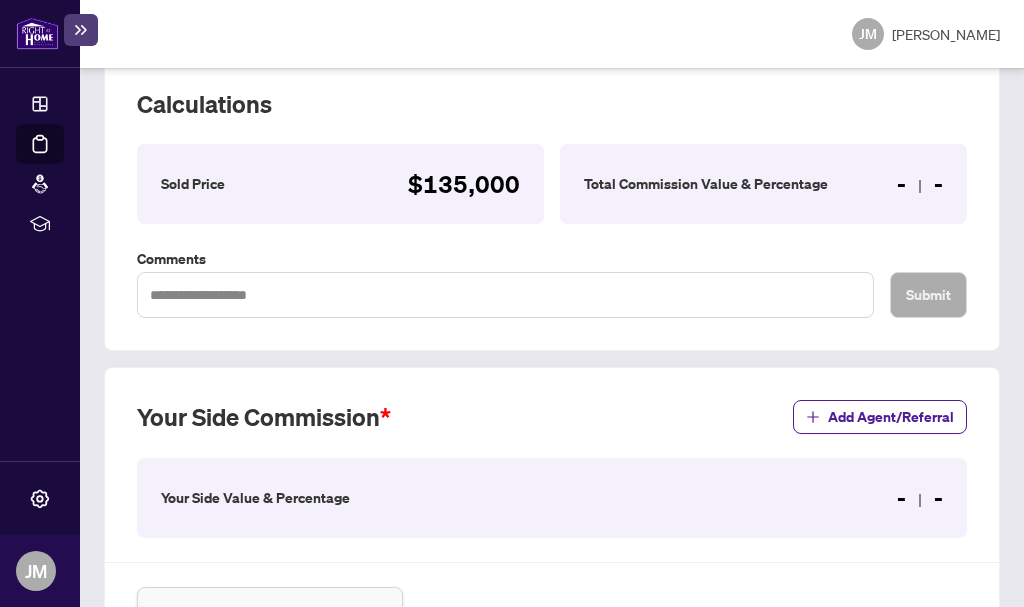 scroll, scrollTop: 350, scrollLeft: 0, axis: vertical 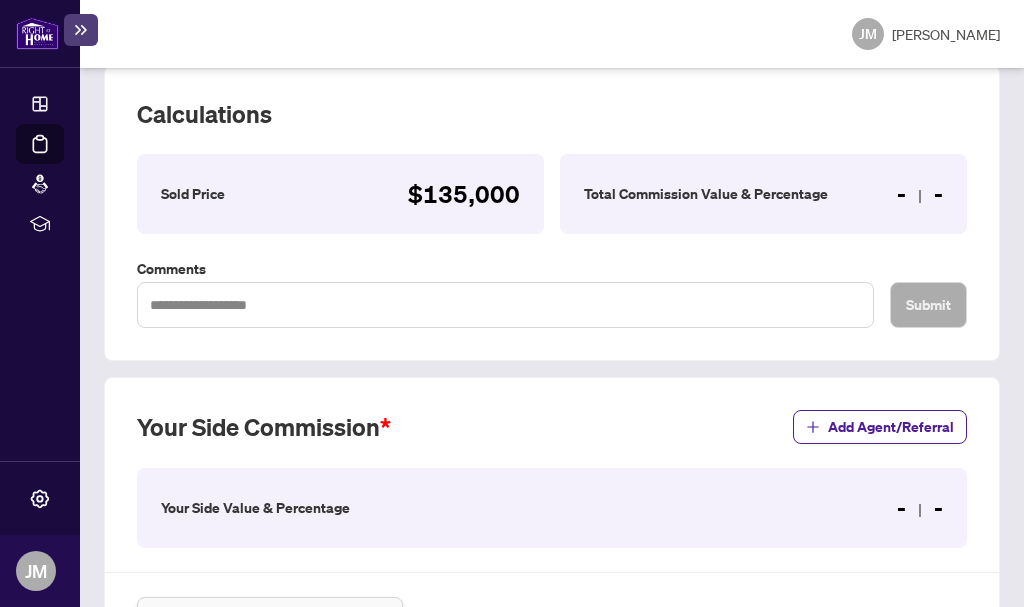 click on "Total Commission Value & Percentage" at bounding box center [706, 194] 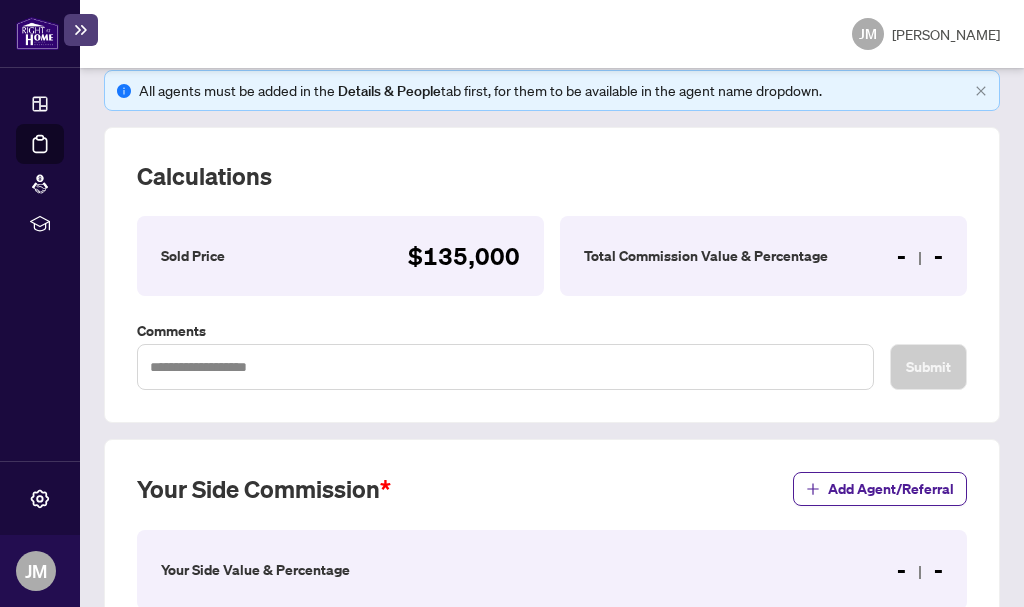 scroll, scrollTop: 277, scrollLeft: 0, axis: vertical 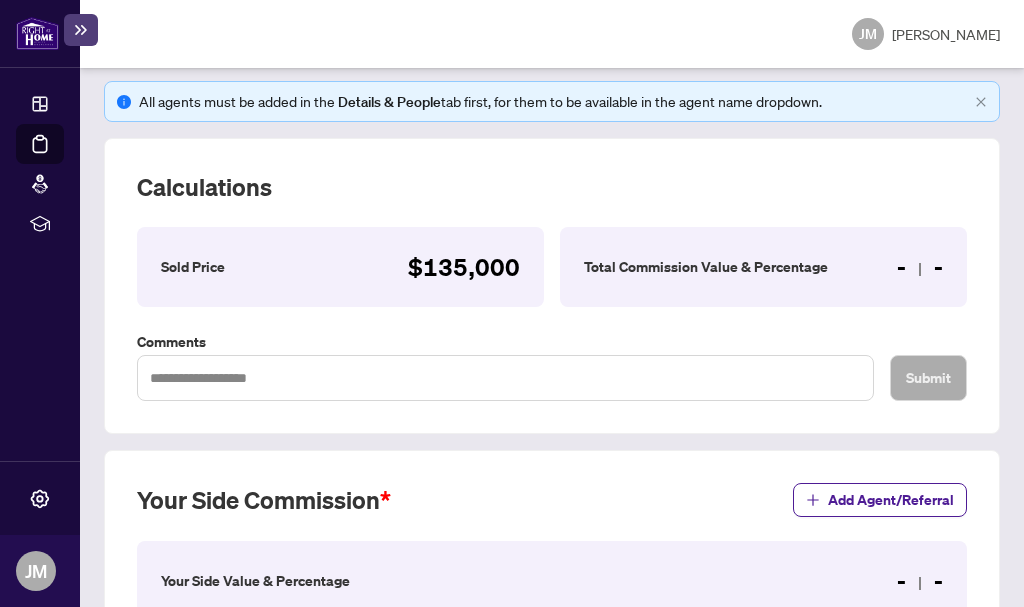 click on "Total Commission Value & Percentage -     -" at bounding box center (763, 267) 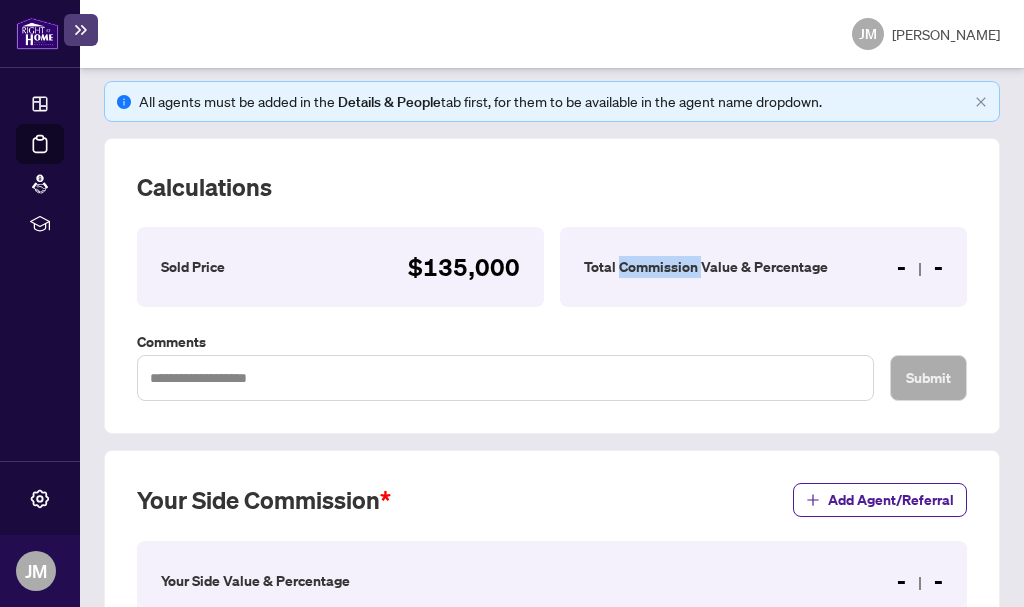 click on "Total Commission Value & Percentage" at bounding box center (706, 267) 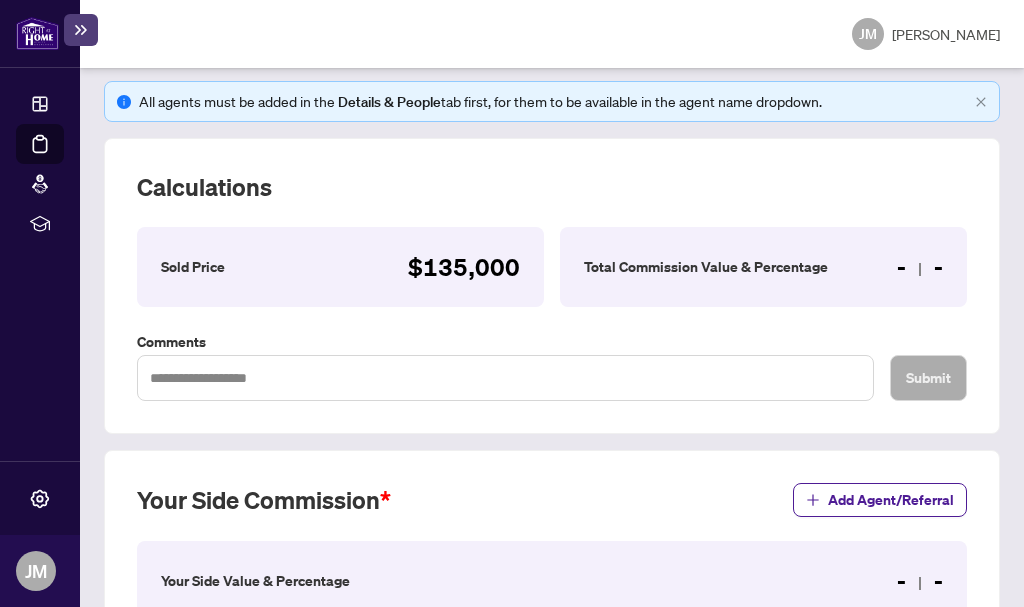 drag, startPoint x: 730, startPoint y: 270, endPoint x: 752, endPoint y: 267, distance: 22.203604 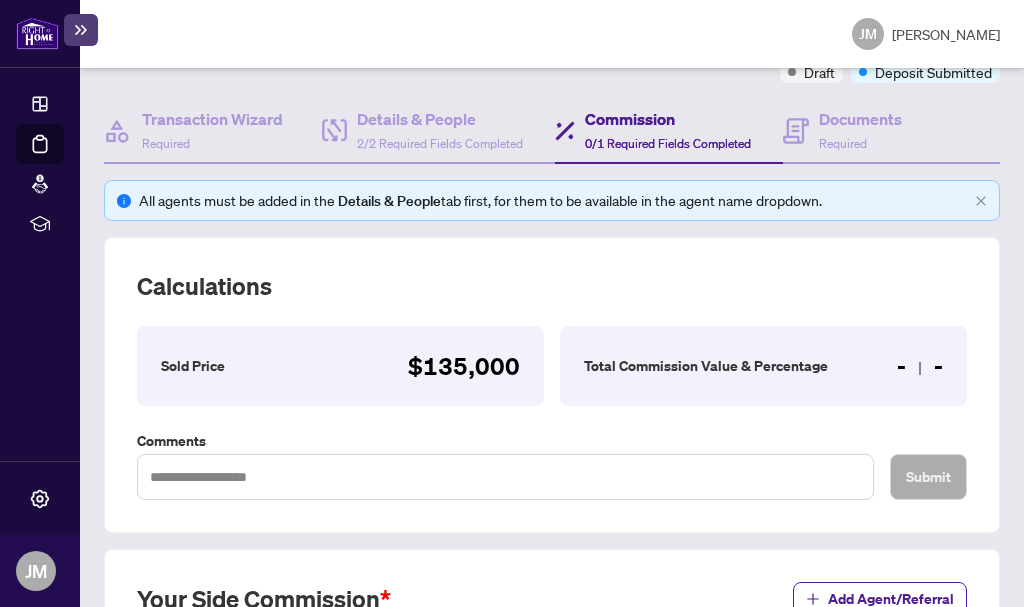 scroll, scrollTop: 177, scrollLeft: 0, axis: vertical 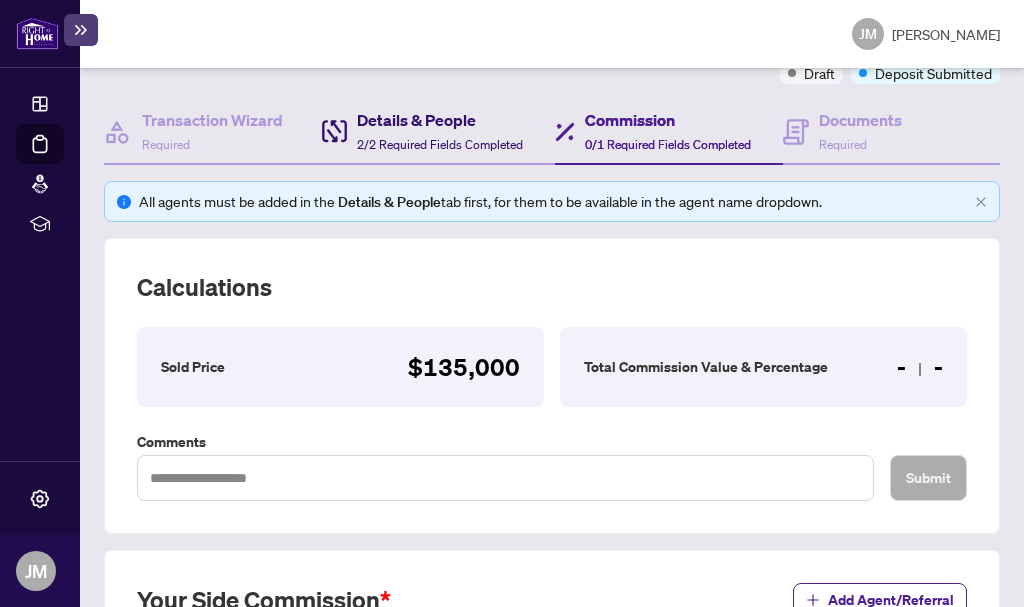 click on "2/2 Required Fields Completed" at bounding box center (440, 144) 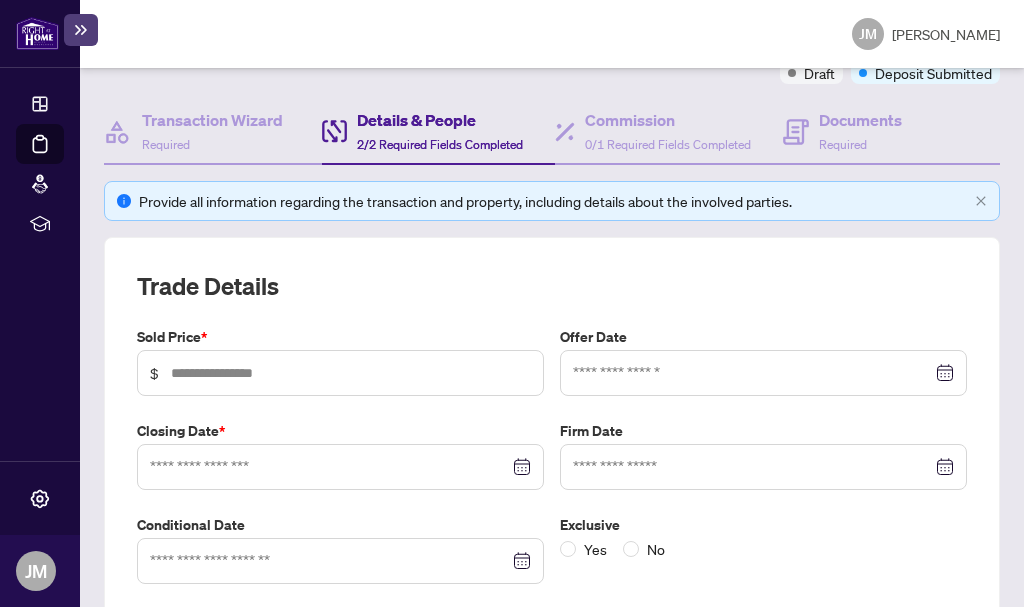 type on "*******" 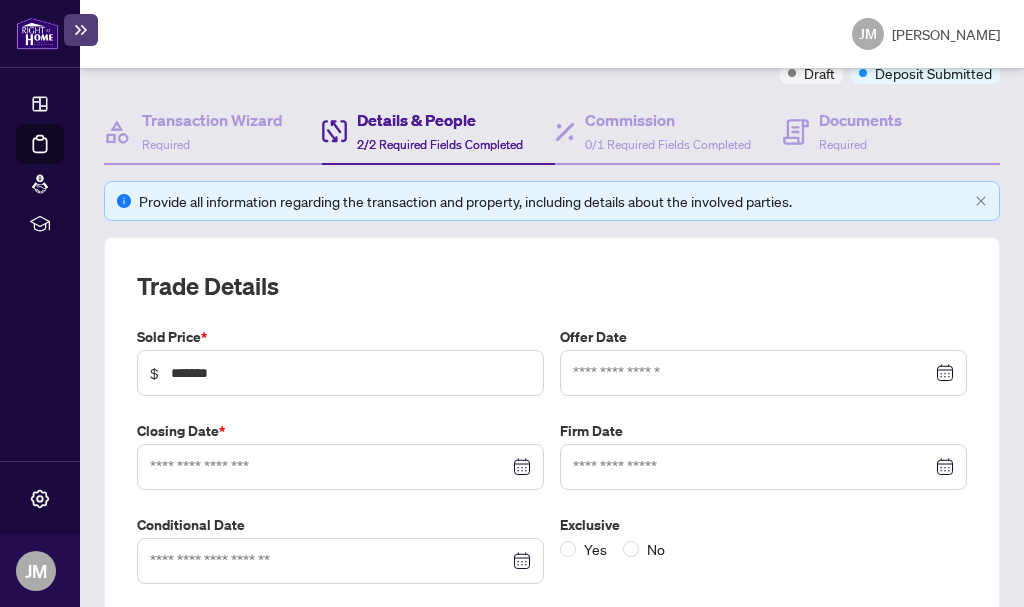 type on "**********" 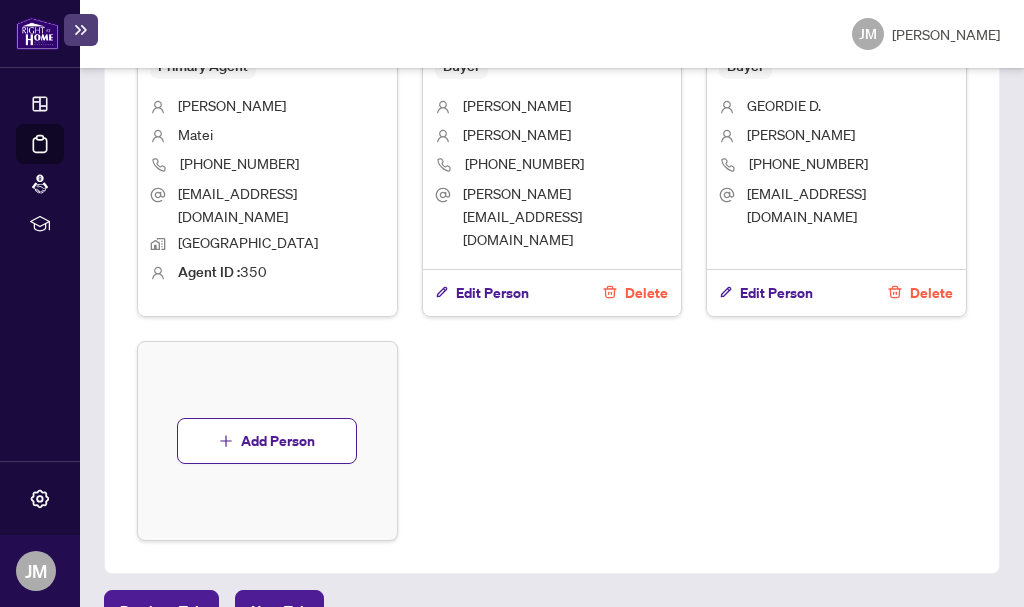 scroll, scrollTop: 1406, scrollLeft: 0, axis: vertical 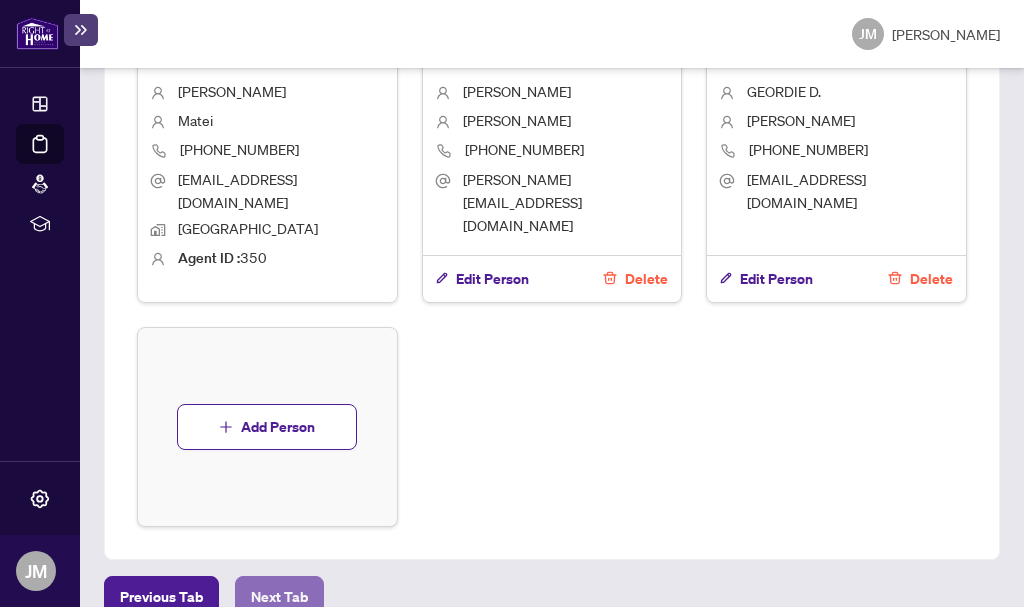 click on "Next Tab" at bounding box center (279, 597) 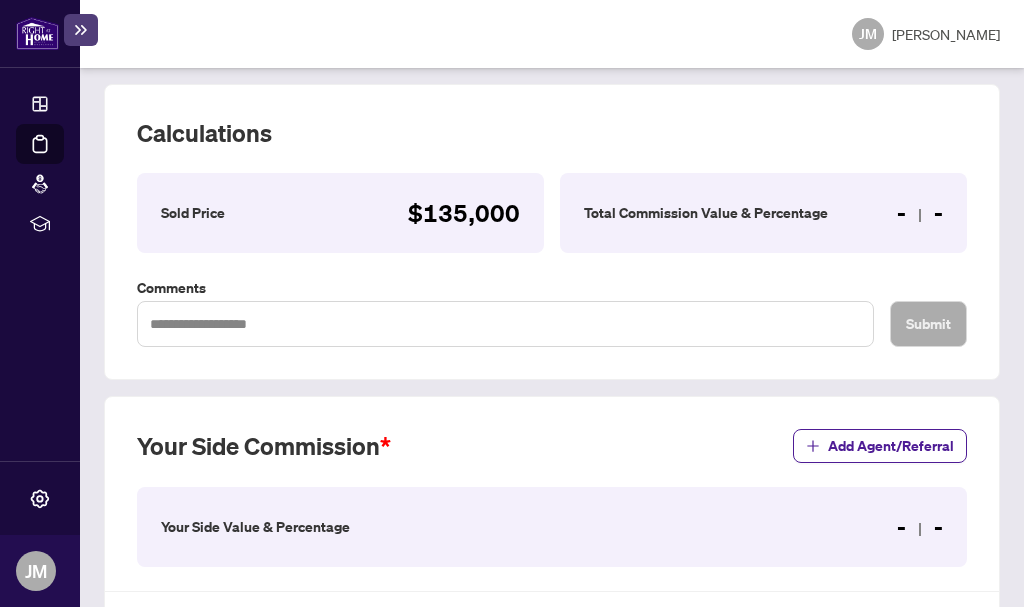scroll, scrollTop: 375, scrollLeft: 0, axis: vertical 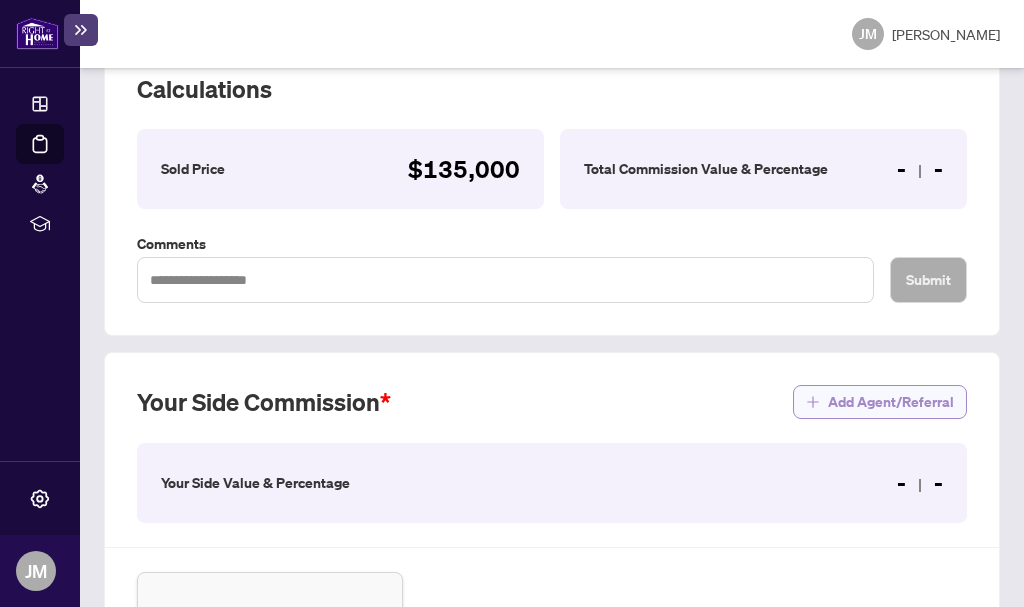 click on "Add Agent/Referral" at bounding box center (891, 402) 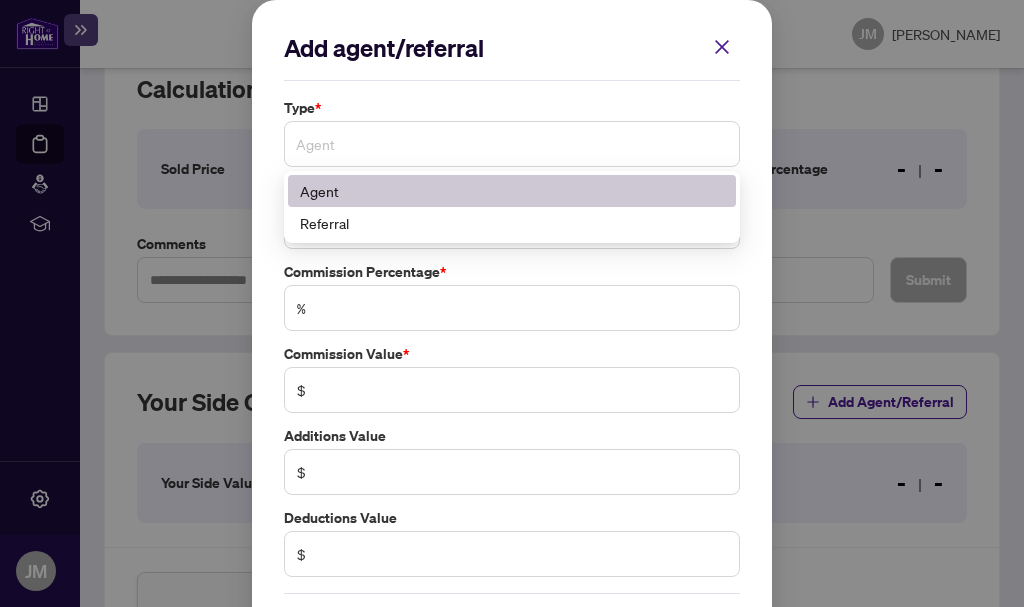 click on "Agent" at bounding box center [512, 144] 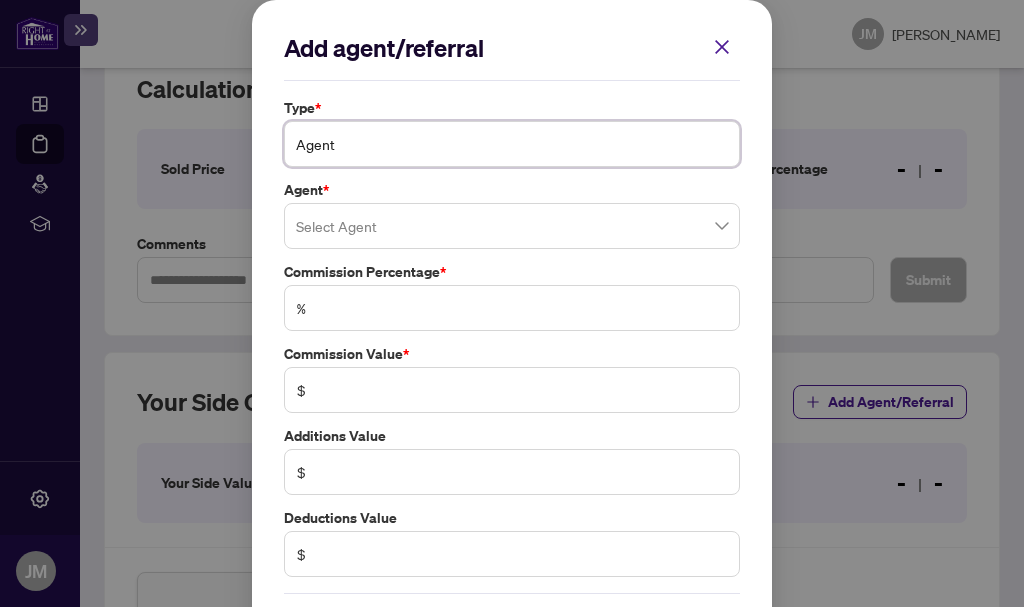click on "Agent" at bounding box center [512, 144] 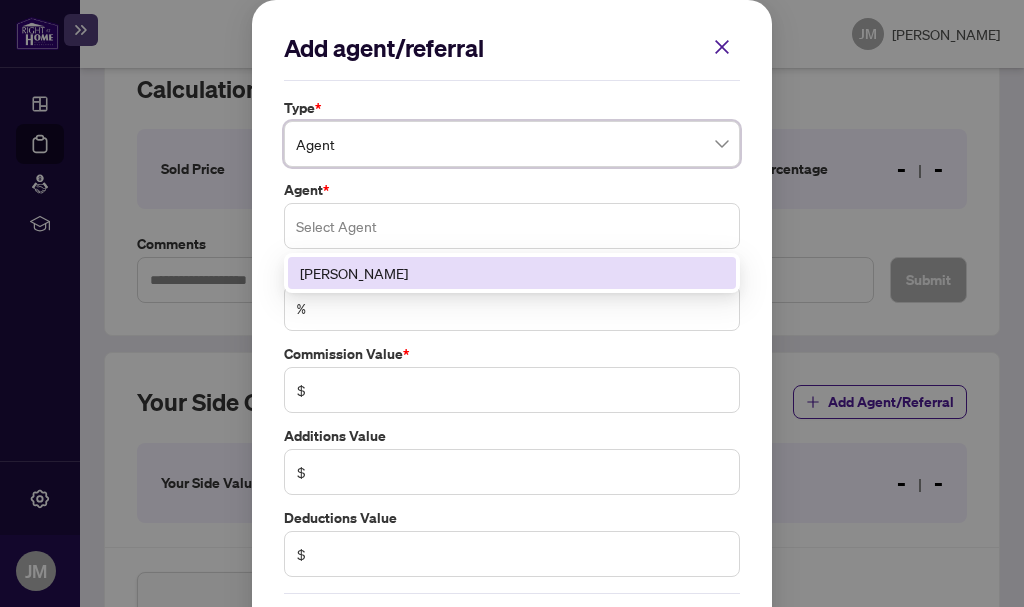 click on "Select Agent" at bounding box center [512, 226] 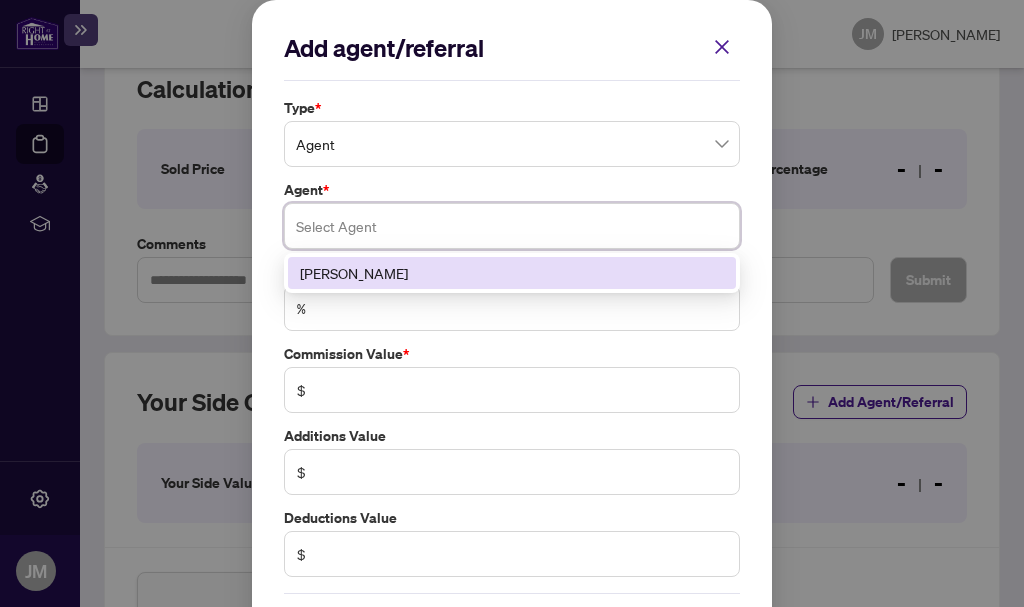 click on "[PERSON_NAME]" at bounding box center [512, 273] 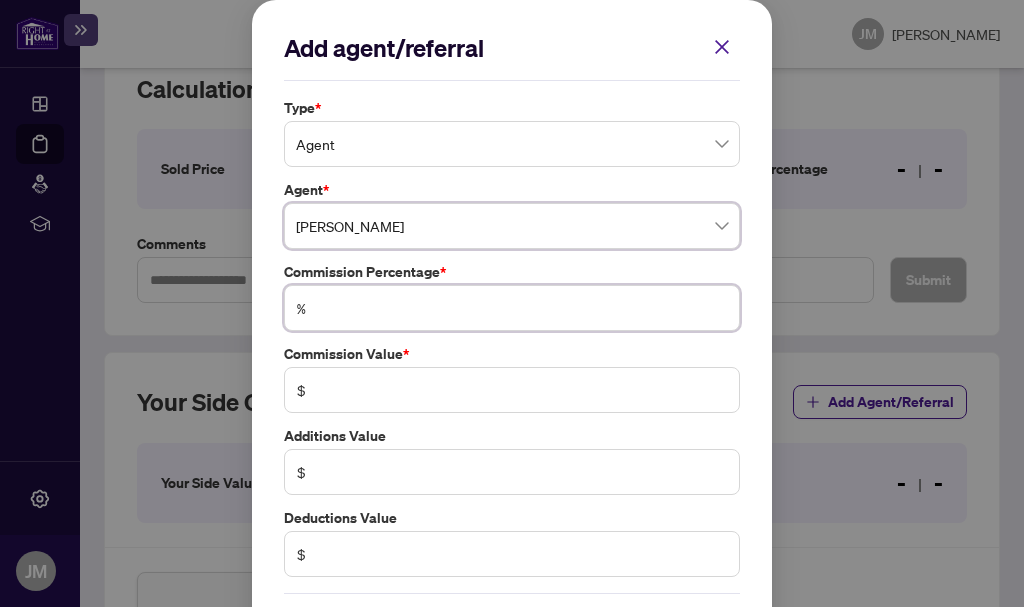 click at bounding box center (522, 308) 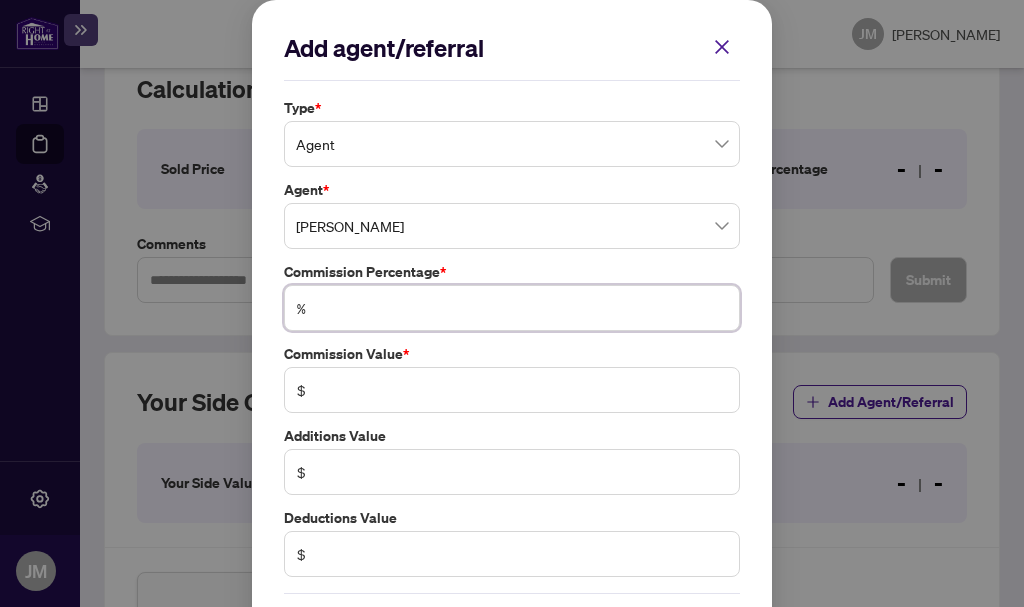 type on "*" 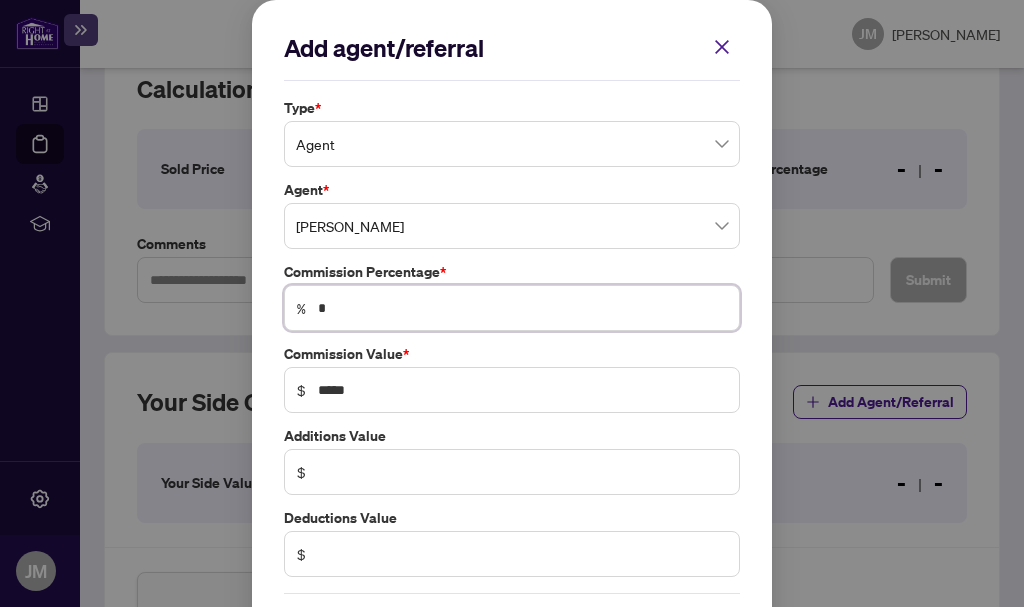 type on "*" 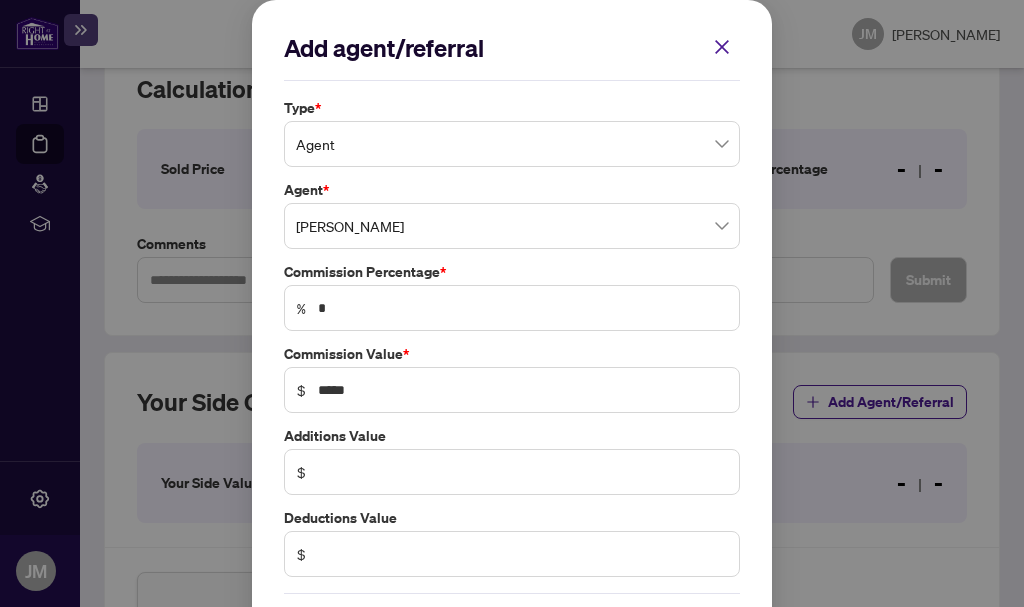 click on "$ *****" at bounding box center [512, 390] 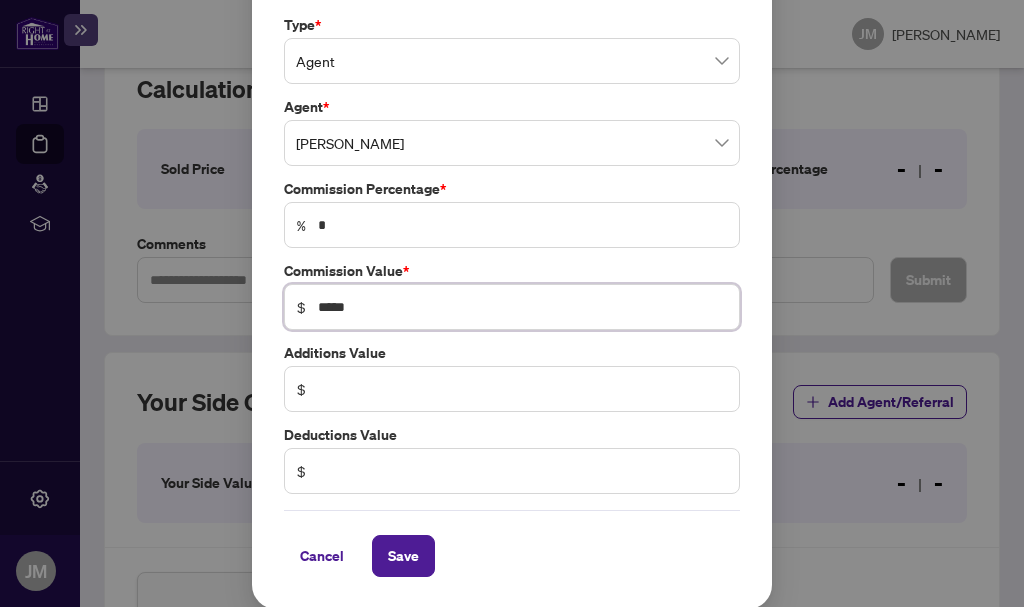 scroll, scrollTop: 85, scrollLeft: 0, axis: vertical 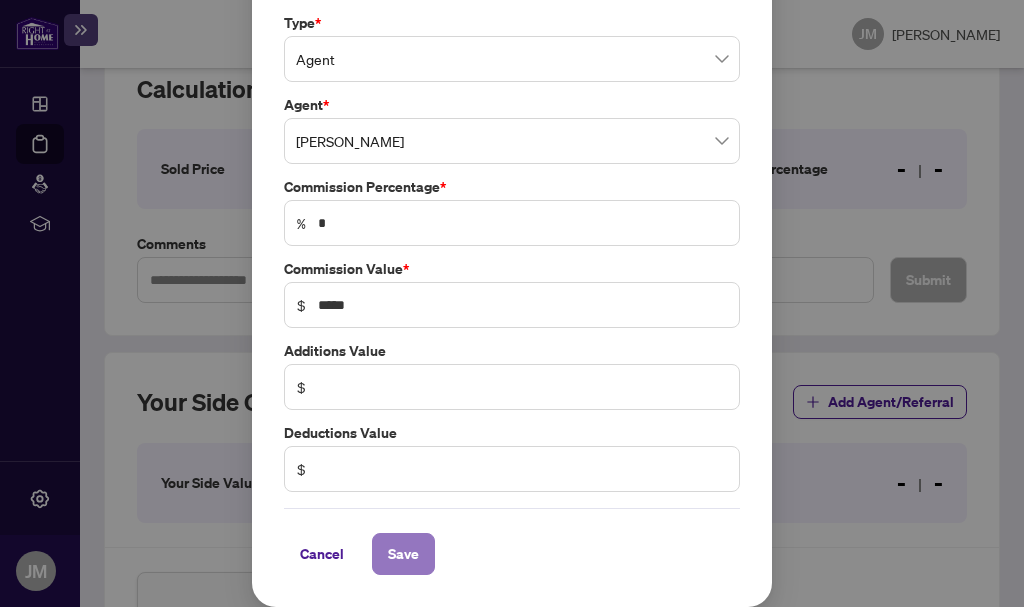 click on "Save" at bounding box center (403, 554) 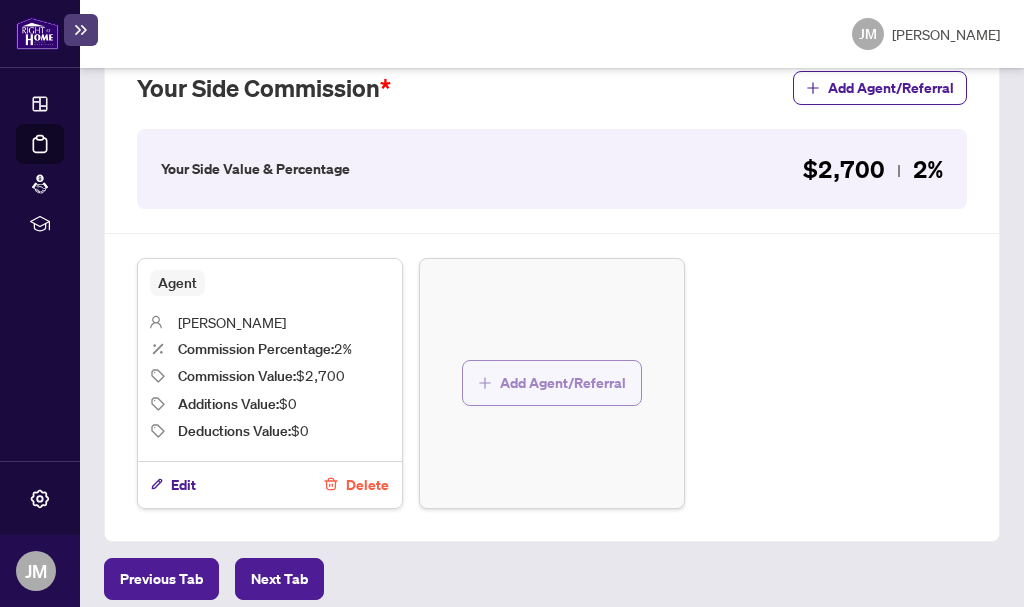scroll, scrollTop: 710, scrollLeft: 0, axis: vertical 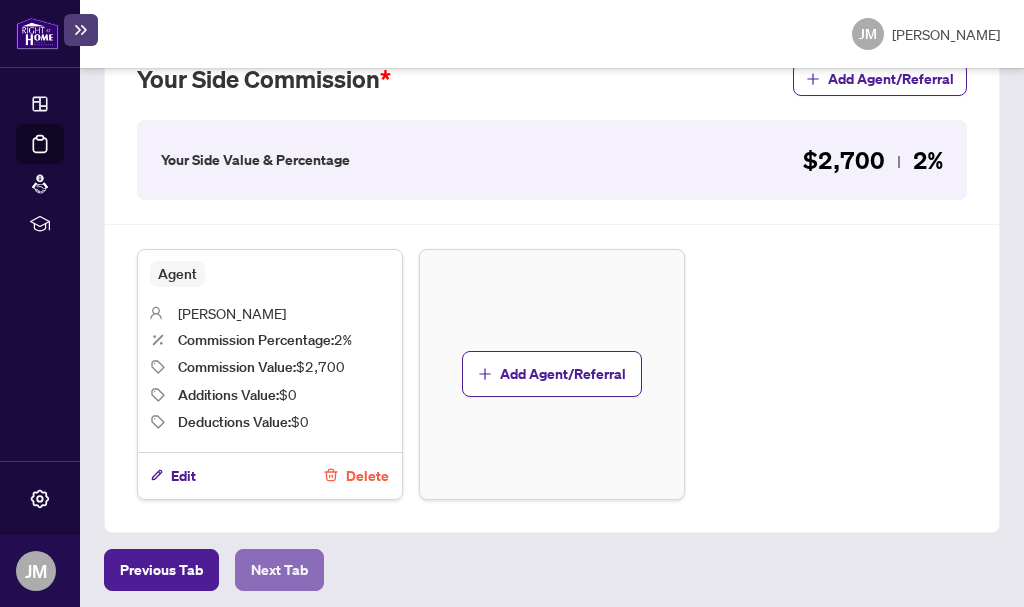 click on "Next Tab" at bounding box center (279, 570) 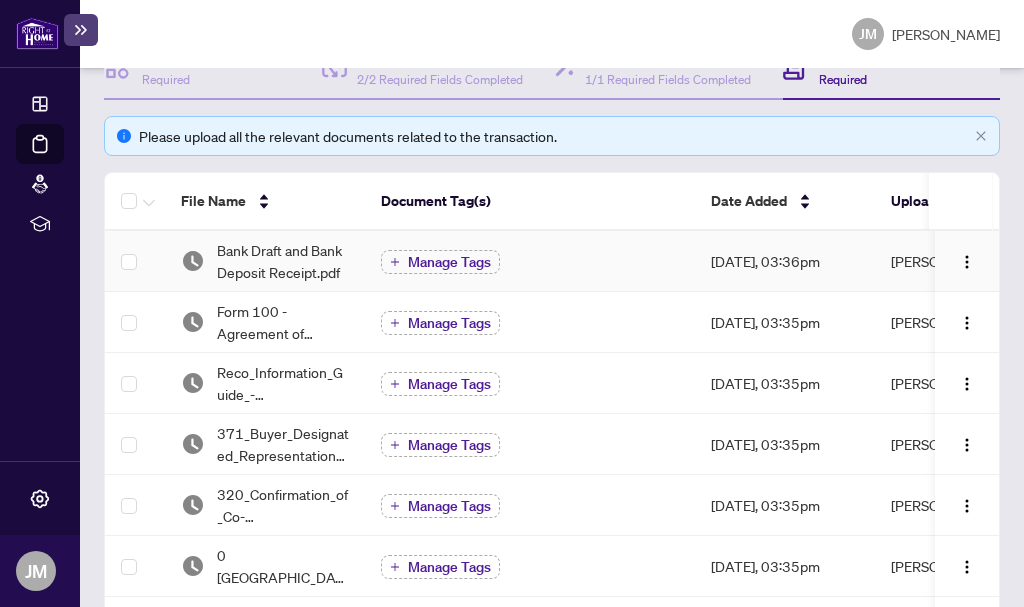 scroll, scrollTop: 192, scrollLeft: 0, axis: vertical 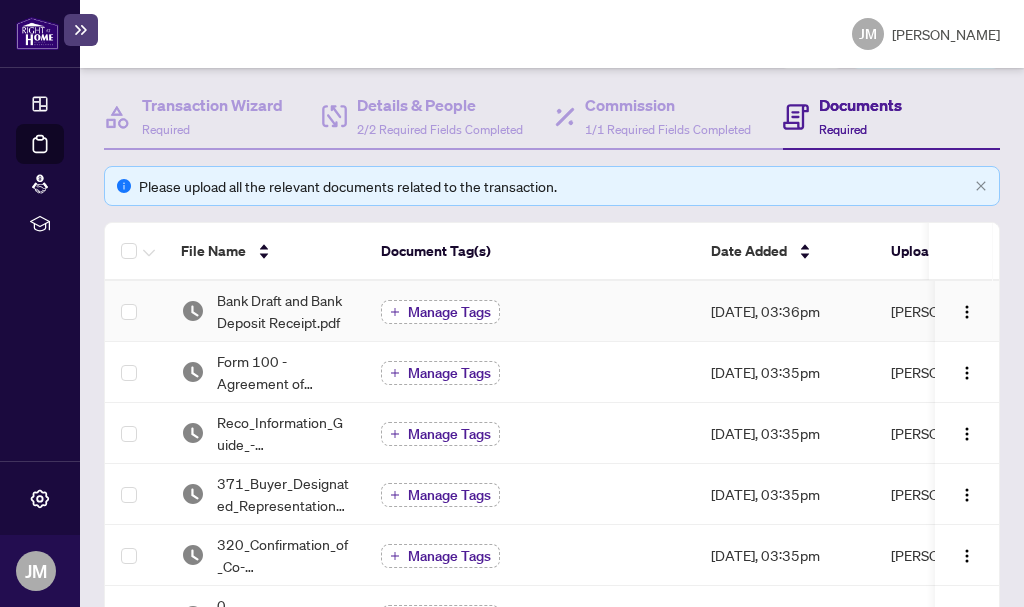 click on "Manage Tags" at bounding box center (449, 312) 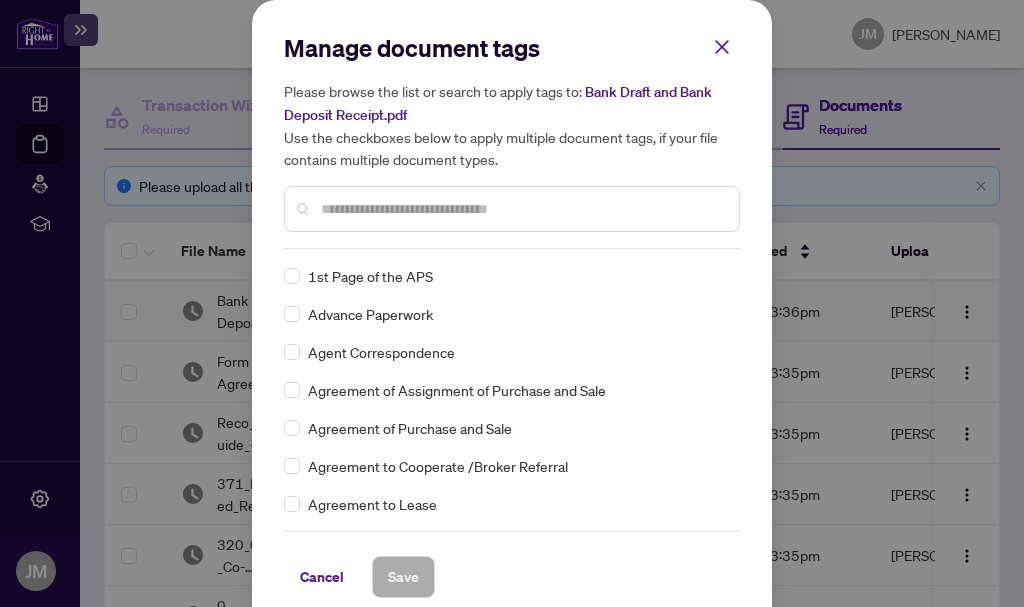 drag, startPoint x: 372, startPoint y: 204, endPoint x: 395, endPoint y: 213, distance: 24.698177 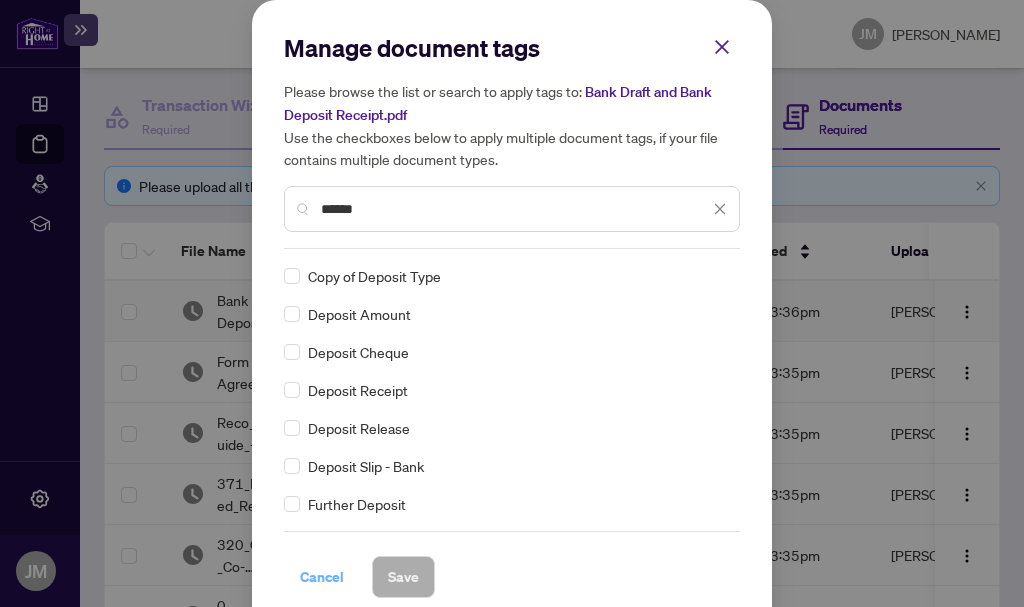type on "******" 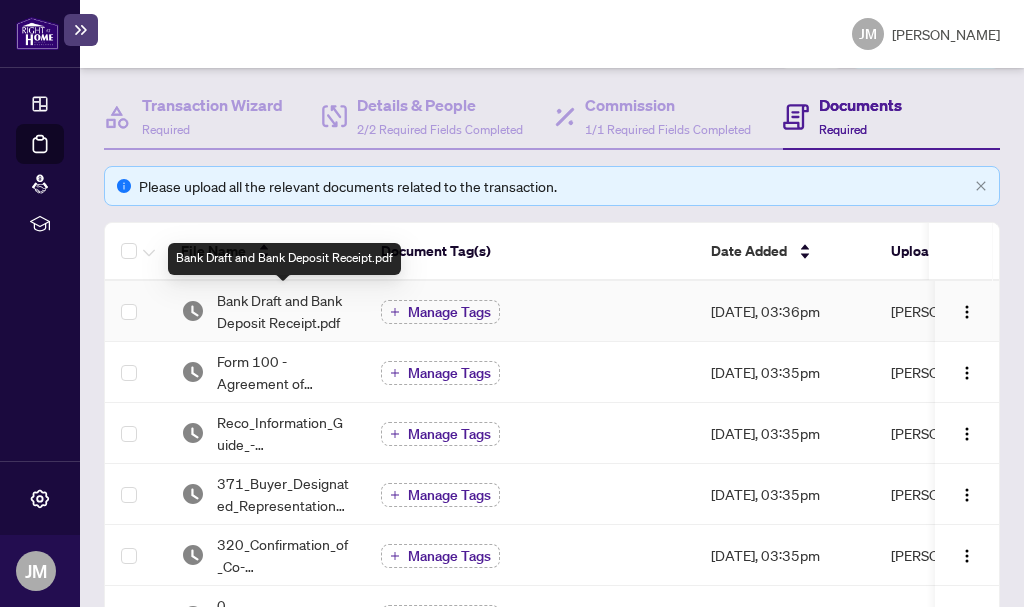 click on "Bank Draft and Bank Deposit Receipt.pdf" at bounding box center (283, 311) 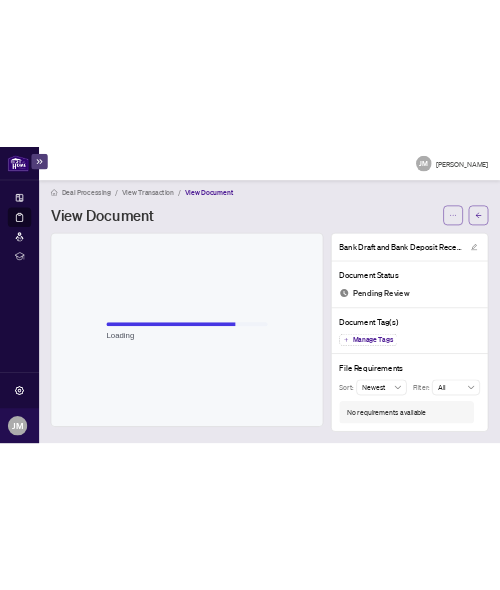 scroll, scrollTop: 9, scrollLeft: 0, axis: vertical 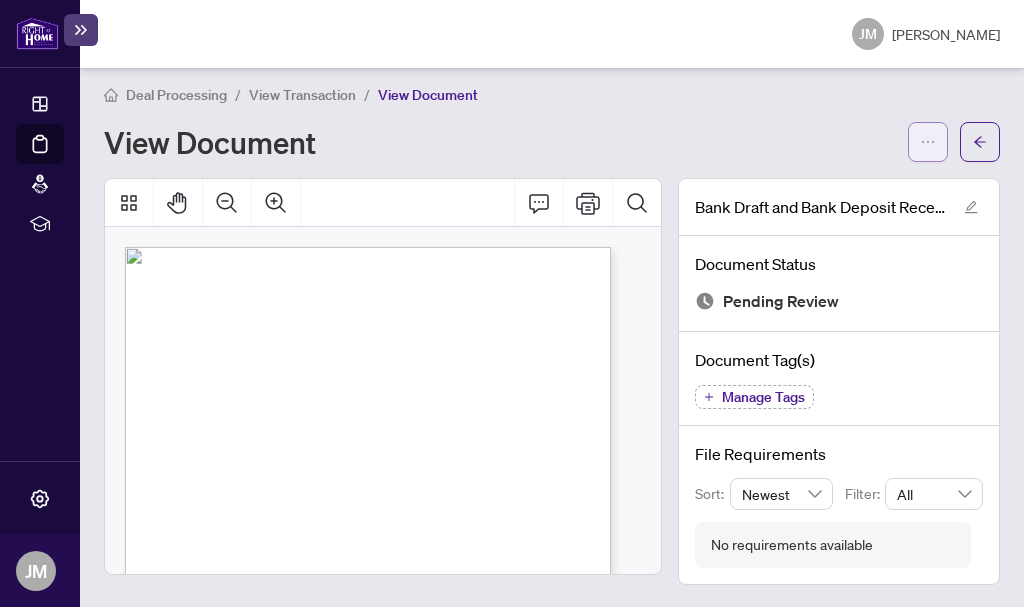 click 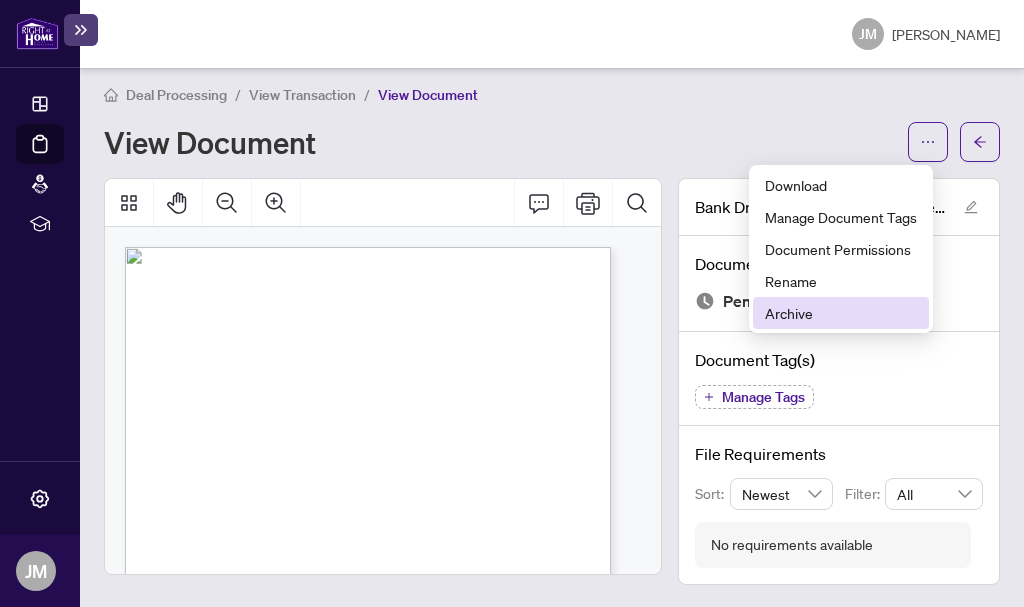 click on "Archive" at bounding box center (841, 313) 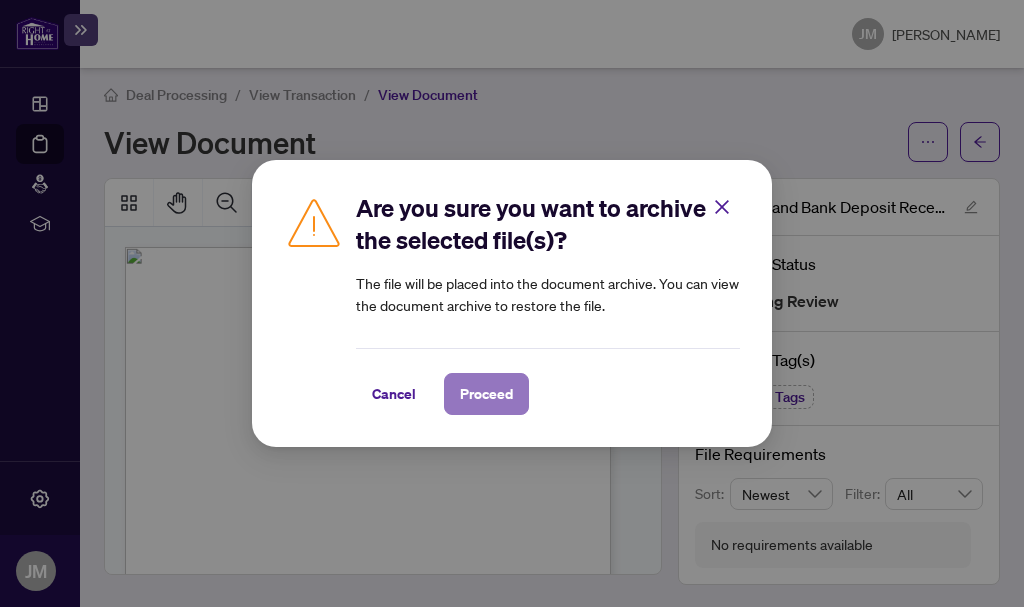 click on "Proceed" at bounding box center (486, 394) 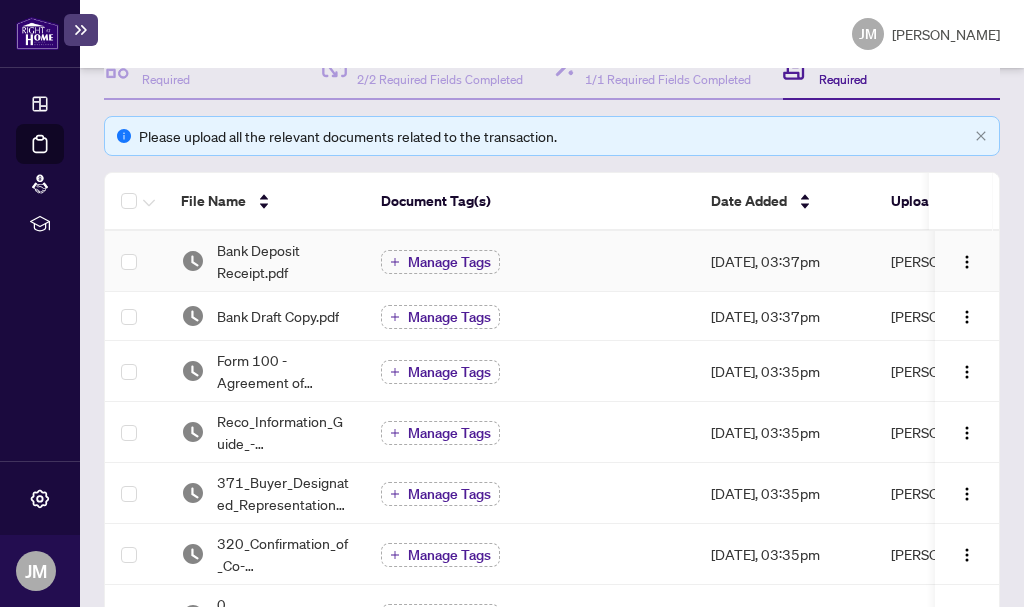 scroll, scrollTop: 232, scrollLeft: 0, axis: vertical 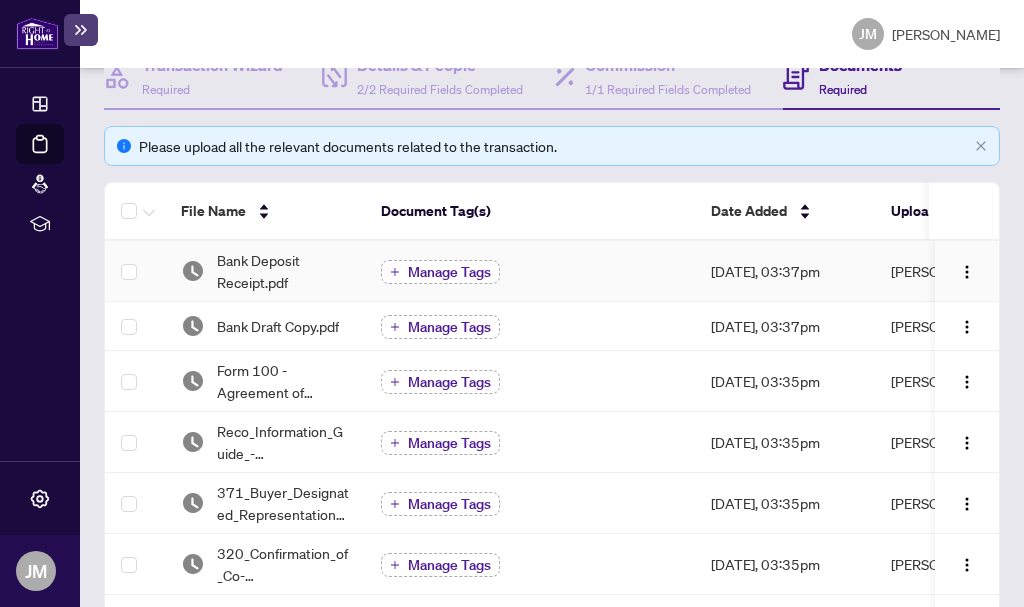 click on "Manage Tags" at bounding box center [449, 272] 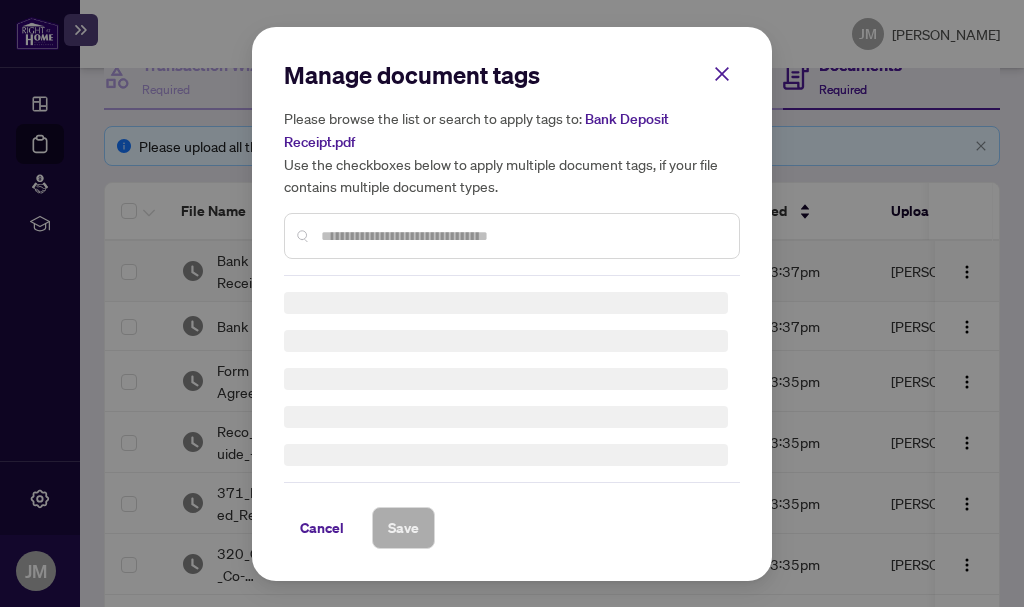 click on "Manage document tags Please browse the list or search to apply tags to:   Bank Deposit Receipt.pdf   Use the checkboxes below to apply multiple document tags, if your file contains multiple document types." at bounding box center [512, 167] 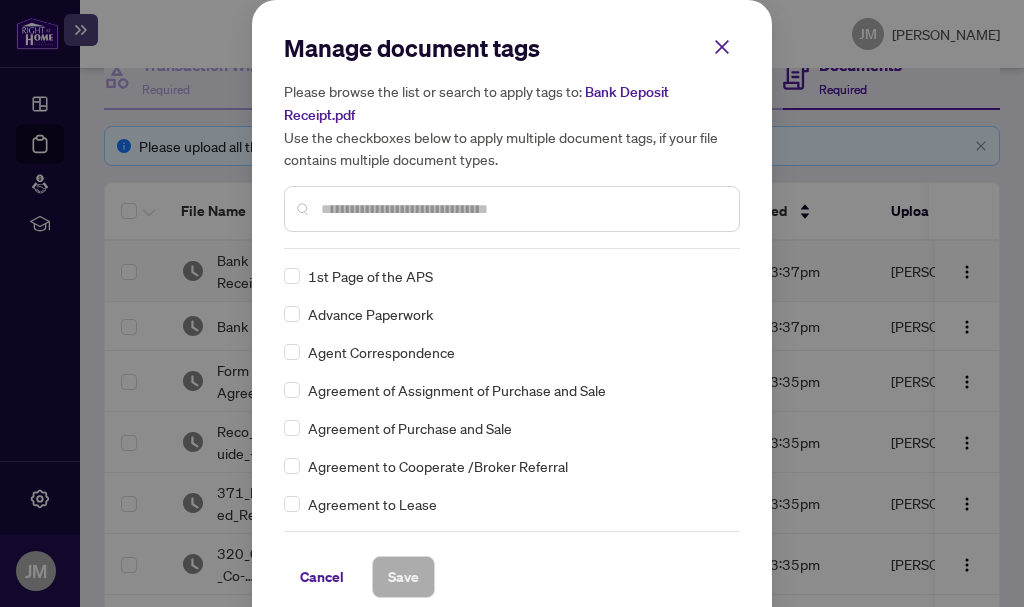 click at bounding box center (522, 209) 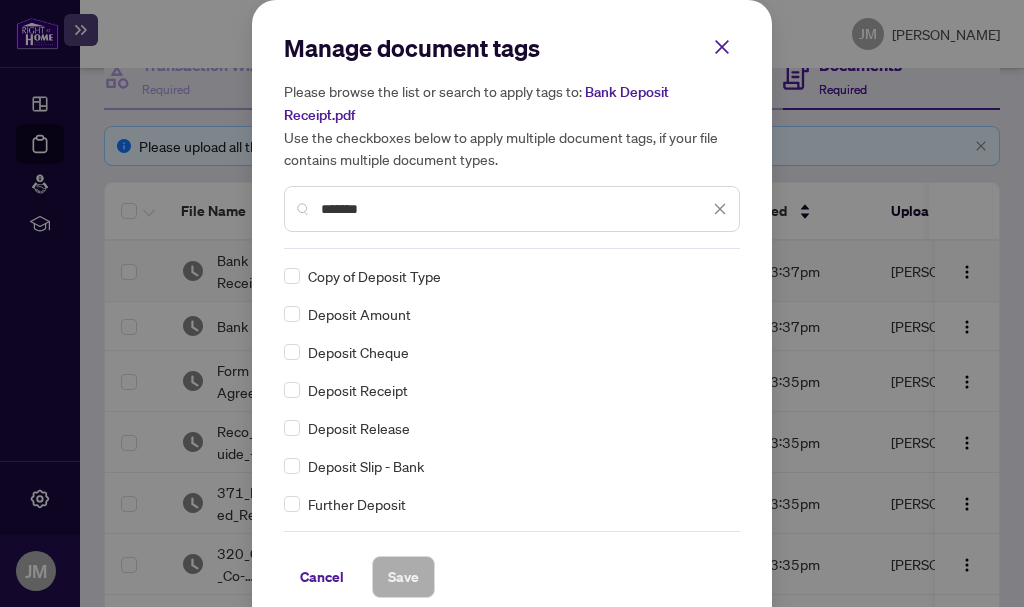 type on "*******" 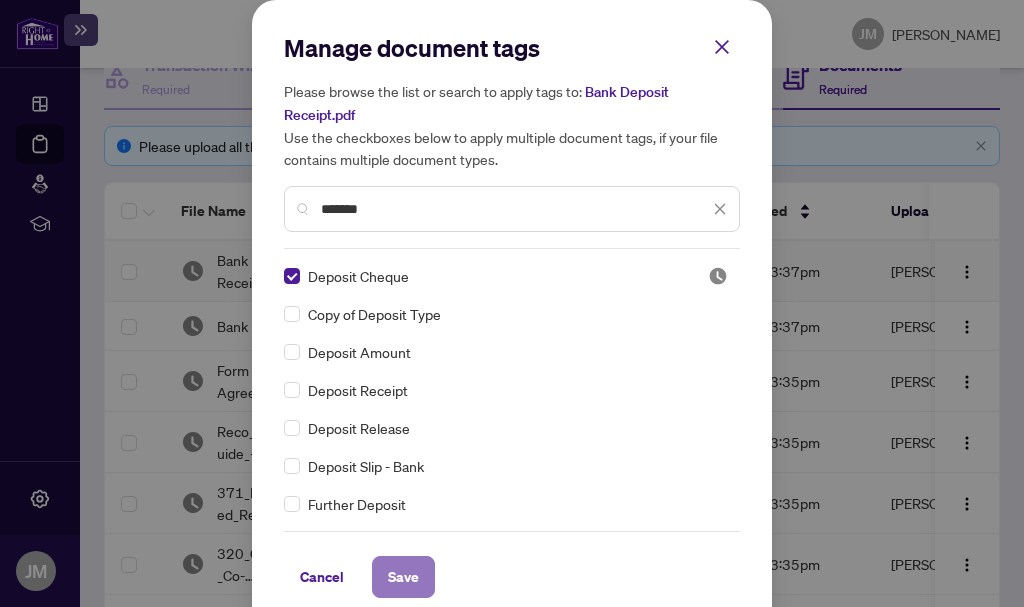 click on "Save" at bounding box center [403, 577] 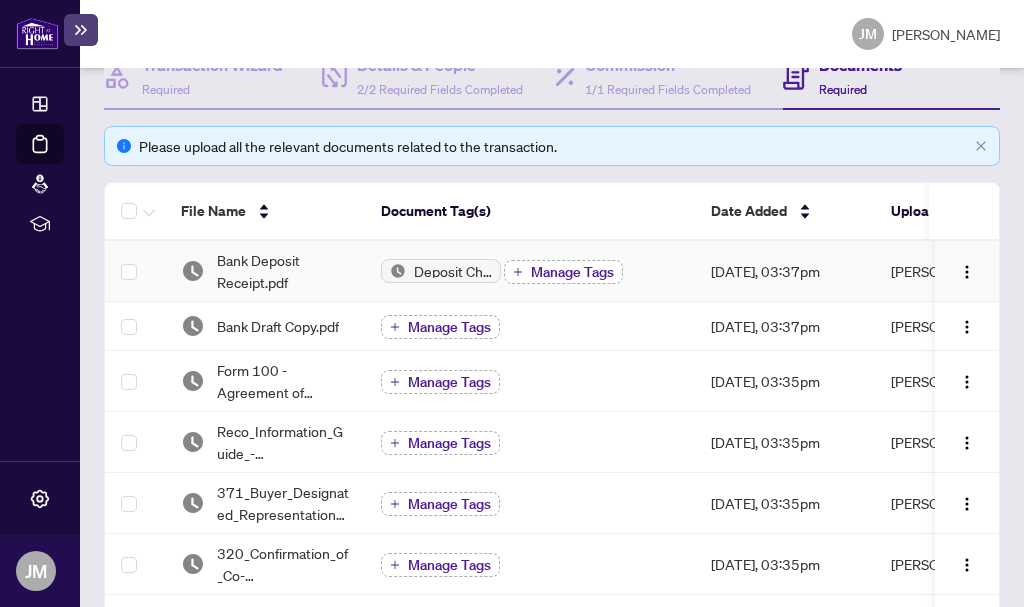 click on "Manage Tags" at bounding box center [572, 272] 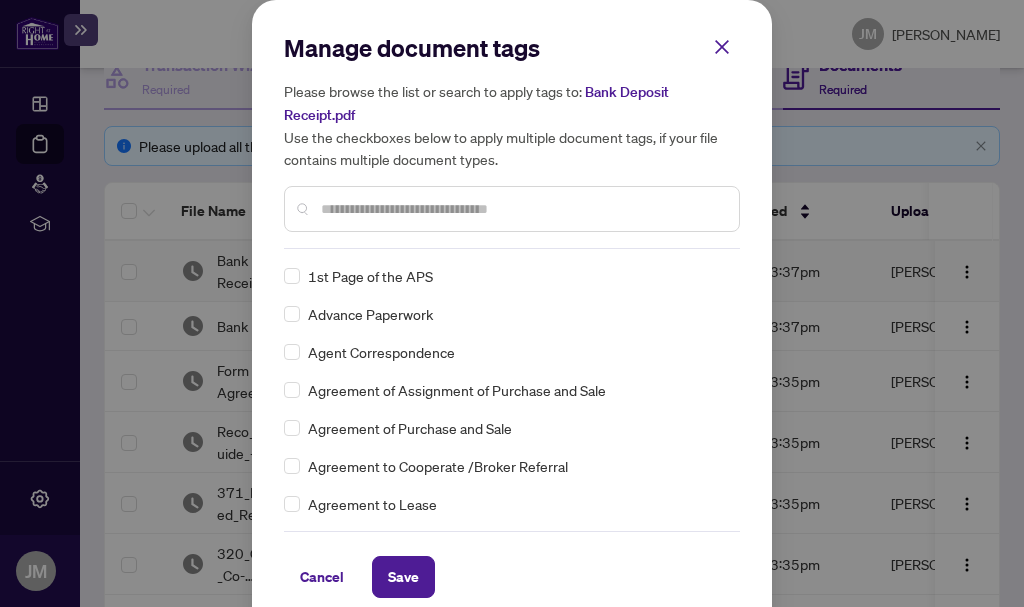 scroll, scrollTop: 0, scrollLeft: 0, axis: both 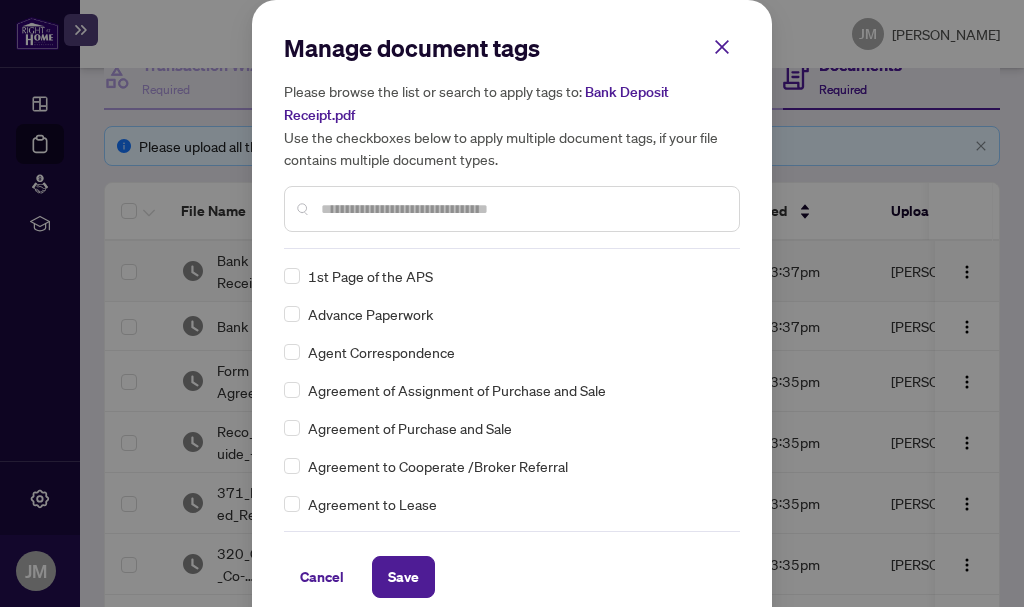 click at bounding box center [522, 209] 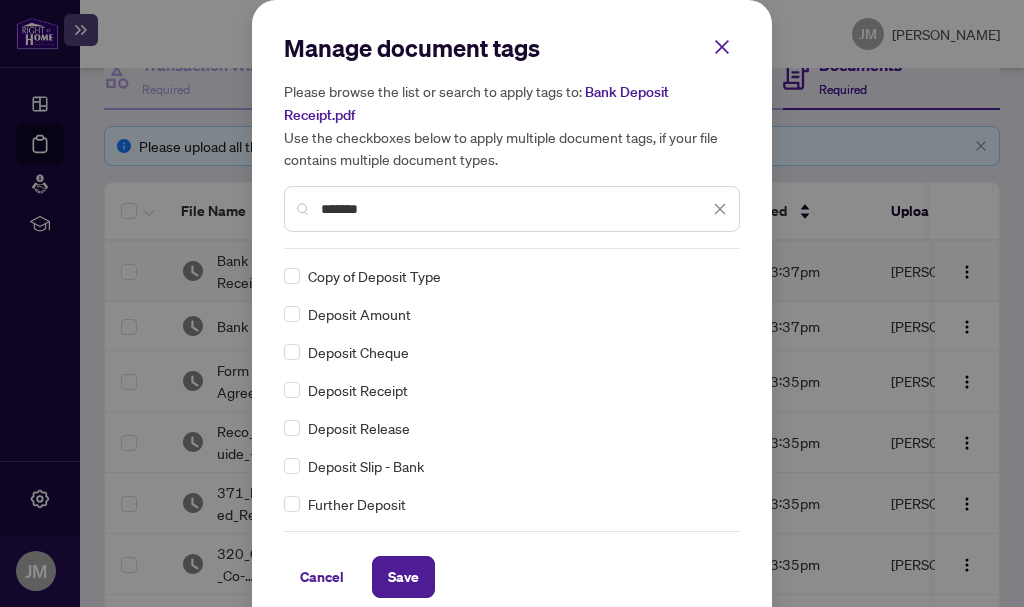 type on "*******" 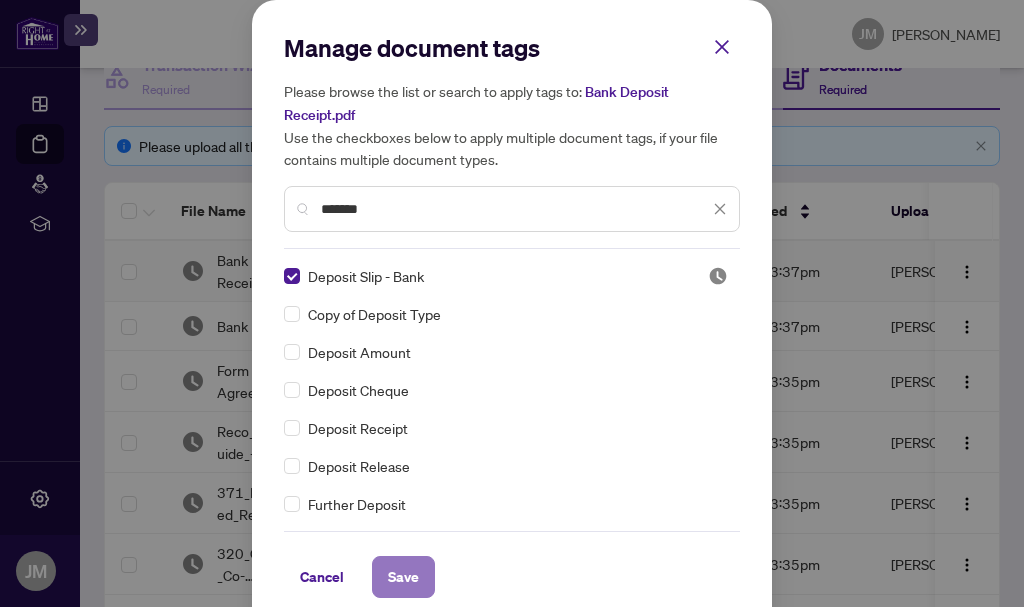 click on "Save" at bounding box center [403, 577] 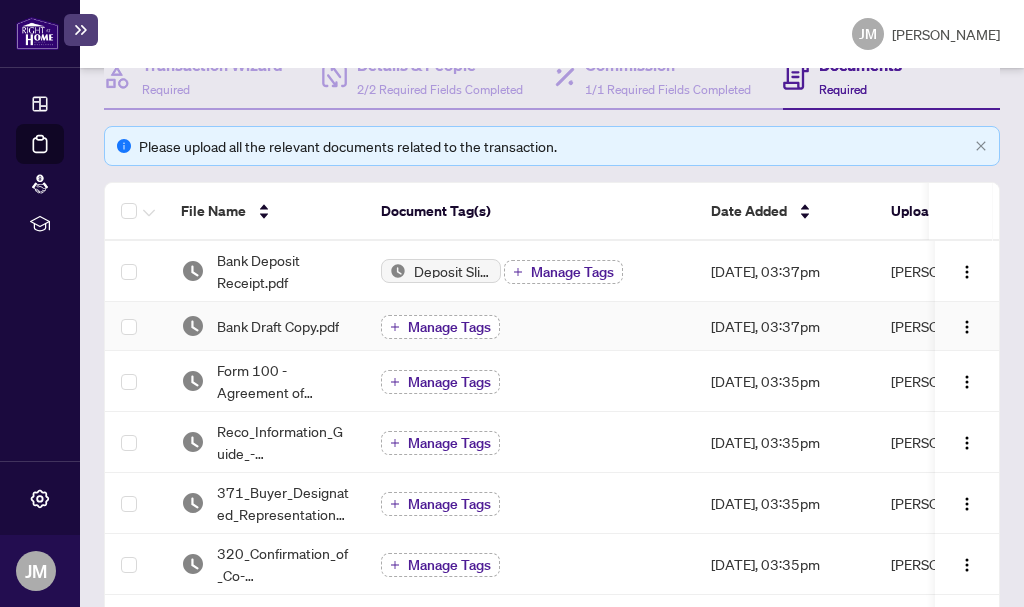 click on "Manage Tags" at bounding box center [449, 327] 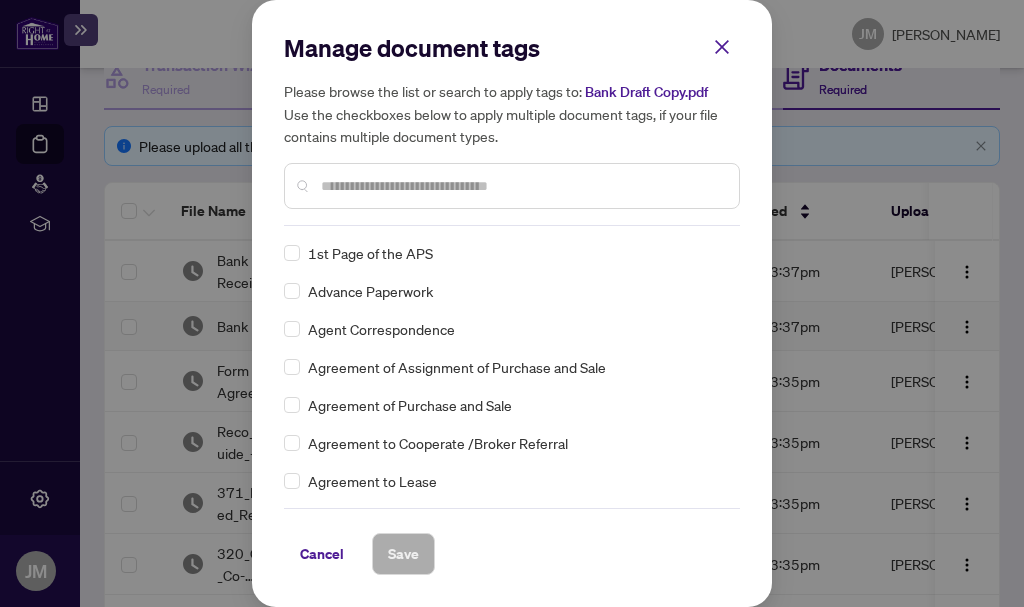 click at bounding box center (522, 186) 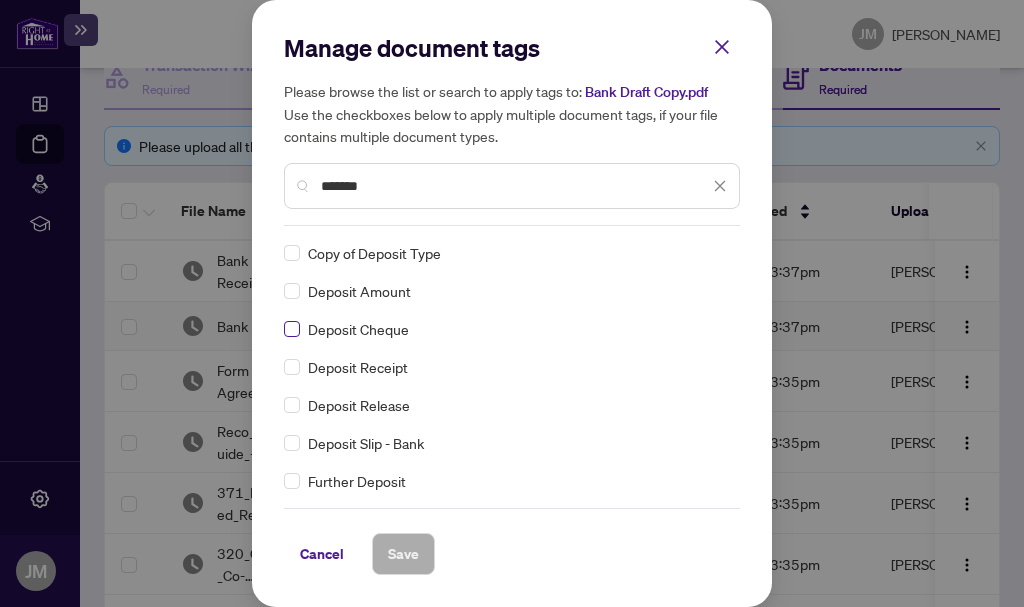 type on "*******" 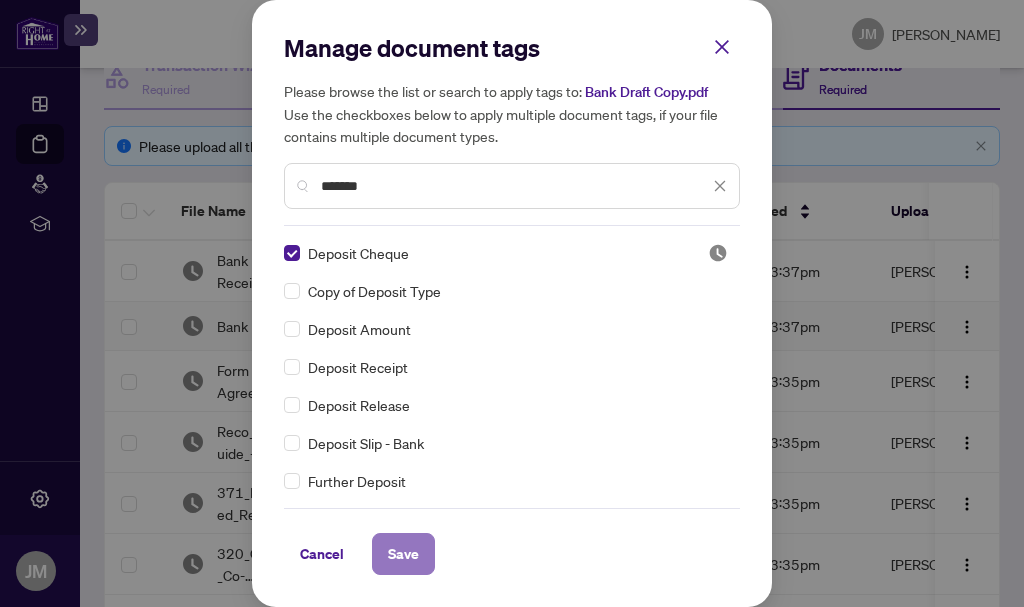click on "Save" at bounding box center [403, 554] 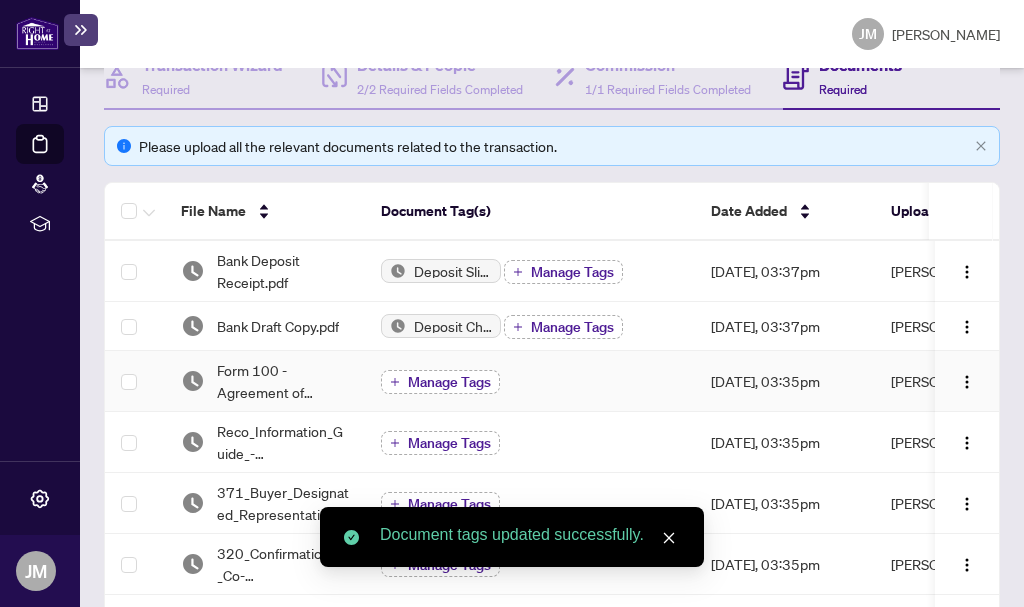 click on "Manage Tags" at bounding box center (449, 382) 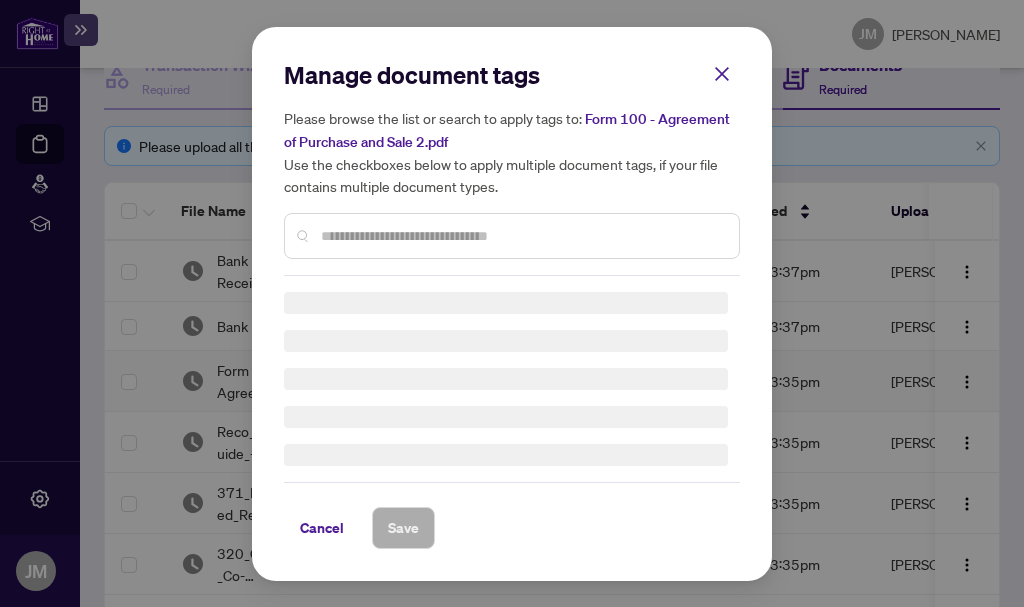 click on "Manage document tags Please browse the list or search to apply tags to:   Form 100 - Agreement of Purchase and Sale 2.pdf   Use the checkboxes below to apply multiple document tags, if your file contains multiple document types." at bounding box center (512, 167) 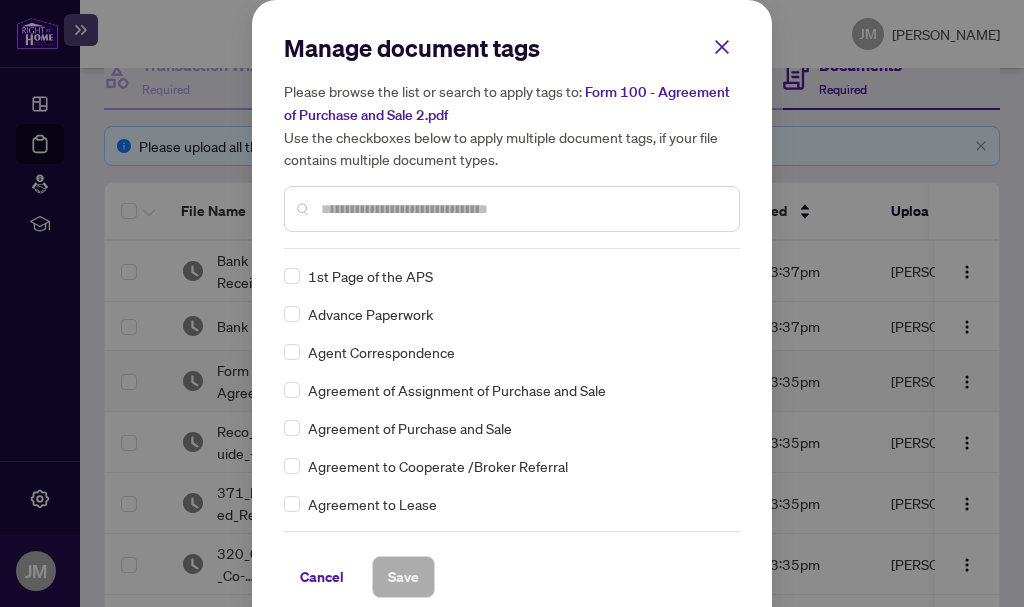 click at bounding box center [522, 209] 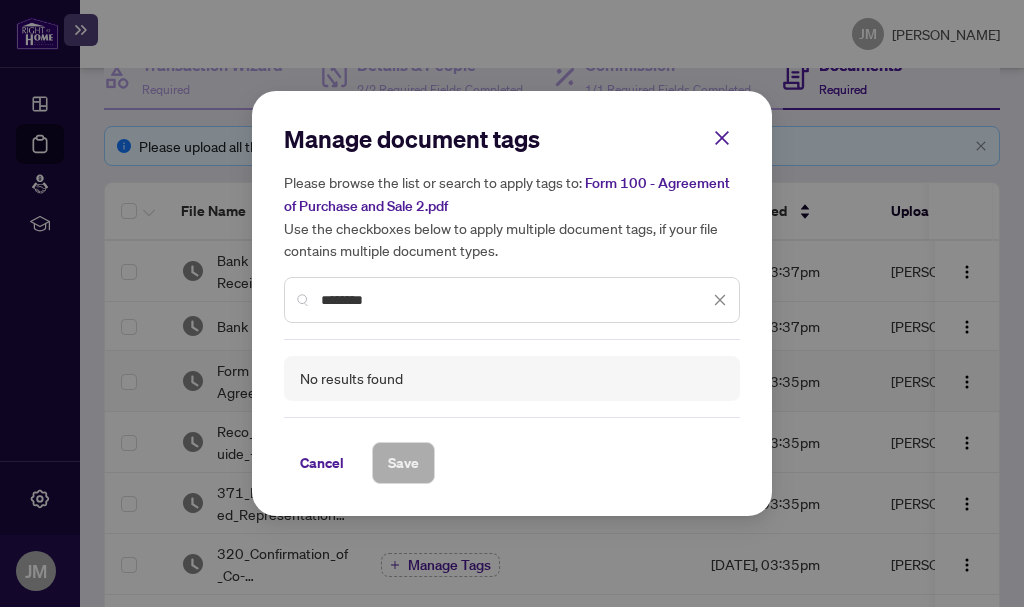 drag, startPoint x: 390, startPoint y: 302, endPoint x: 68, endPoint y: 248, distance: 326.49655 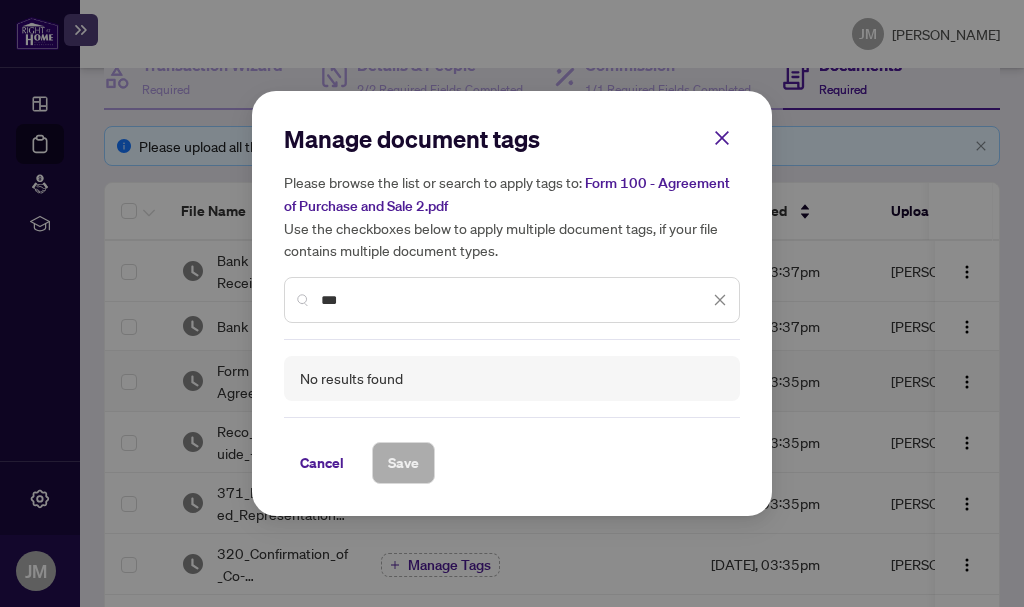 click on "***" at bounding box center [515, 300] 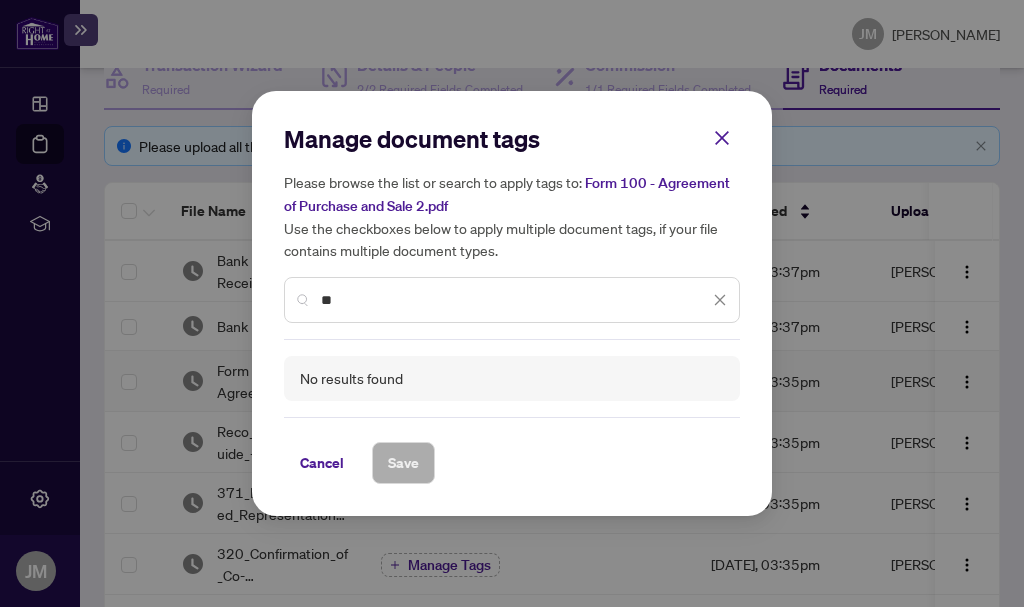 type on "*" 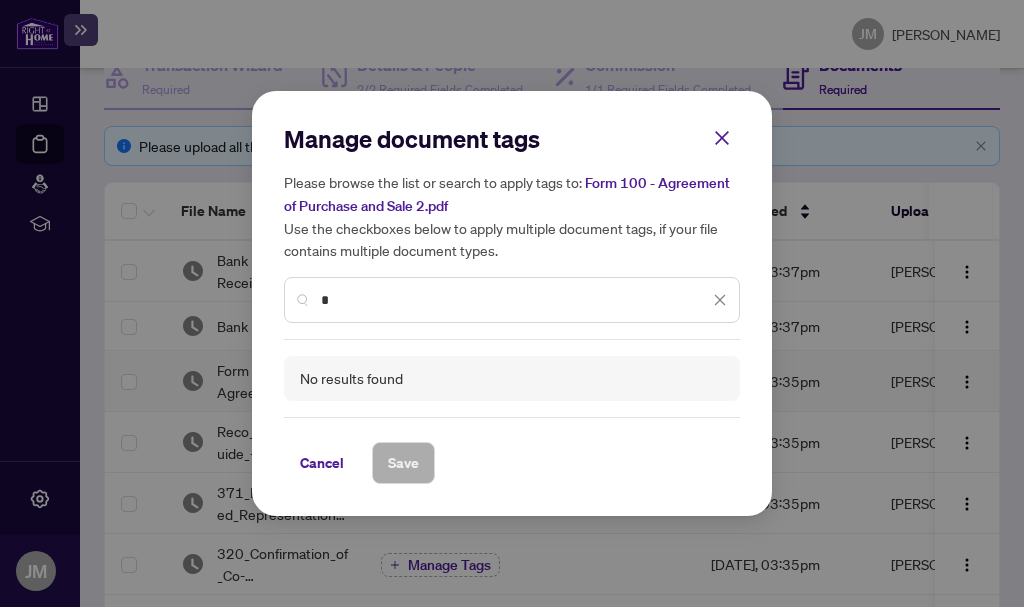 type 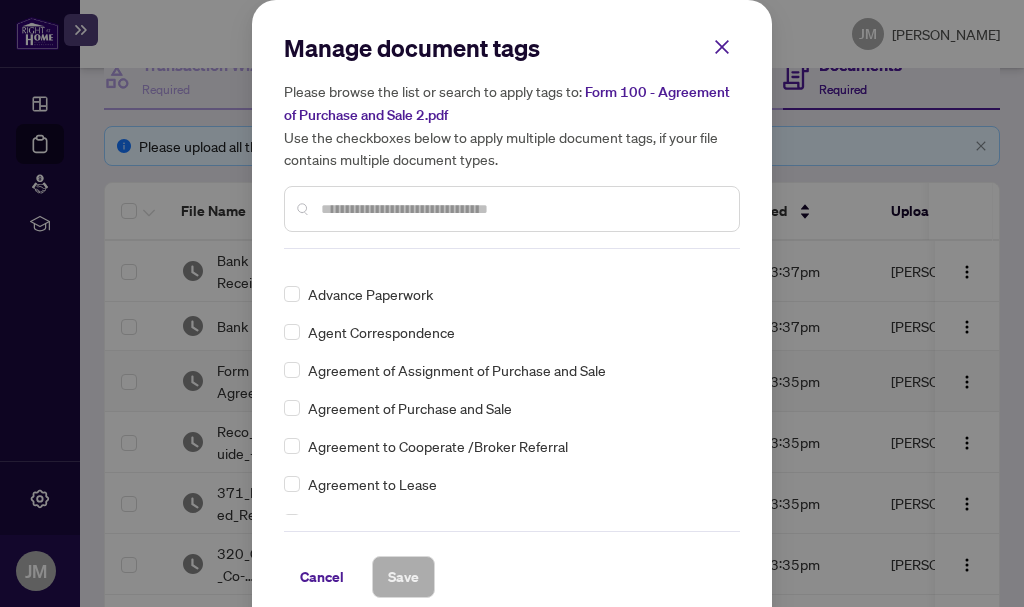 scroll, scrollTop: 0, scrollLeft: 0, axis: both 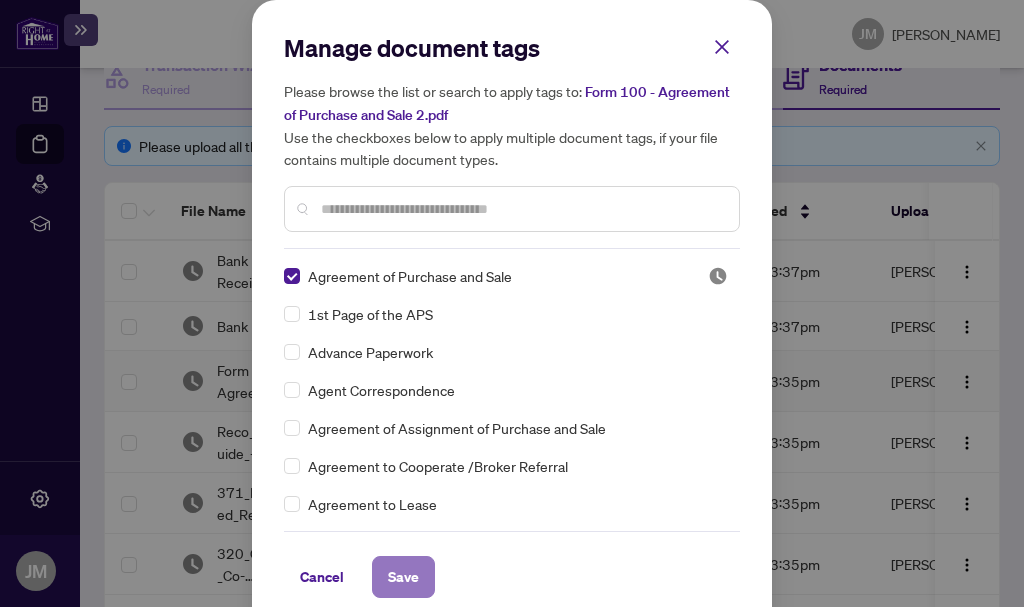 click on "Save" at bounding box center (403, 577) 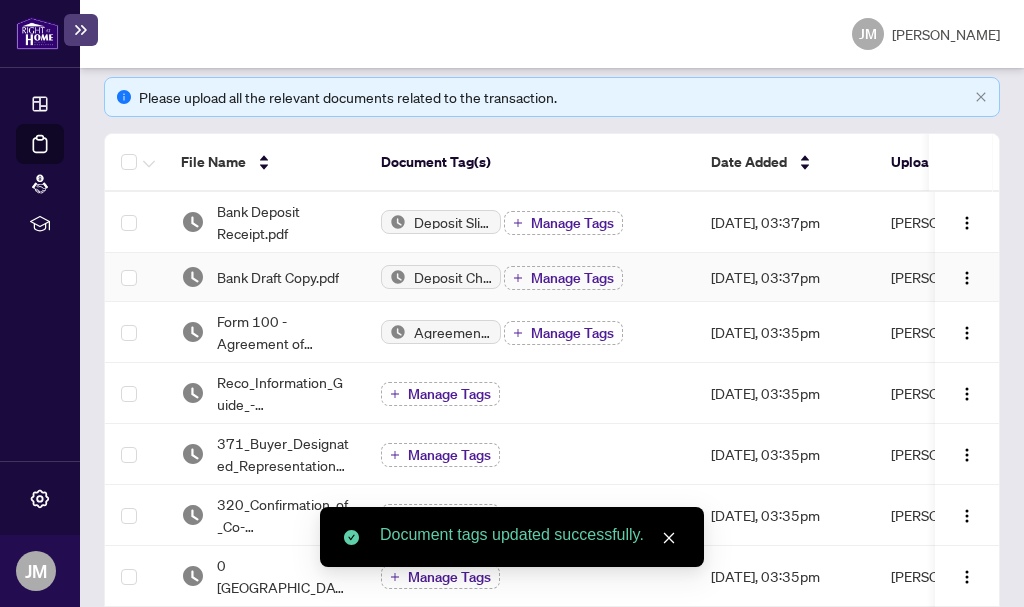 scroll, scrollTop: 282, scrollLeft: 0, axis: vertical 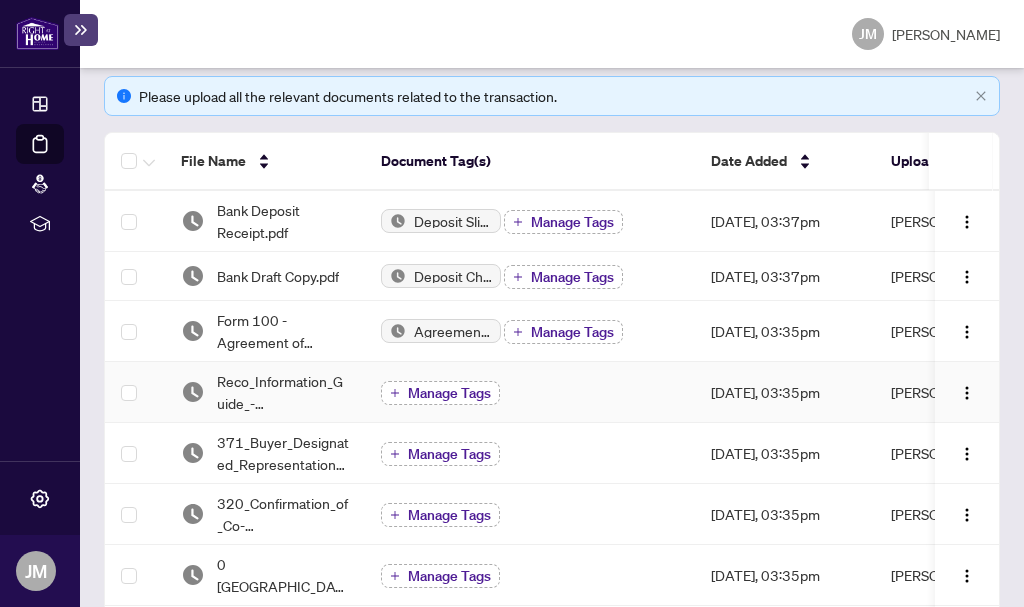 click on "Manage Tags" at bounding box center [449, 393] 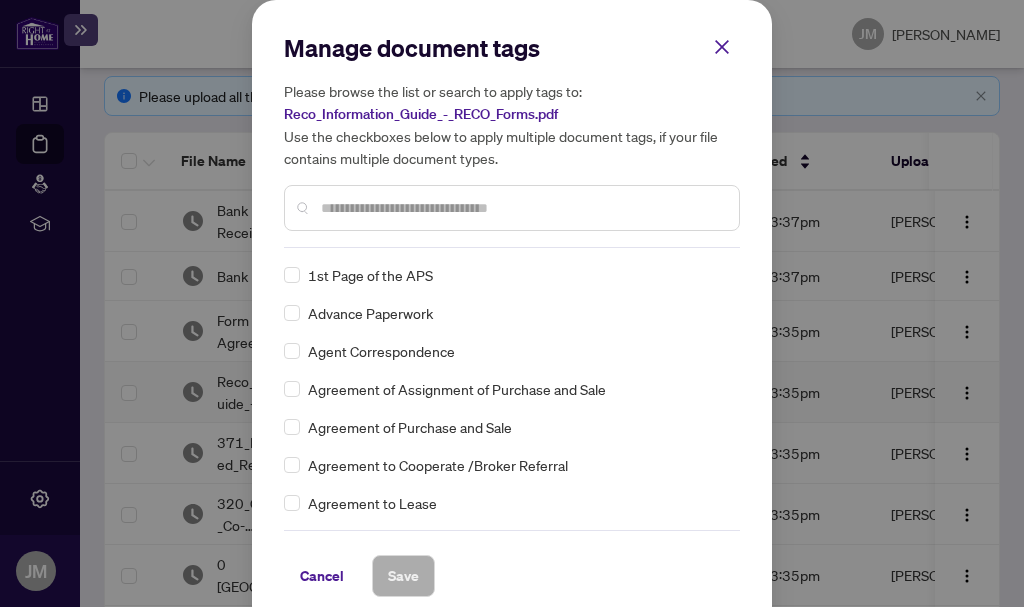 click at bounding box center (522, 208) 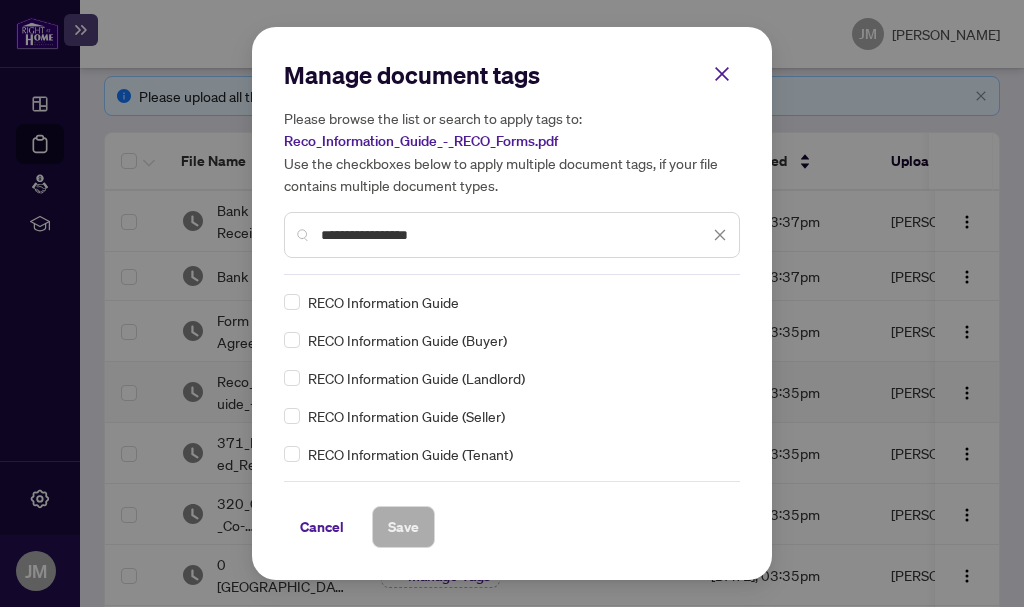 type on "**********" 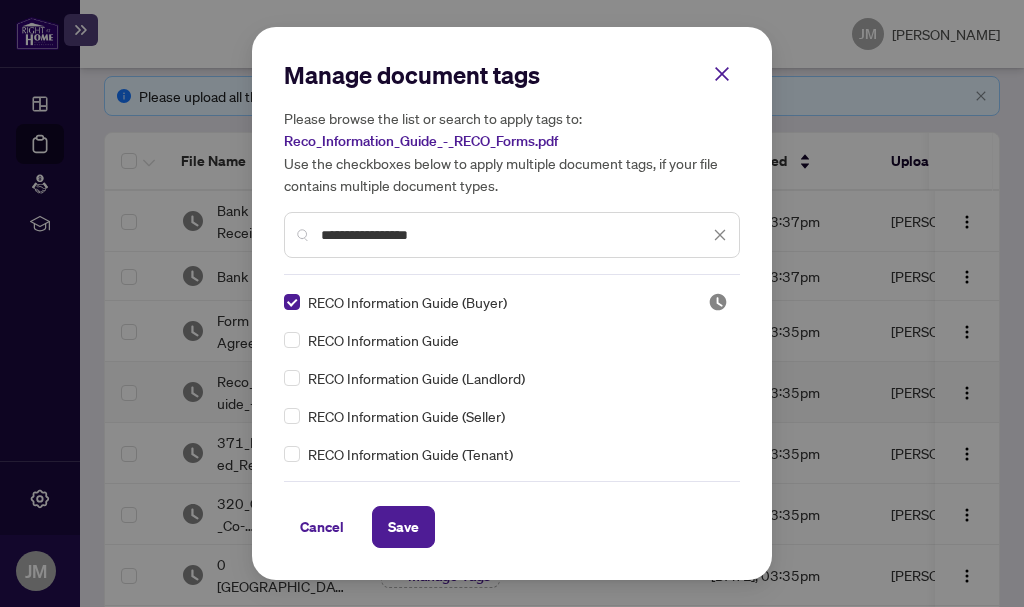 drag, startPoint x: 393, startPoint y: 520, endPoint x: 407, endPoint y: 503, distance: 22.022715 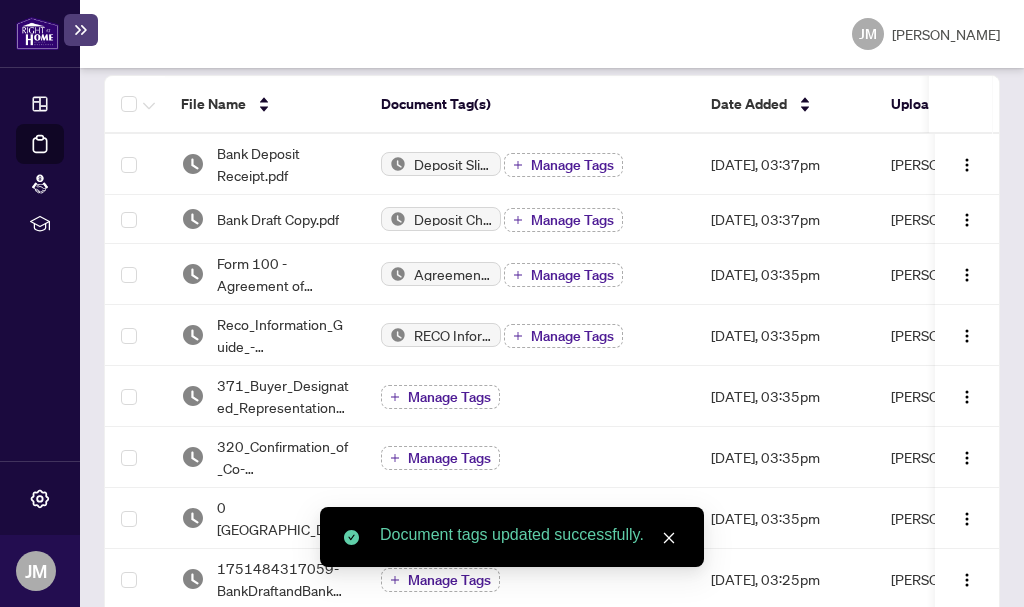 scroll, scrollTop: 357, scrollLeft: 0, axis: vertical 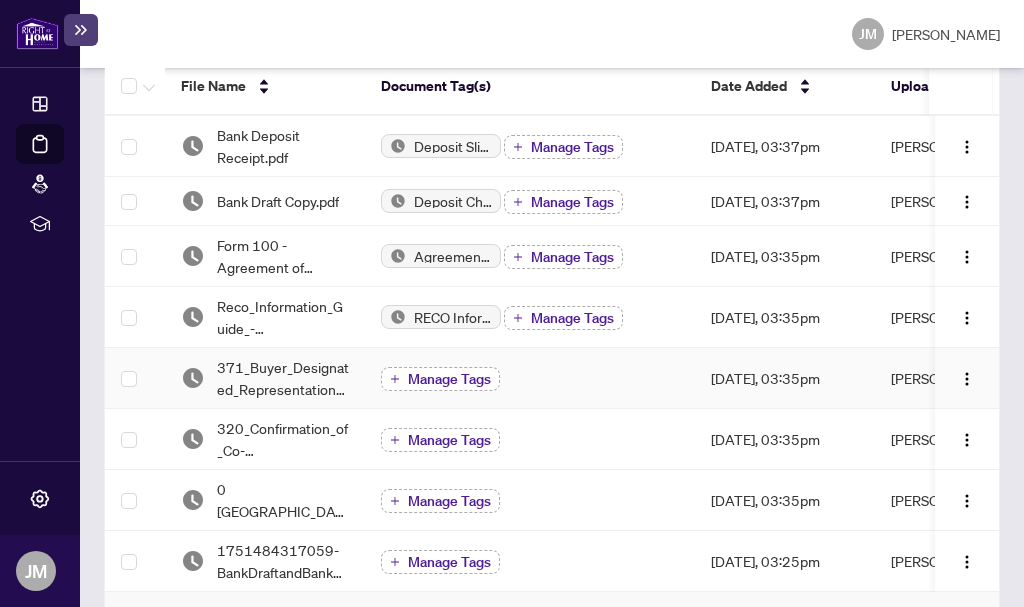 click on "Manage Tags" at bounding box center (449, 379) 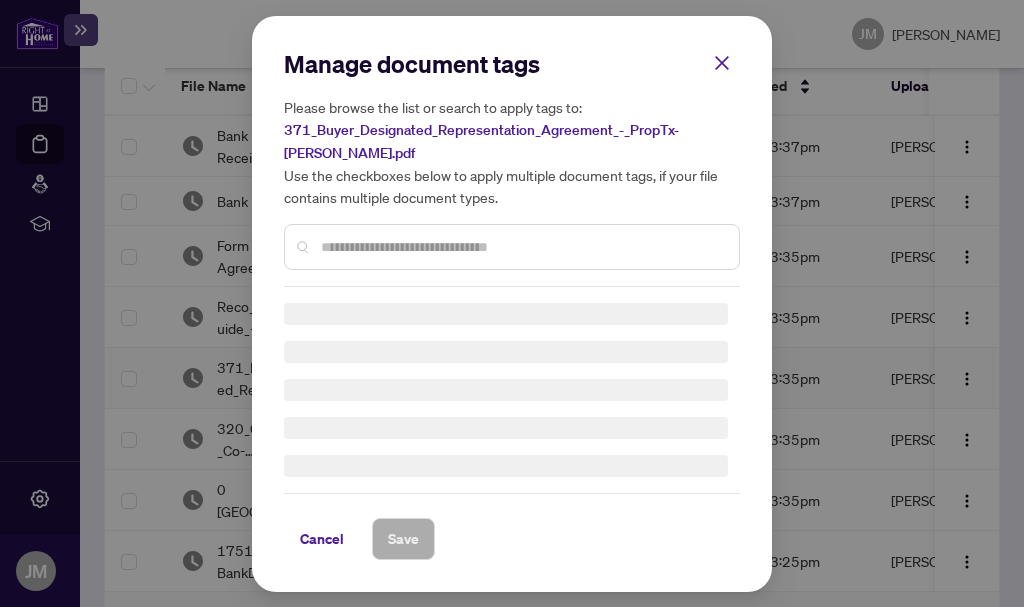 click at bounding box center (512, 247) 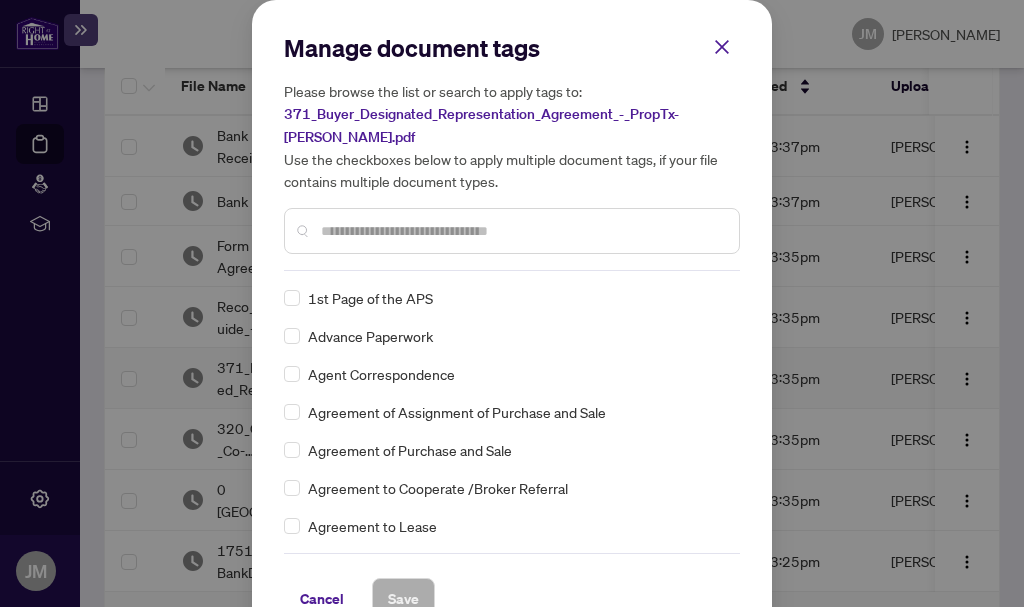 click at bounding box center (522, 231) 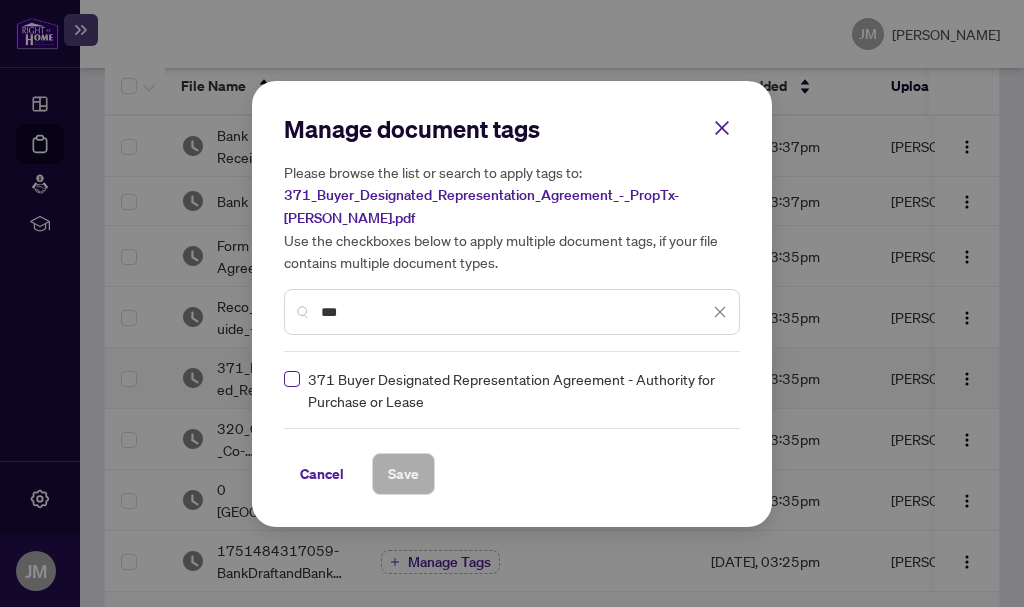 type on "***" 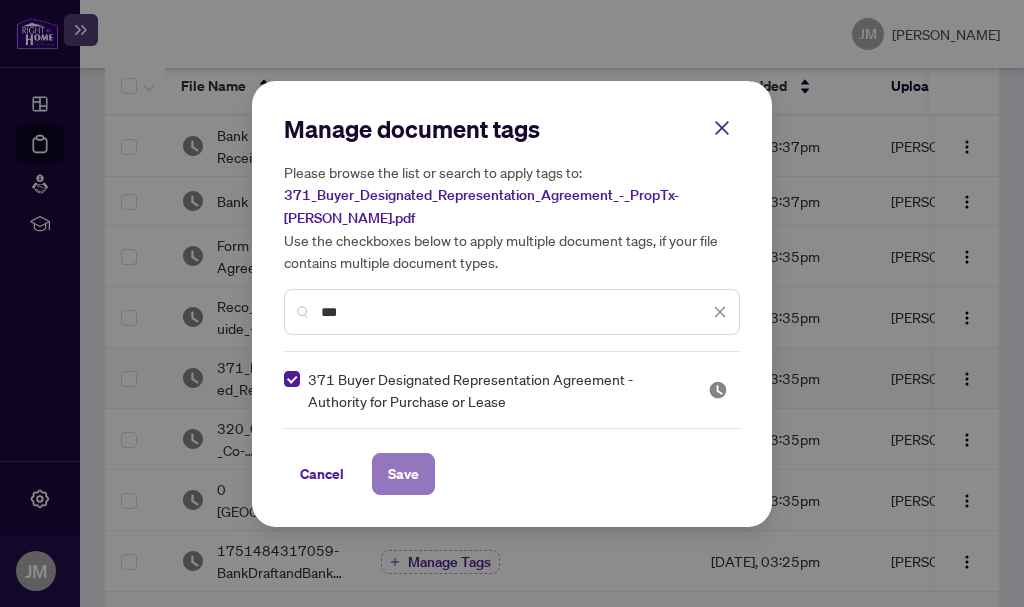 click on "Save" at bounding box center (403, 474) 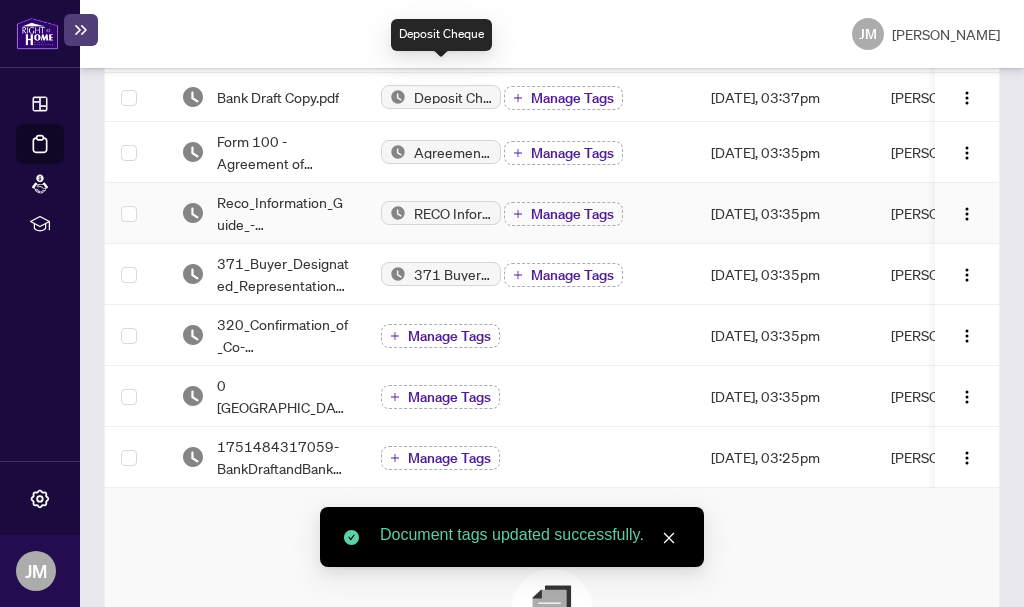 scroll, scrollTop: 482, scrollLeft: 0, axis: vertical 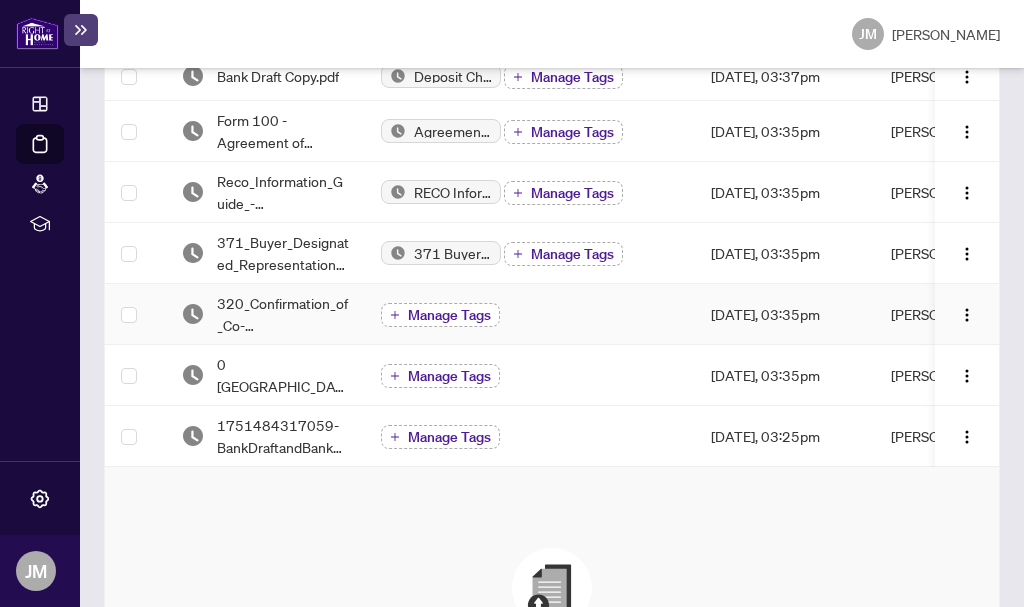 click on "Manage Tags" at bounding box center [449, 315] 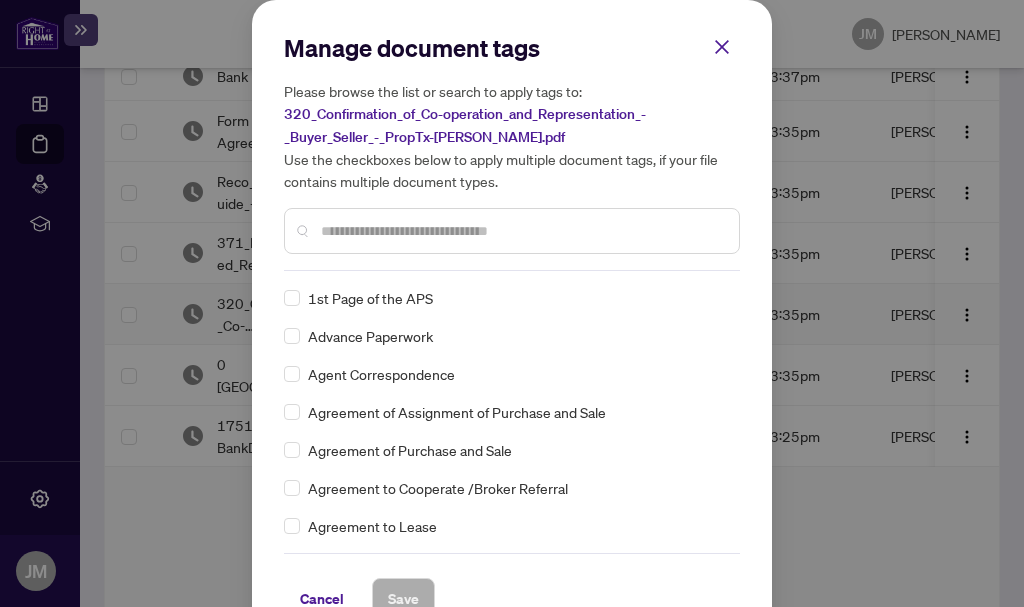 click at bounding box center [522, 231] 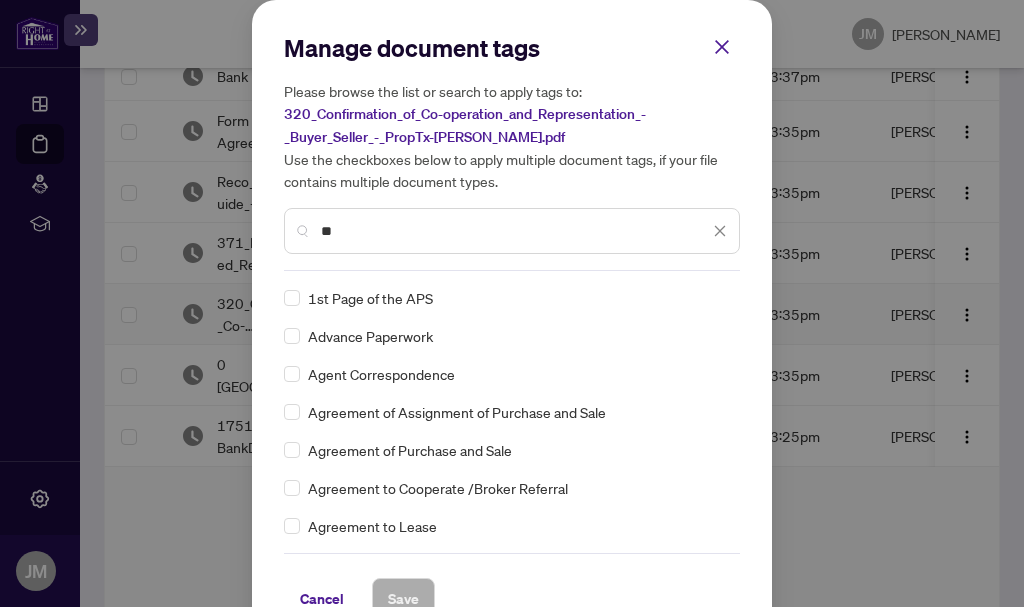 type on "***" 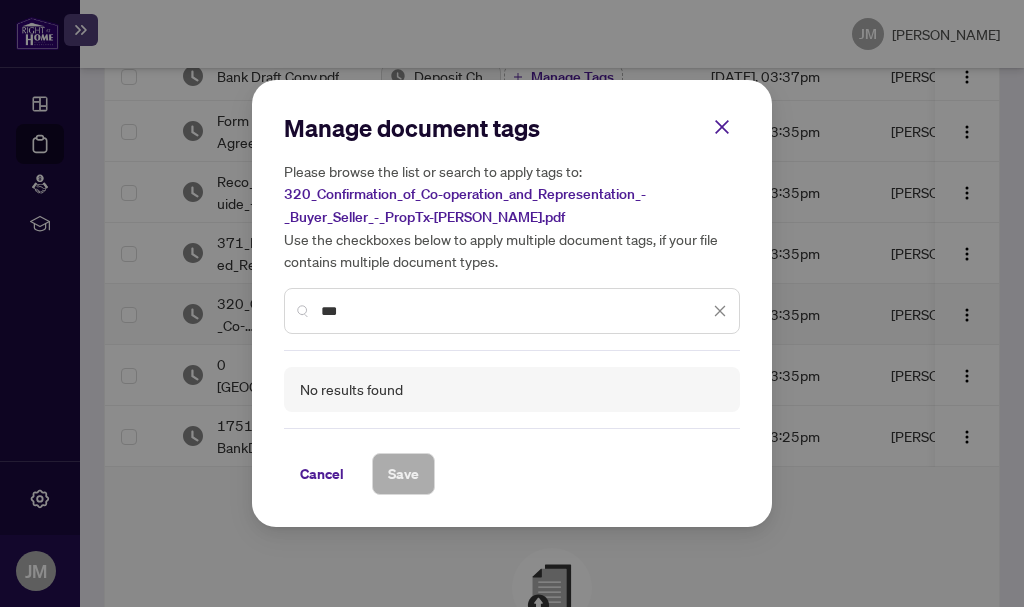 drag, startPoint x: 406, startPoint y: 308, endPoint x: 243, endPoint y: 281, distance: 165.22107 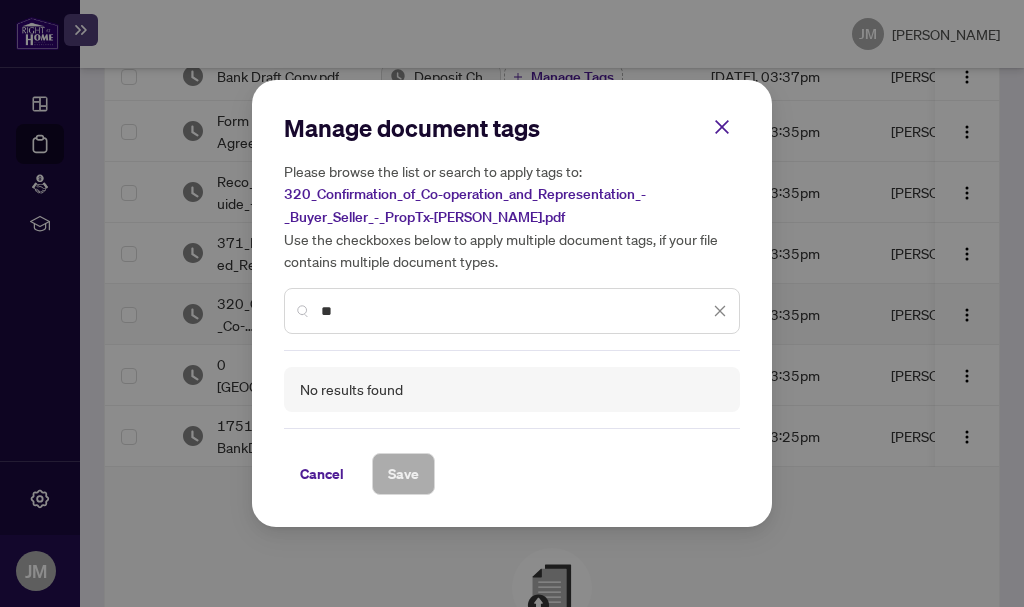 type on "*" 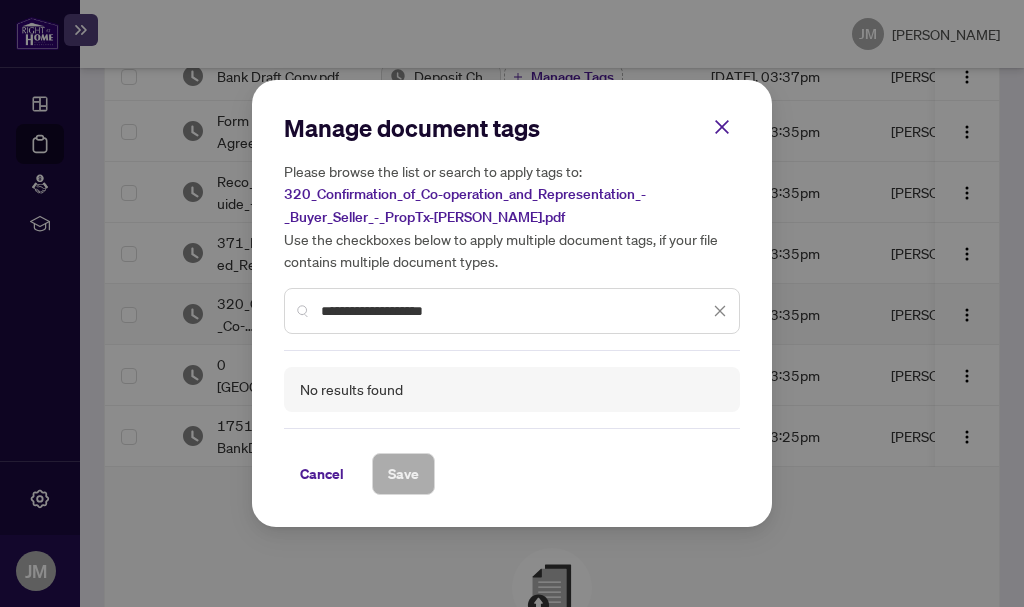 click on "**********" at bounding box center [515, 311] 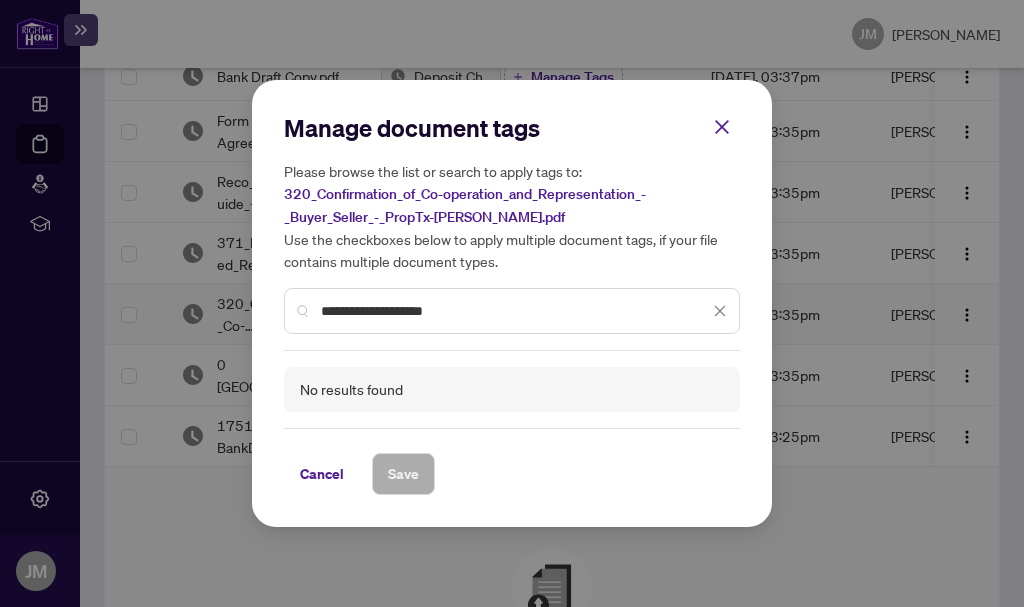 drag, startPoint x: 351, startPoint y: 307, endPoint x: 300, endPoint y: 295, distance: 52.392746 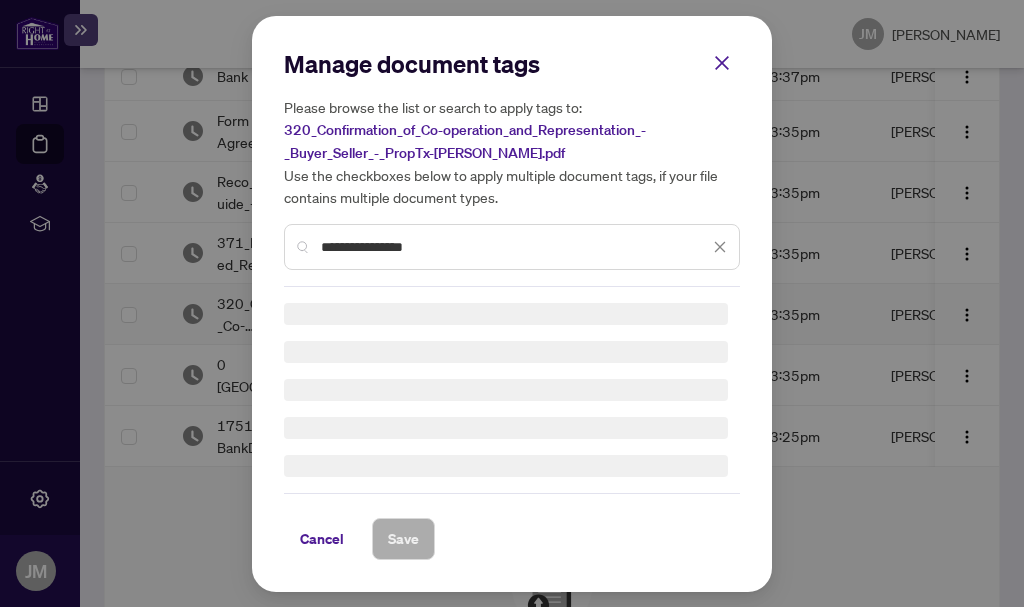 click on "**********" at bounding box center (512, 247) 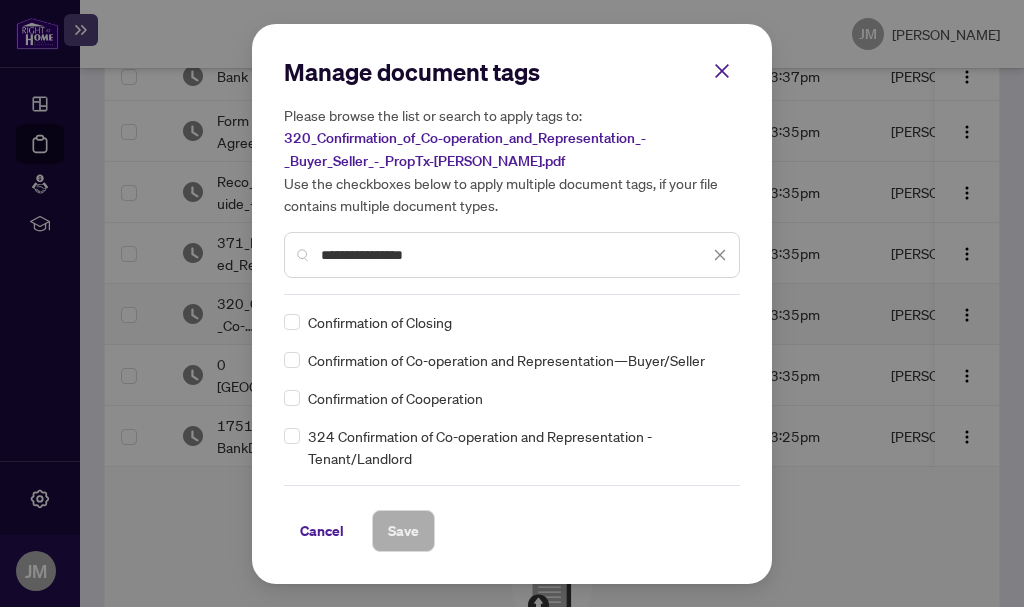 type on "**********" 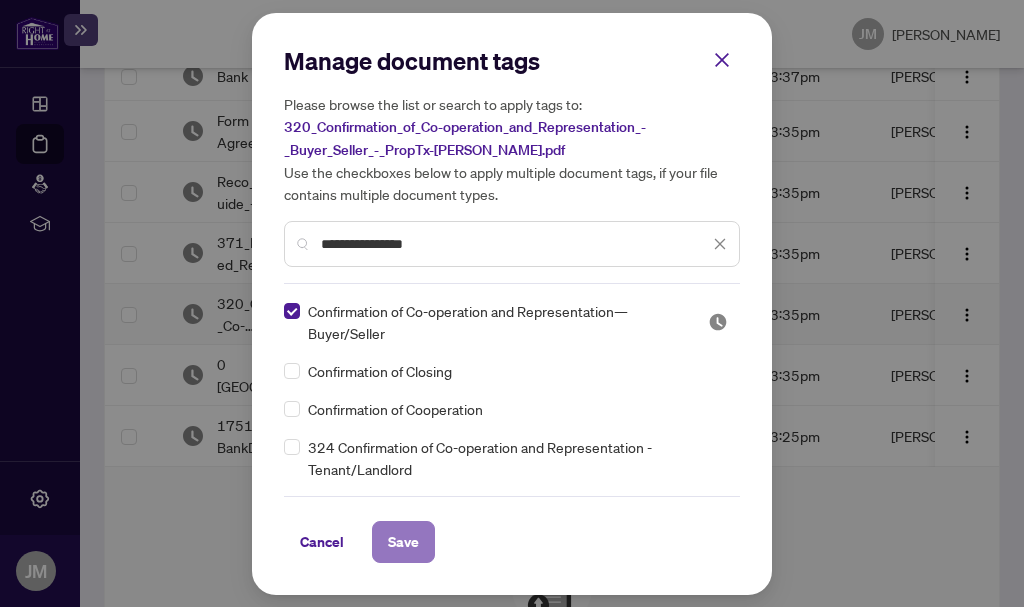 click on "Save" at bounding box center [403, 542] 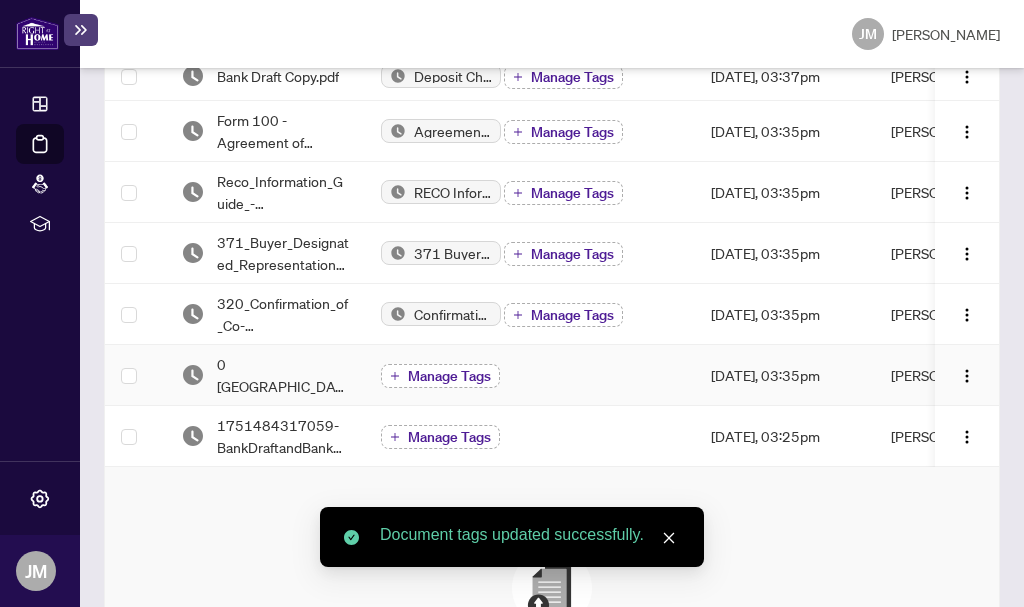 click on "Manage Tags" at bounding box center [449, 376] 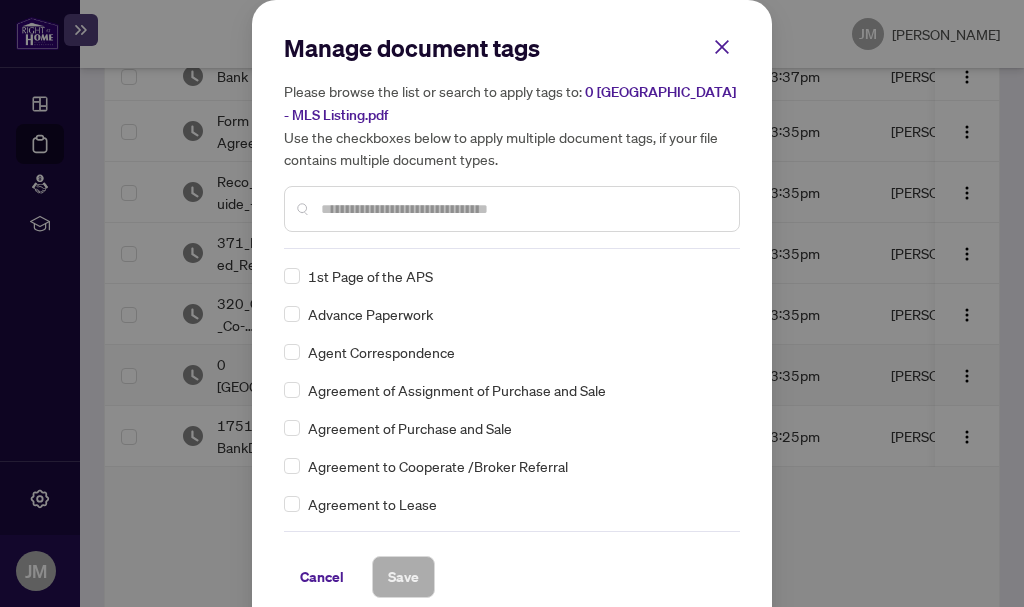 click at bounding box center [522, 209] 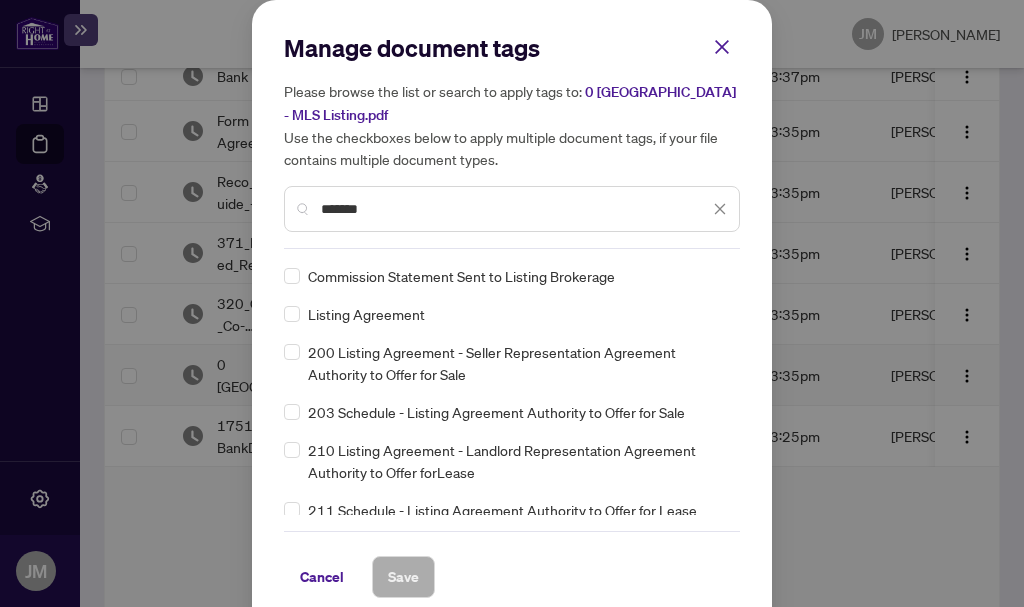 drag, startPoint x: 390, startPoint y: 215, endPoint x: 146, endPoint y: 194, distance: 244.90202 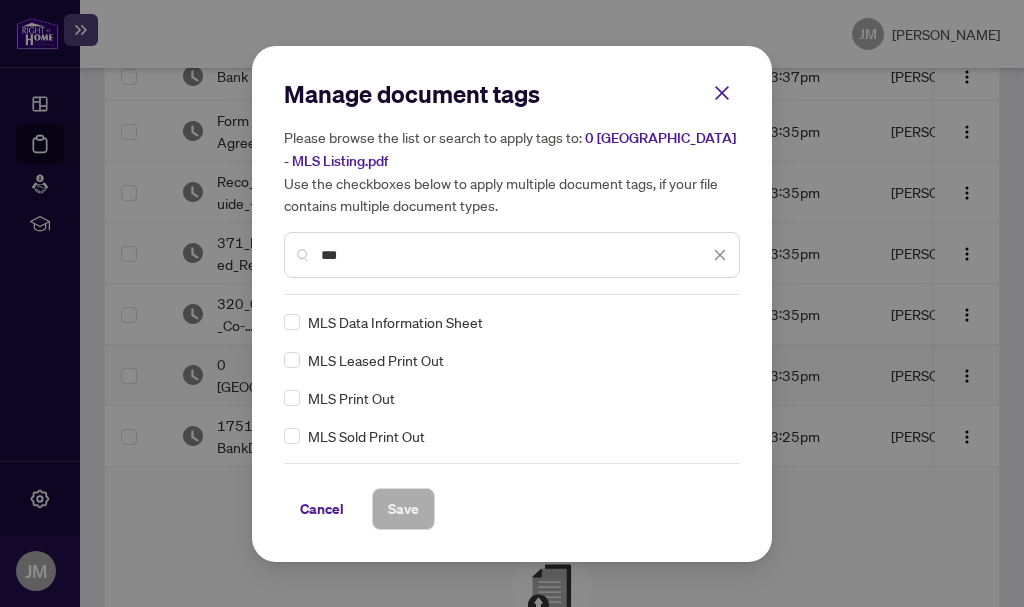 type on "***" 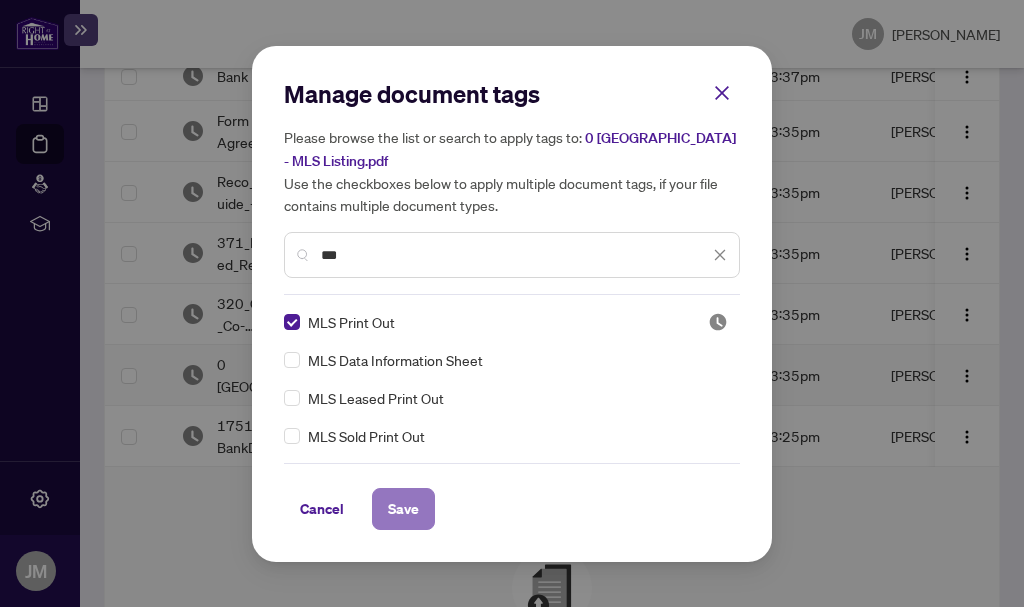 click on "Save" at bounding box center [403, 509] 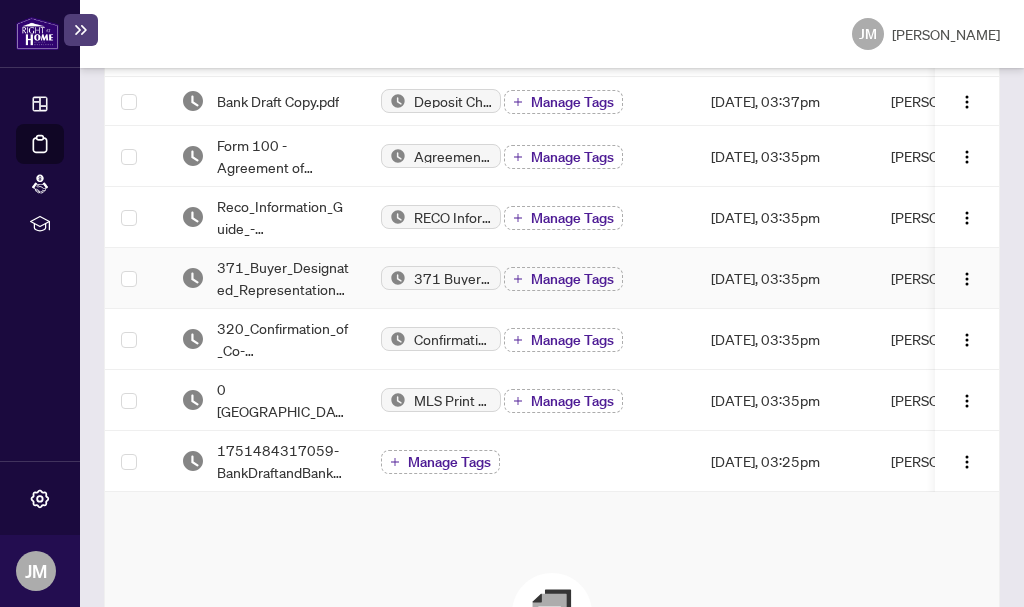 scroll, scrollTop: 482, scrollLeft: 0, axis: vertical 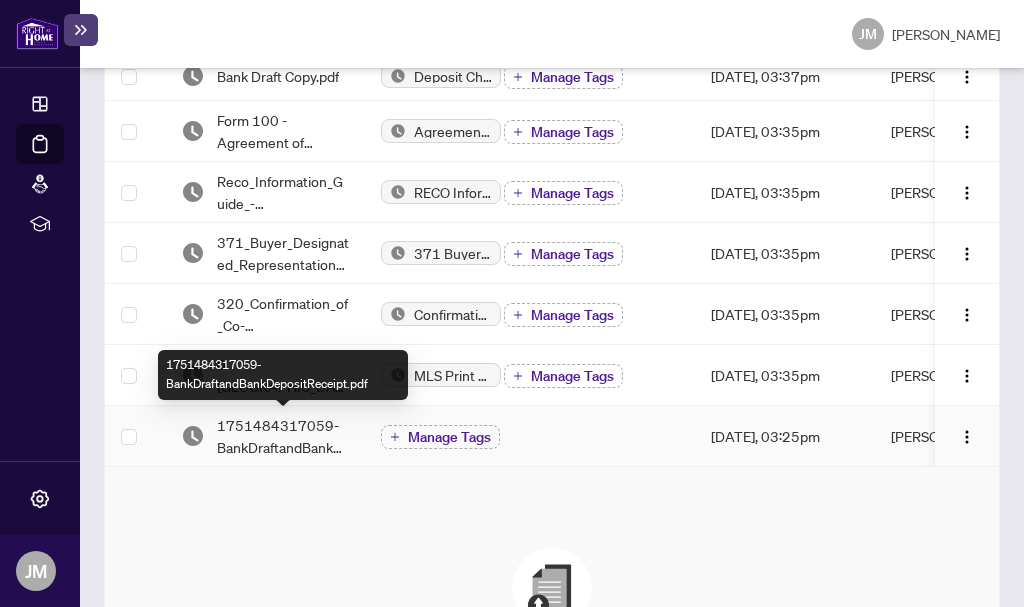 click on "1751484317059-BankDraftandBankDepositReceipt.pdf" at bounding box center (283, 436) 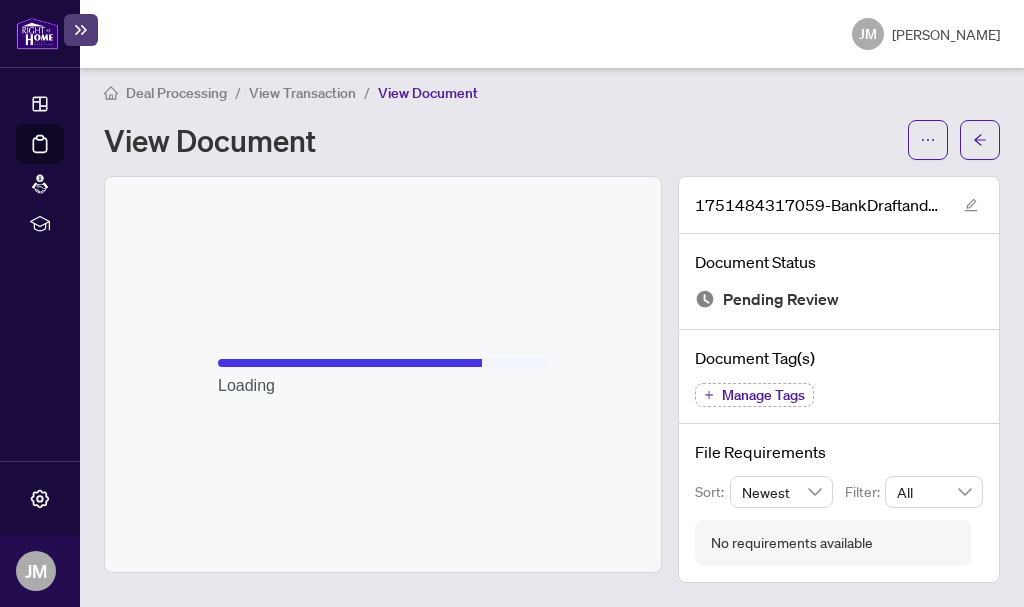 scroll, scrollTop: 9, scrollLeft: 0, axis: vertical 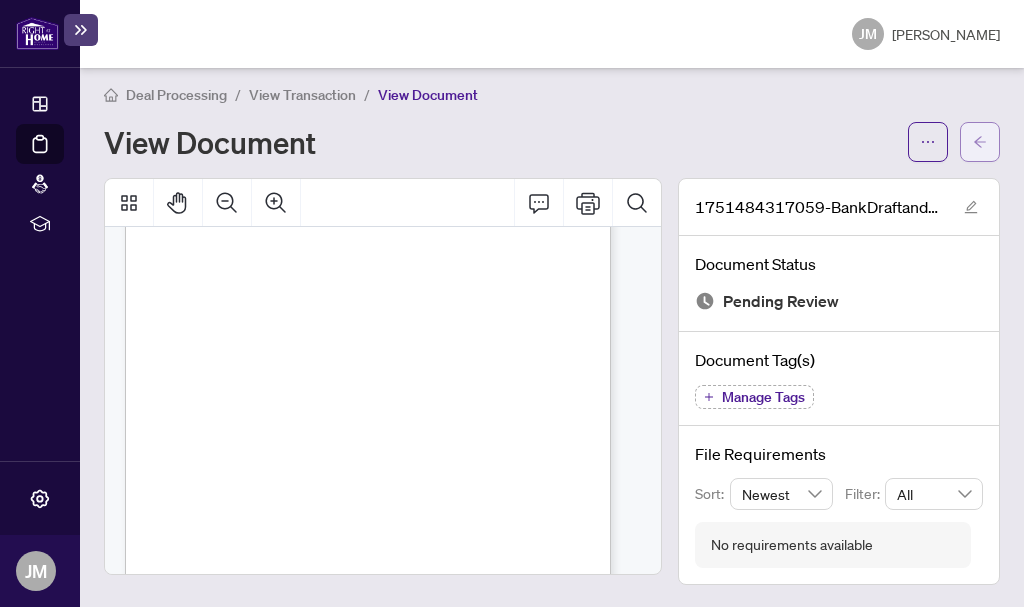 click 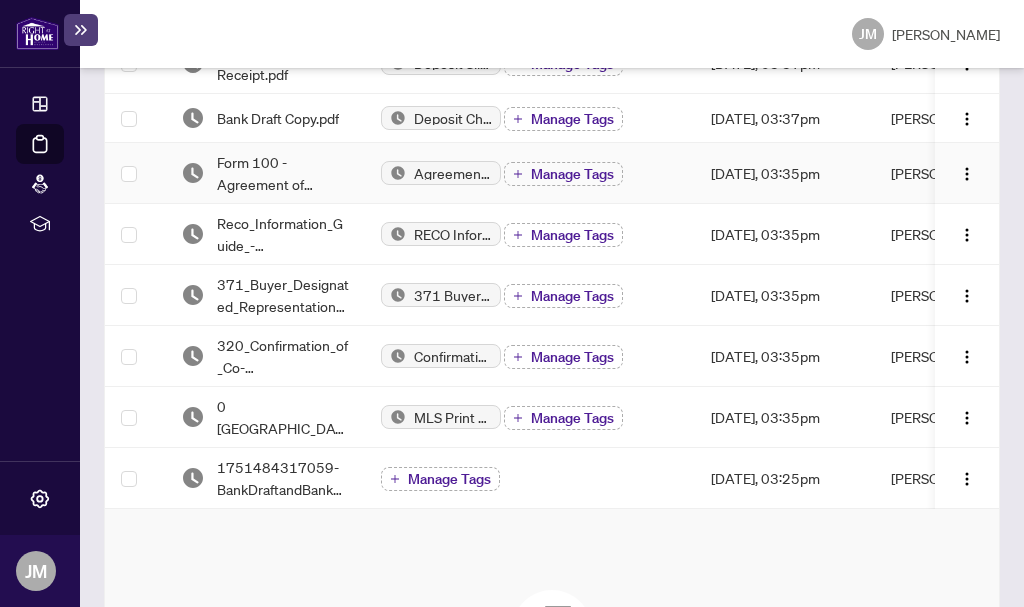 scroll, scrollTop: 484, scrollLeft: 0, axis: vertical 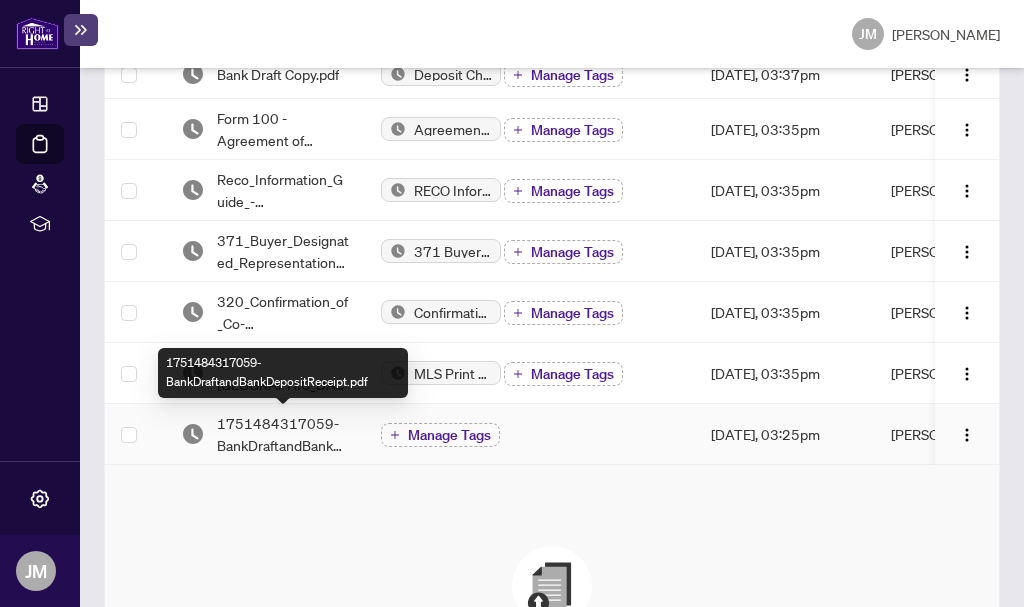 click on "1751484317059-BankDraftandBankDepositReceipt.pdf" at bounding box center [283, 434] 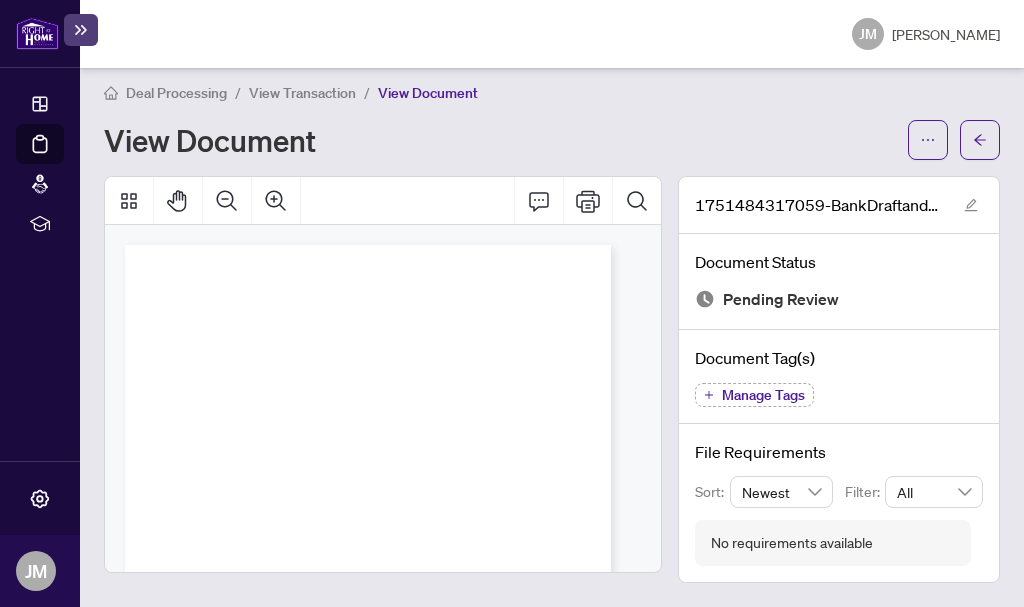 scroll, scrollTop: 9, scrollLeft: 0, axis: vertical 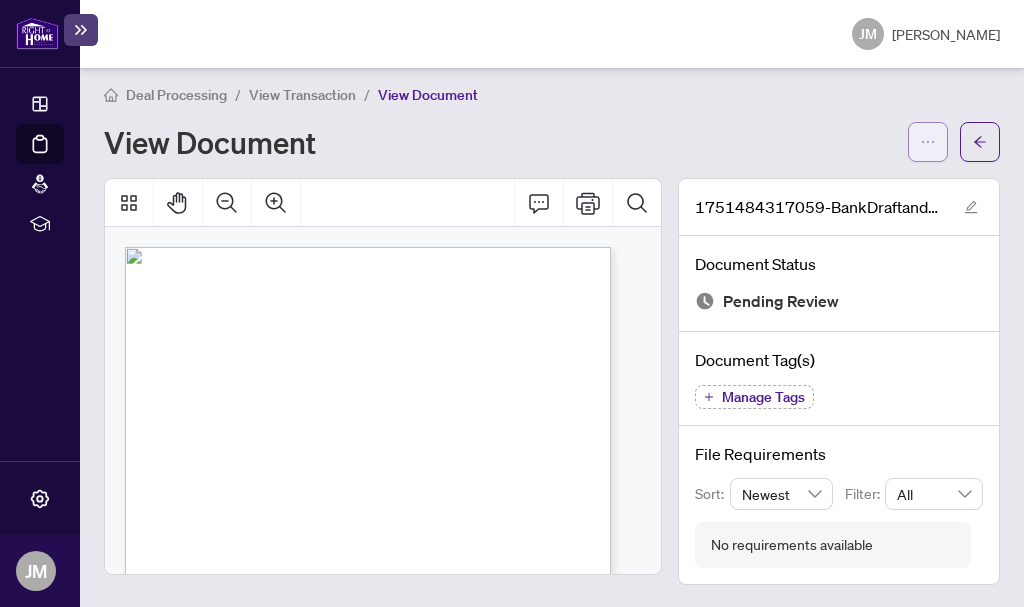 click 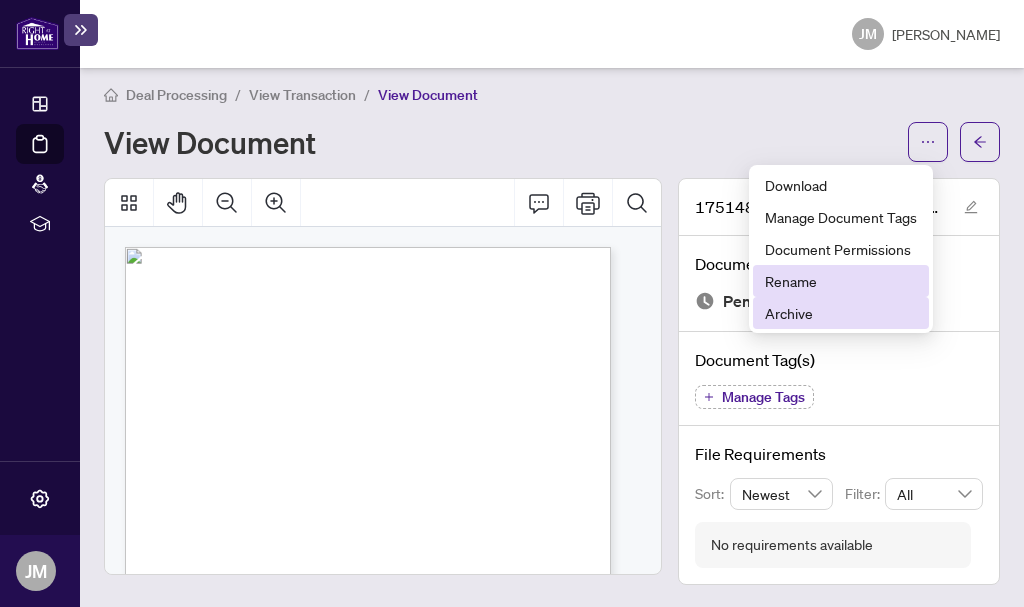 click on "Archive" at bounding box center [841, 313] 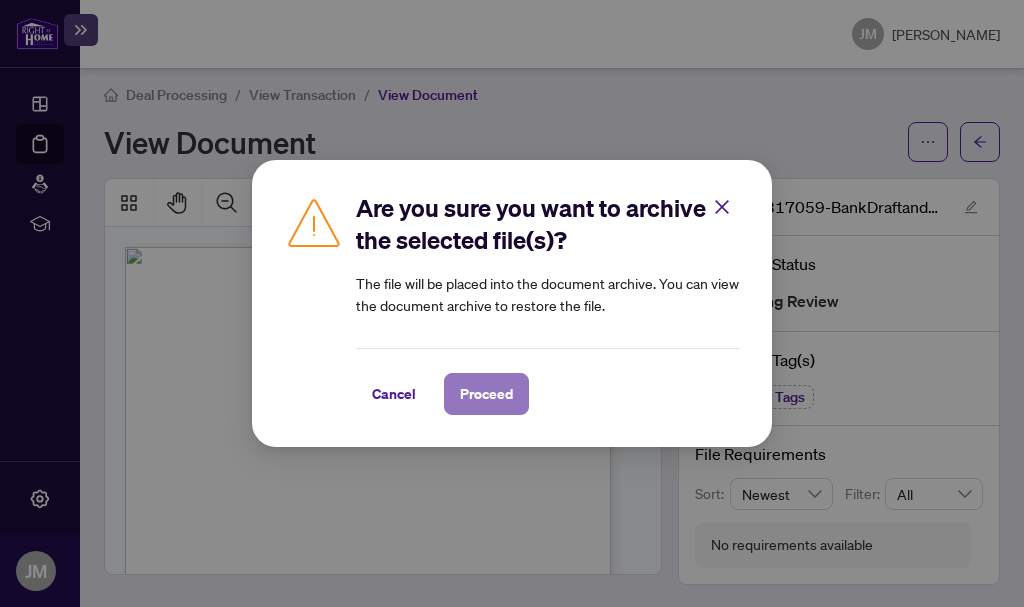 click on "Proceed" at bounding box center (486, 394) 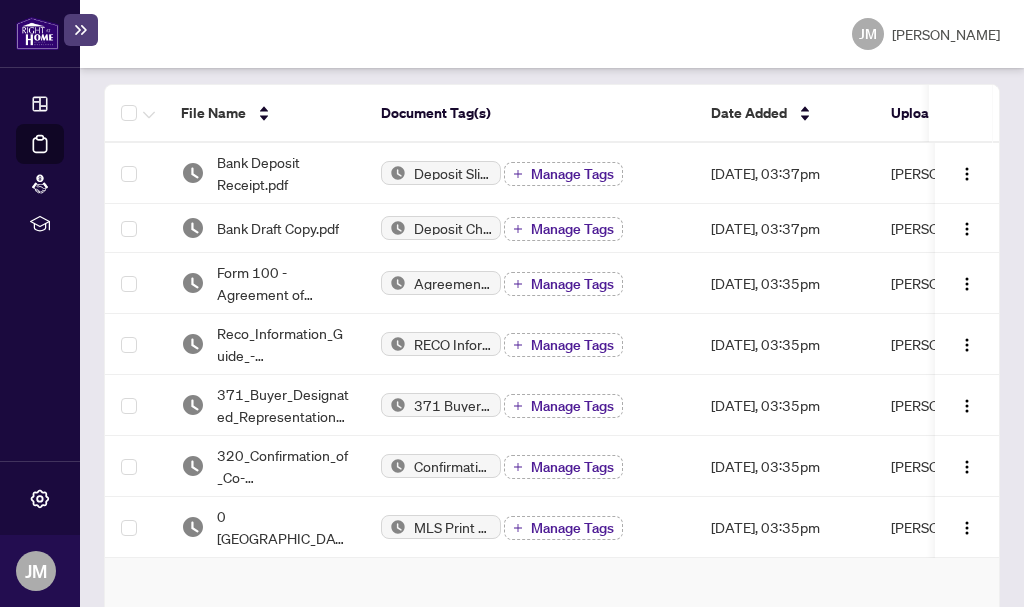 scroll, scrollTop: 334, scrollLeft: 0, axis: vertical 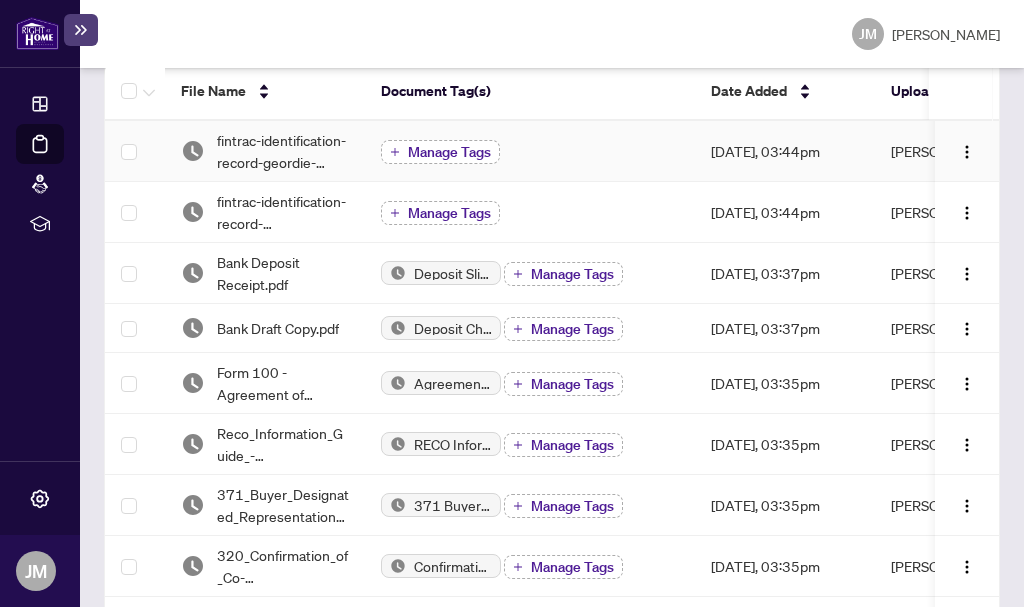 click on "Manage Tags" at bounding box center [449, 152] 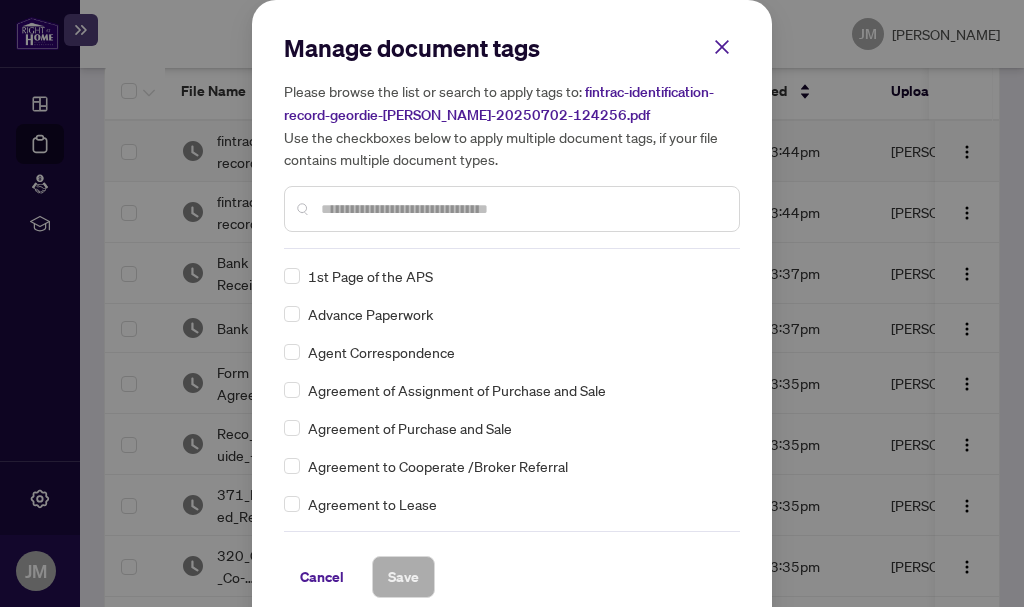 click at bounding box center [522, 209] 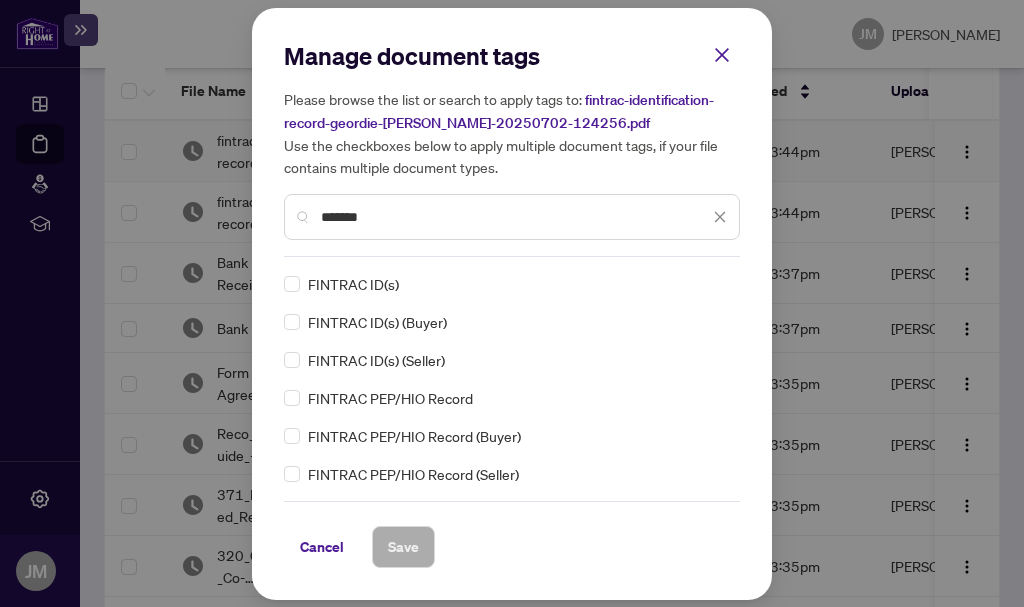 type on "*******" 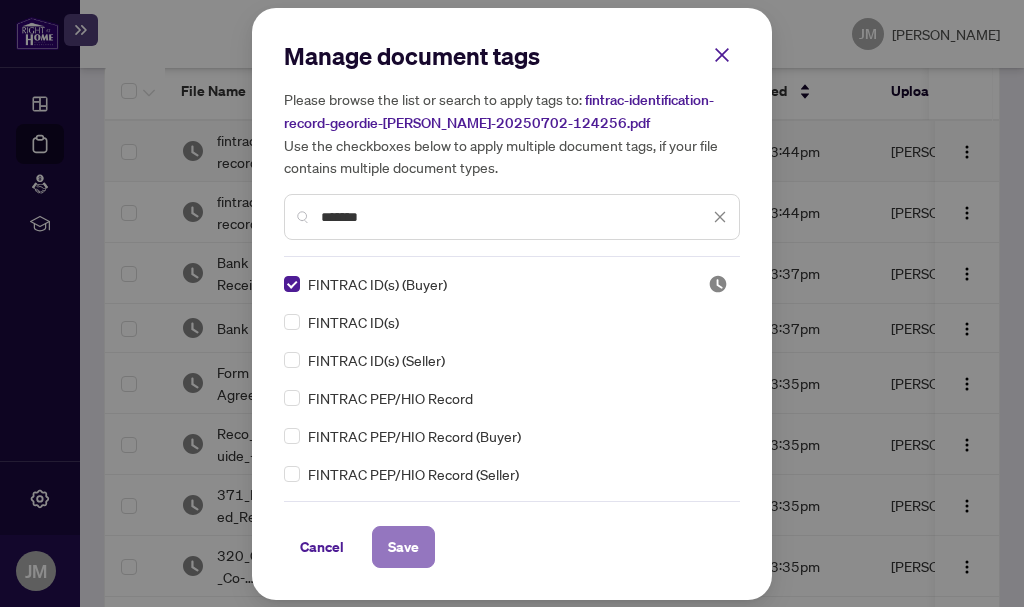 click on "Save" at bounding box center (403, 547) 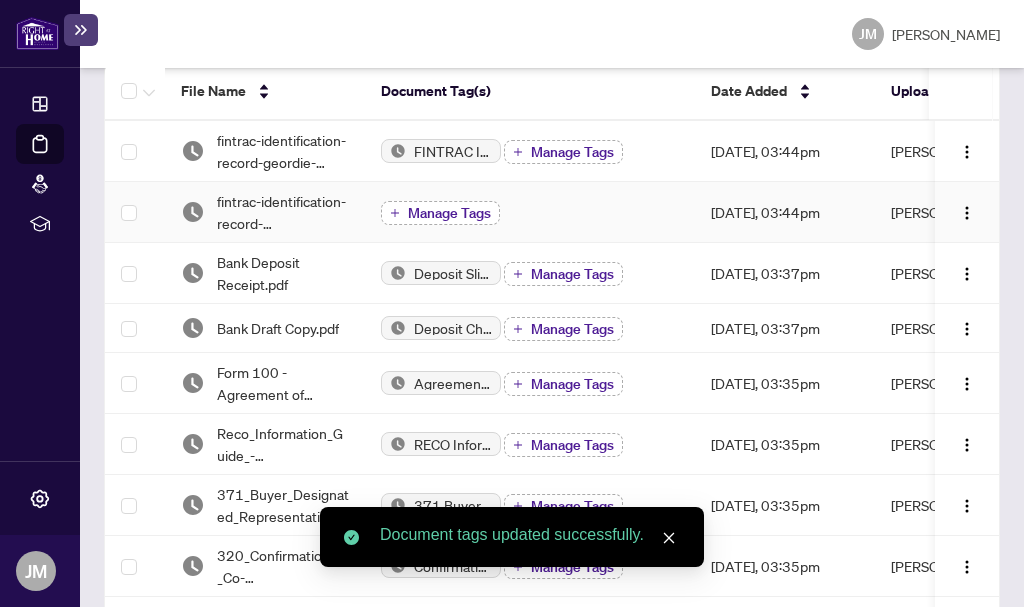 click on "Manage Tags" at bounding box center [449, 213] 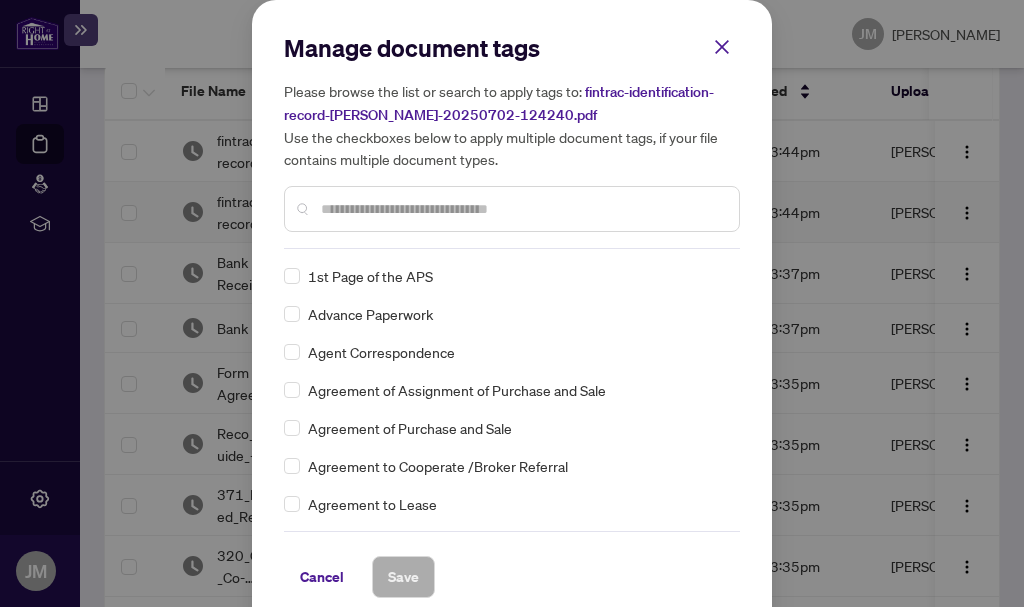 click at bounding box center (512, 209) 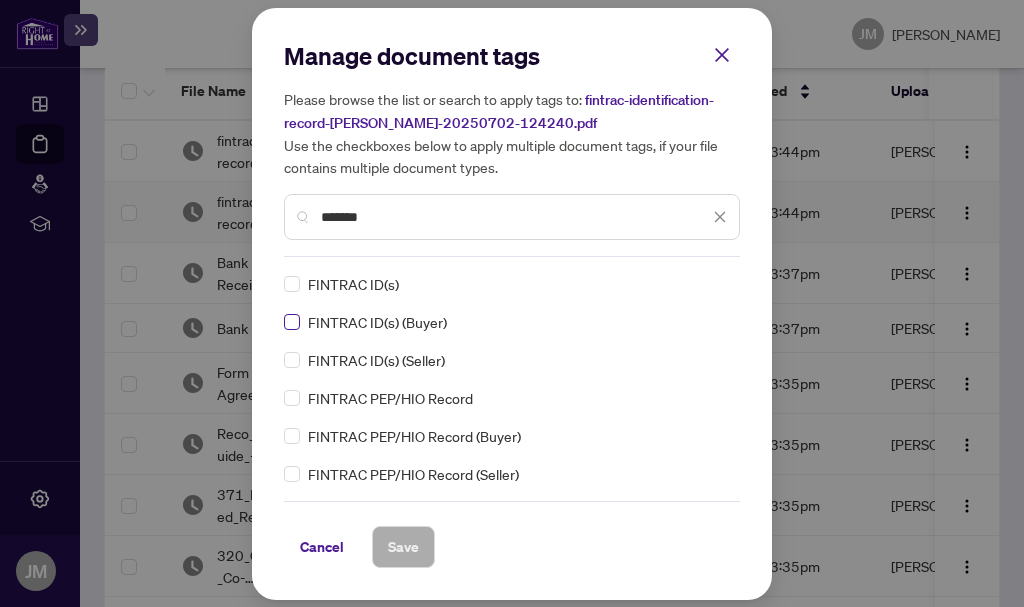 type on "*******" 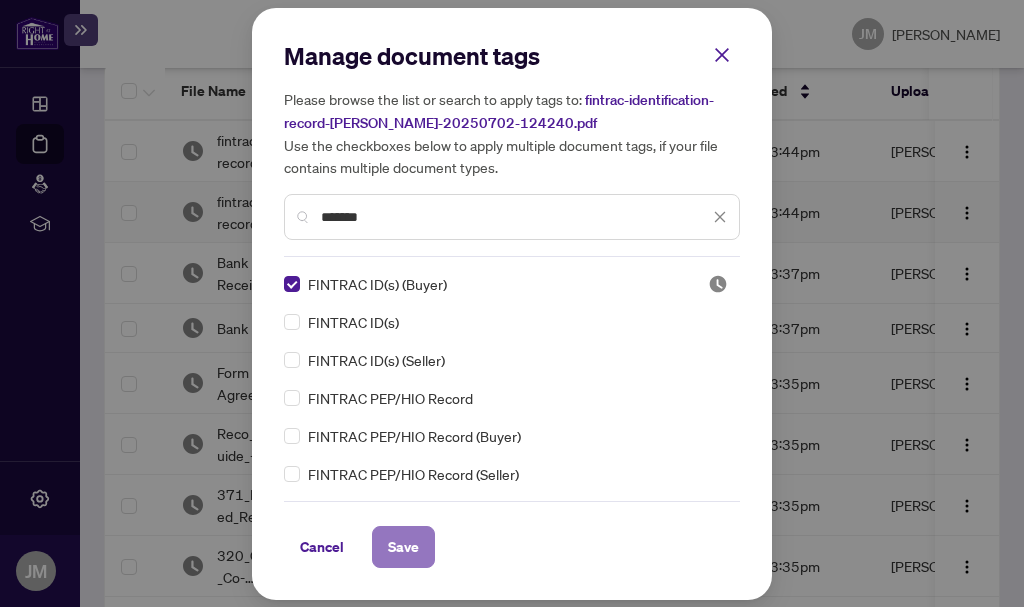click on "Save" at bounding box center (403, 547) 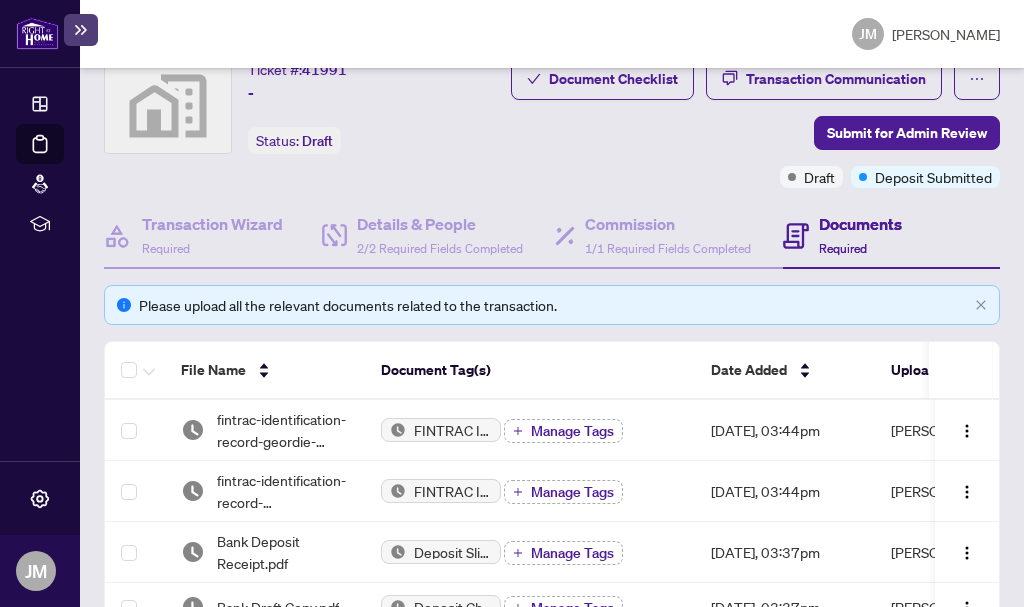 scroll, scrollTop: 0, scrollLeft: 0, axis: both 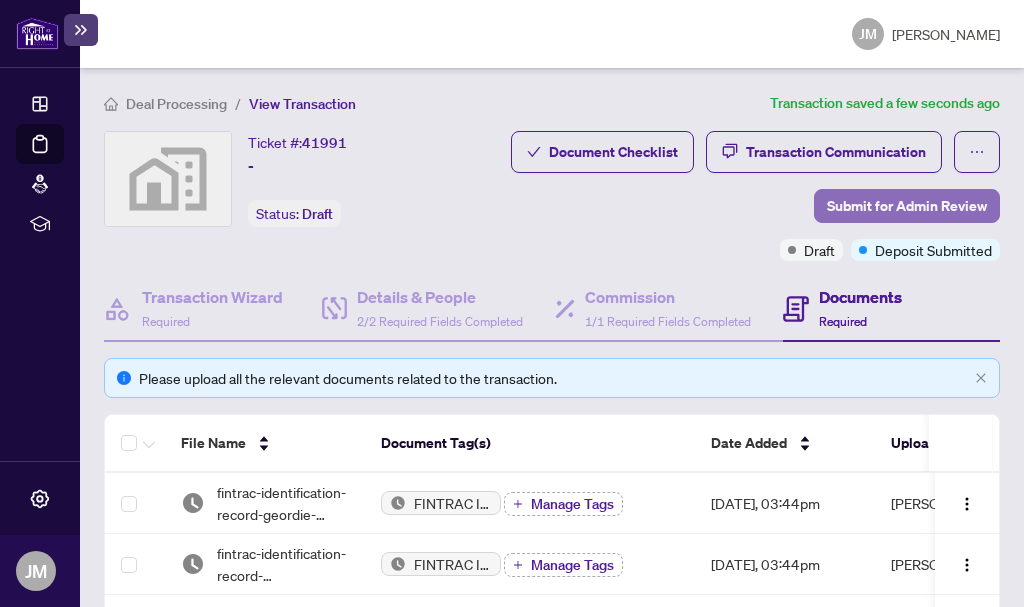 click on "Submit for Admin Review" at bounding box center (907, 206) 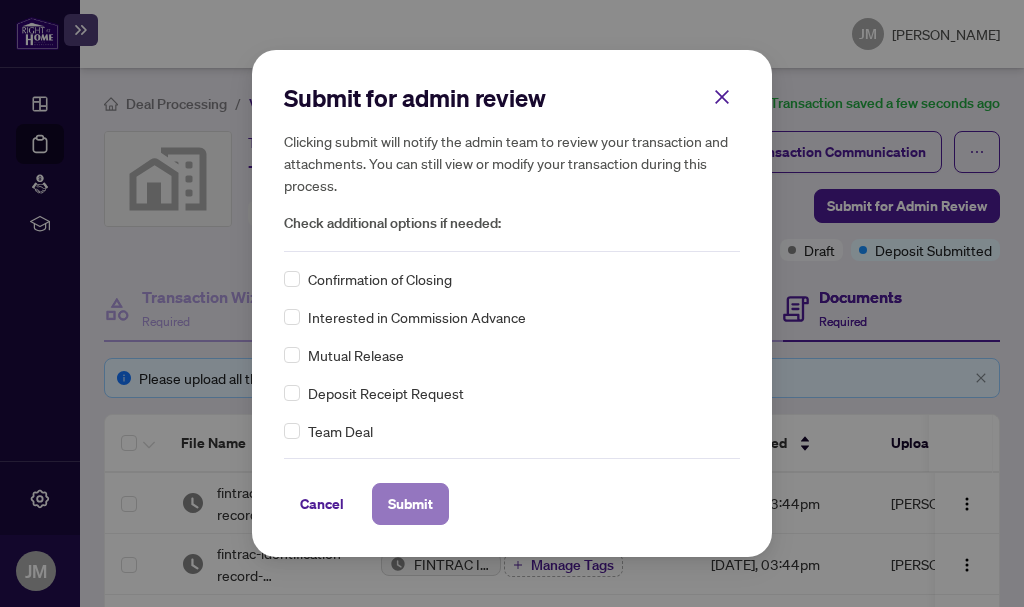 click on "Submit" at bounding box center (410, 504) 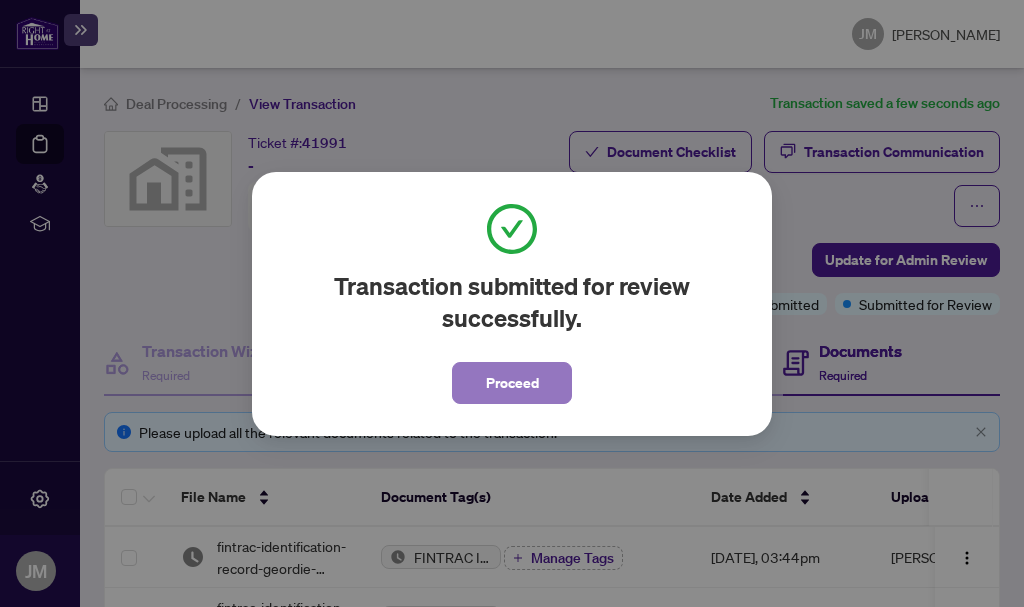 click on "Proceed" at bounding box center (512, 383) 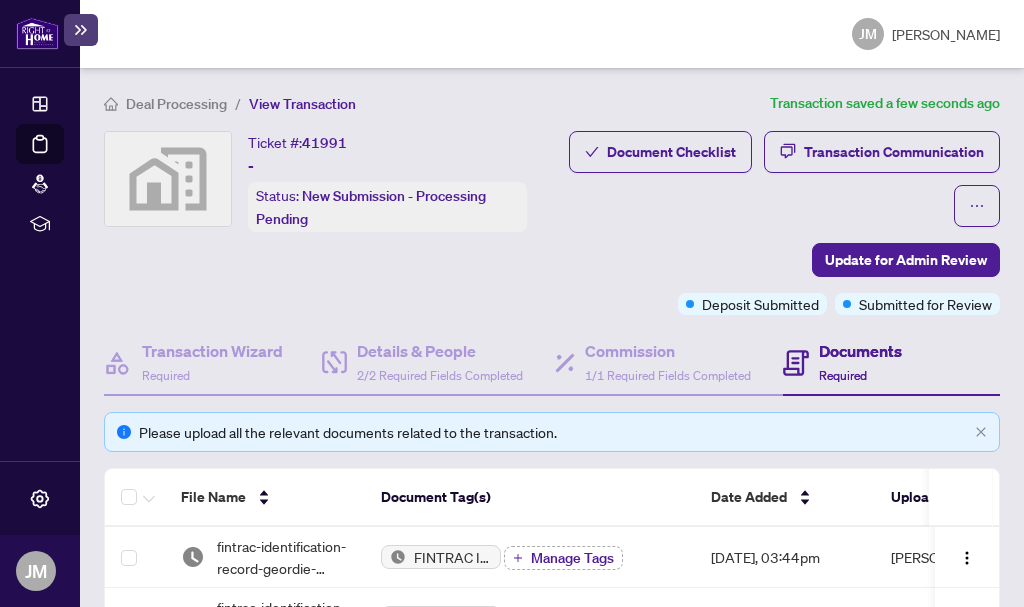 click on "Deal Processing / View Transaction Transaction saved   a few seconds ago Ticket #:  41991 - Status:   New Submission - Processing Pending Update for Admin Review Document Checklist Transaction Communication Update for Admin Review Deposit Submitted Submitted for Review Transaction Wizard Required Details & People 2/2 Required Fields Completed Commission 1/1 Required Fields Completed Documents Required Please upload all the relevant documents related to the transaction. File Name Document Tag(s) Date Added Uploaded By             fintrac-identification-record-geordie-[PERSON_NAME]-20250702-124256.pdf FINTRAC ID(s) (Buyer) Manage Tags [DATE], 03:44pm [PERSON_NAME]-identification-record-[PERSON_NAME]-20250702-124240.pdf FINTRAC ID(s) (Buyer) Manage Tags [DATE], 03:44pm [PERSON_NAME] Bank Deposit Receipt.pdf Deposit Slip - Bank Manage Tags [DATE], 03:37pm [PERSON_NAME] Bank Draft Copy.pdf Deposit Cheque Manage Tags [DATE], 03:37pm [PERSON_NAME] Agreement of Purchase and Sale 25  MB" at bounding box center [552, 337] 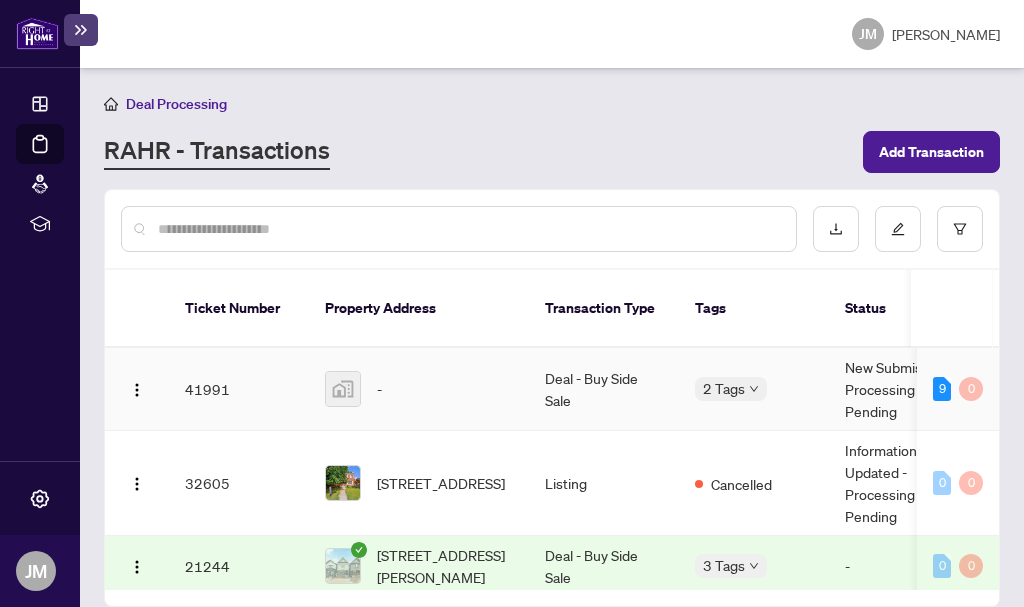 click at bounding box center (343, 389) 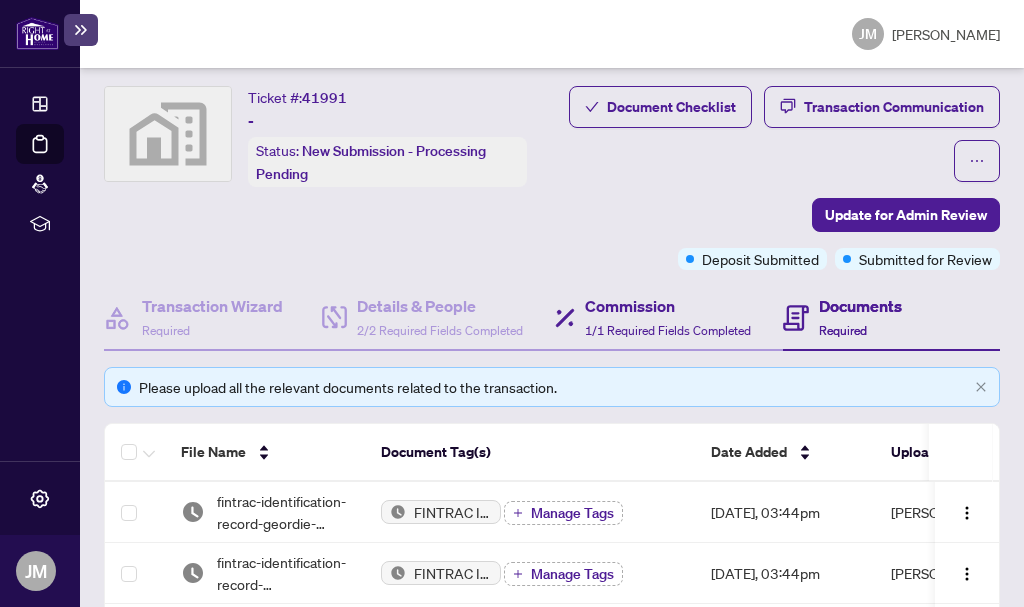 scroll, scrollTop: 50, scrollLeft: 0, axis: vertical 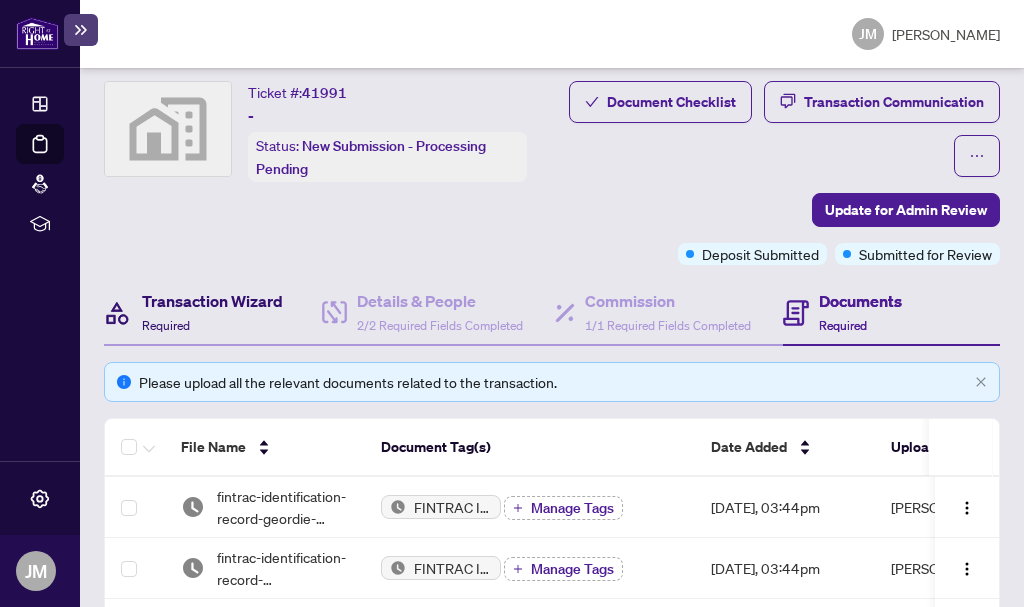 click on "Transaction Wizard" at bounding box center [212, 301] 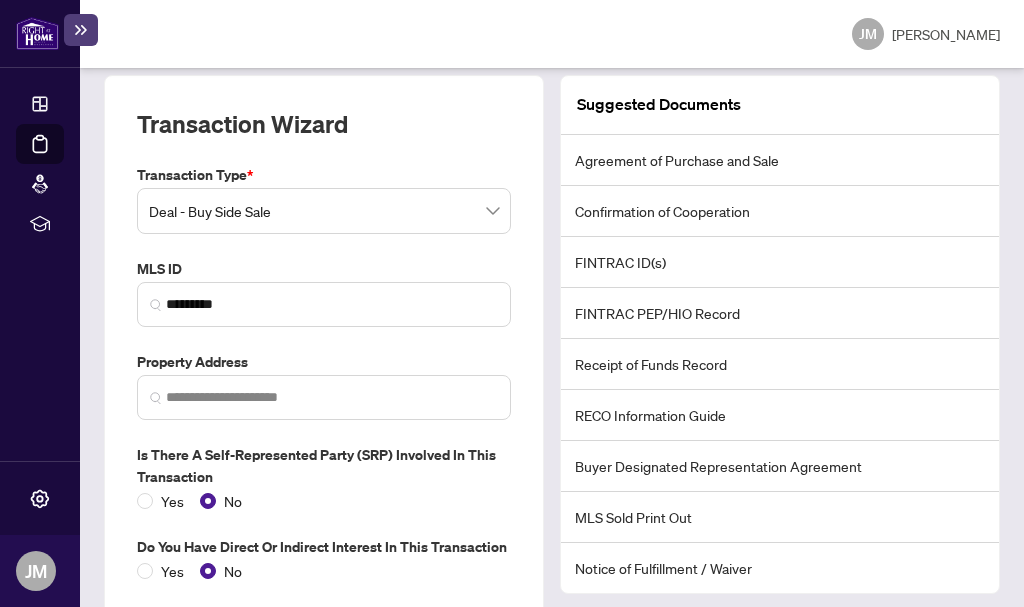 scroll, scrollTop: 350, scrollLeft: 0, axis: vertical 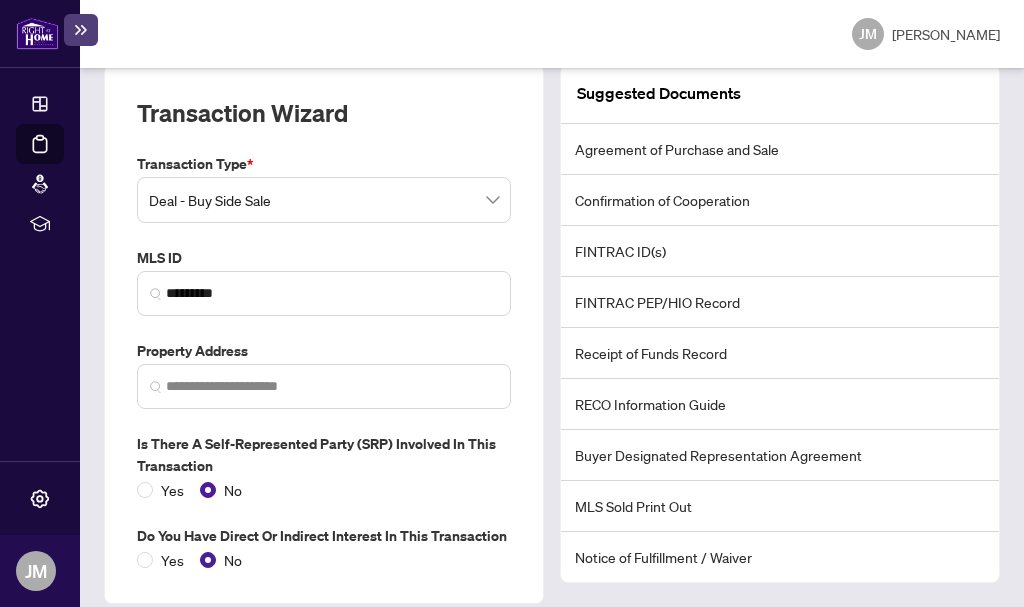 click at bounding box center [156, 387] 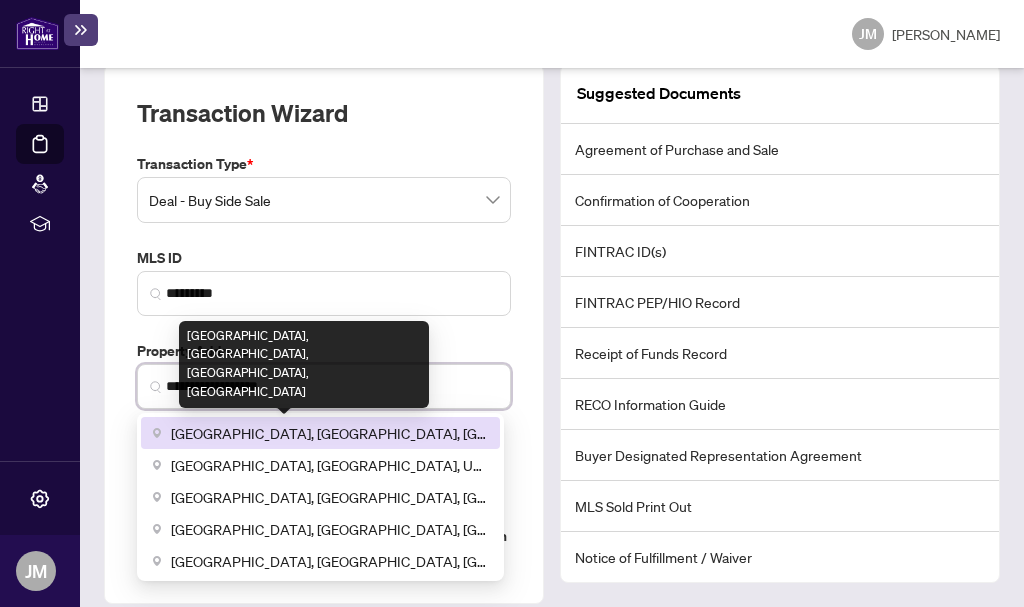 click on "[GEOGRAPHIC_DATA], [GEOGRAPHIC_DATA], [GEOGRAPHIC_DATA], [GEOGRAPHIC_DATA]" at bounding box center (329, 433) 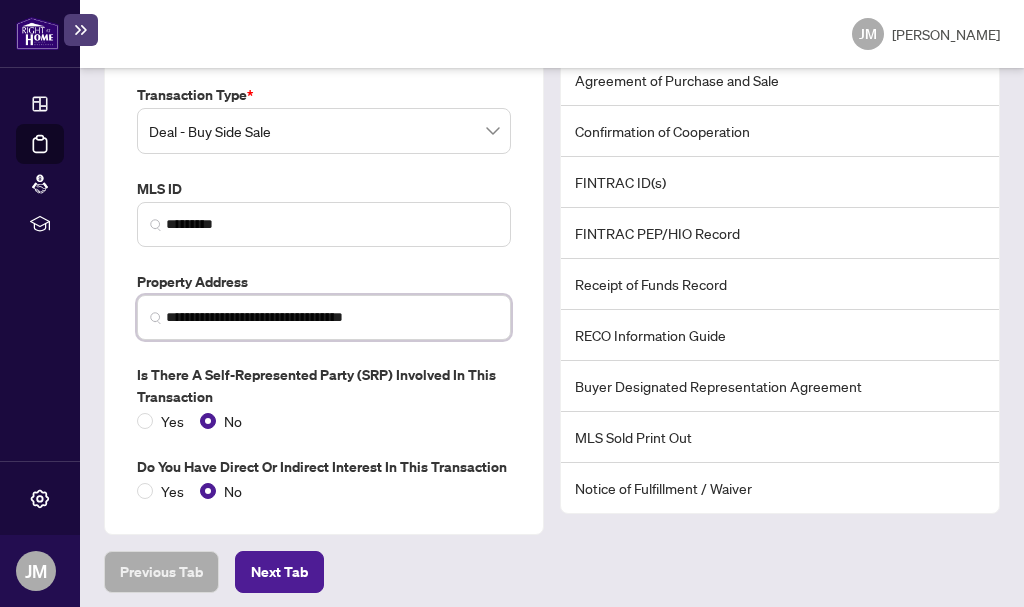 scroll, scrollTop: 427, scrollLeft: 0, axis: vertical 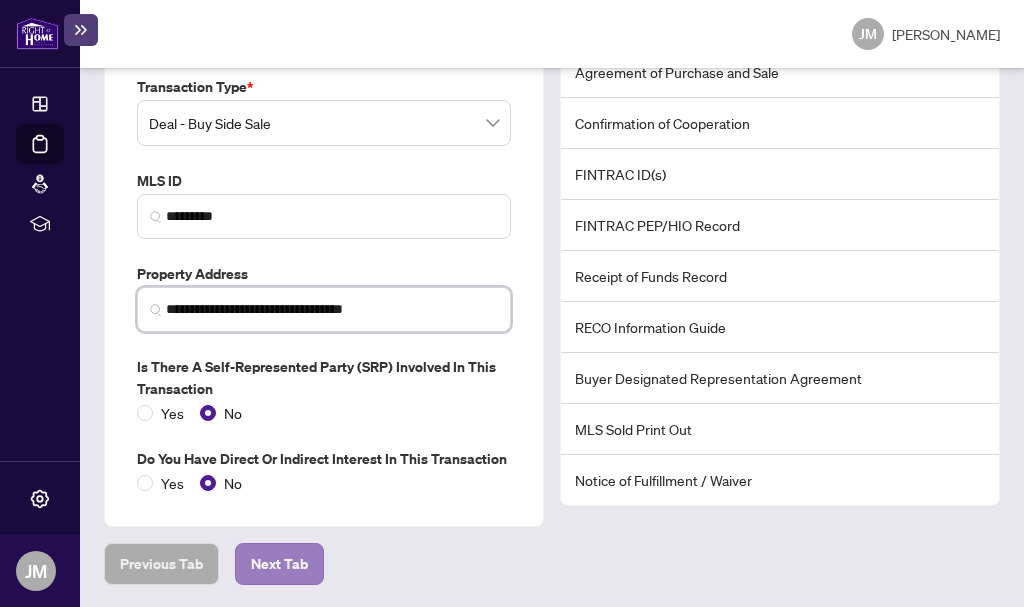 type on "**********" 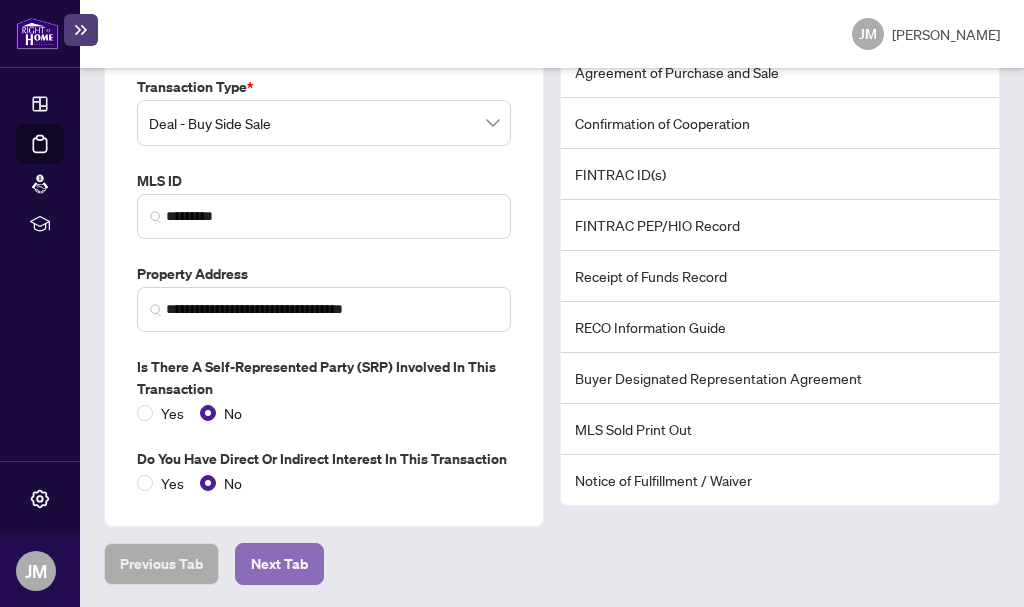 click on "Next Tab" at bounding box center (279, 564) 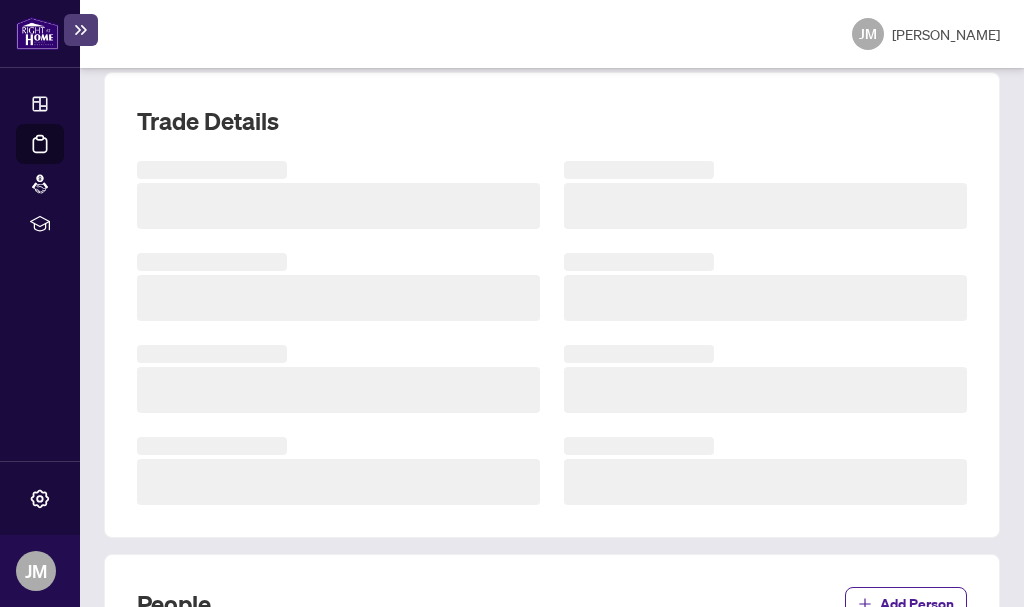 scroll, scrollTop: 0, scrollLeft: 0, axis: both 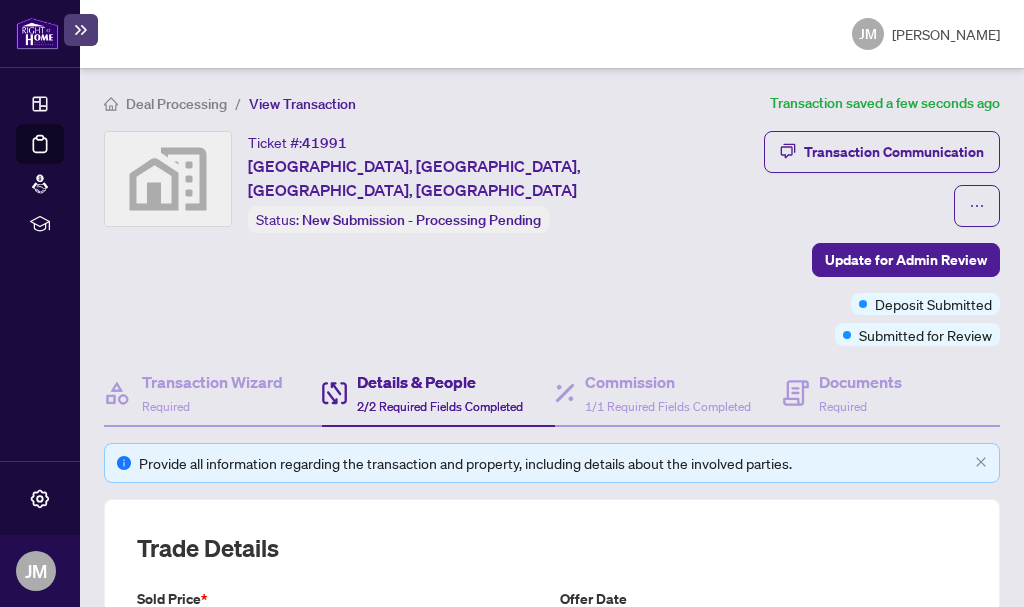 type on "**********" 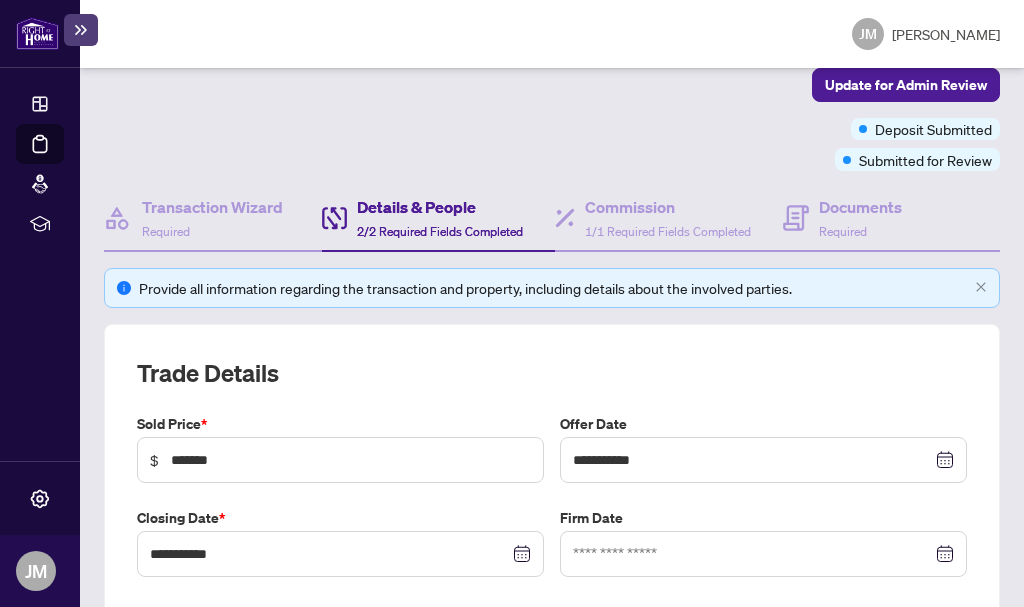 scroll, scrollTop: 200, scrollLeft: 0, axis: vertical 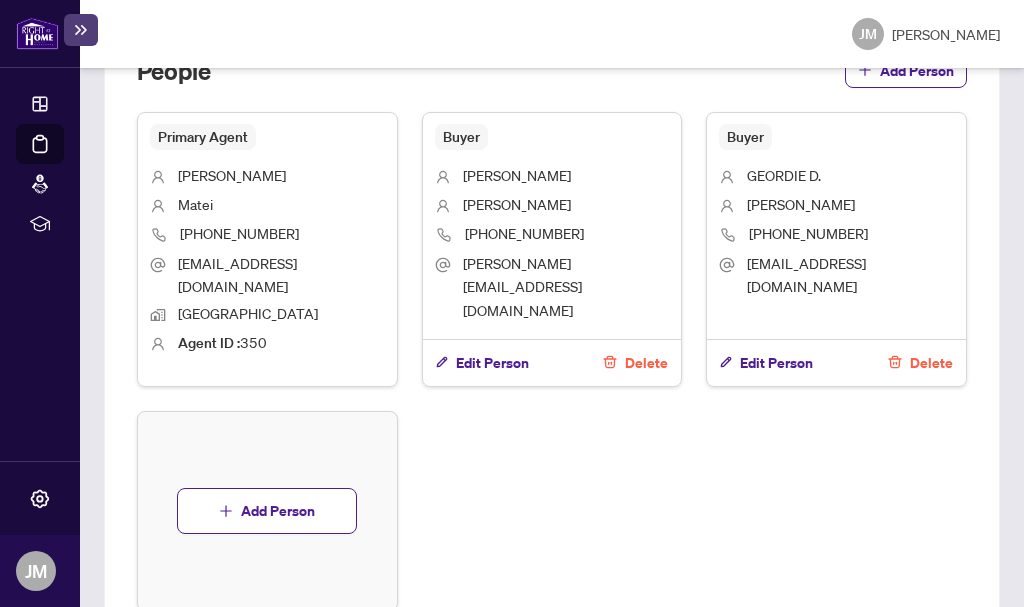 click on "Next Tab" at bounding box center (279, 681) 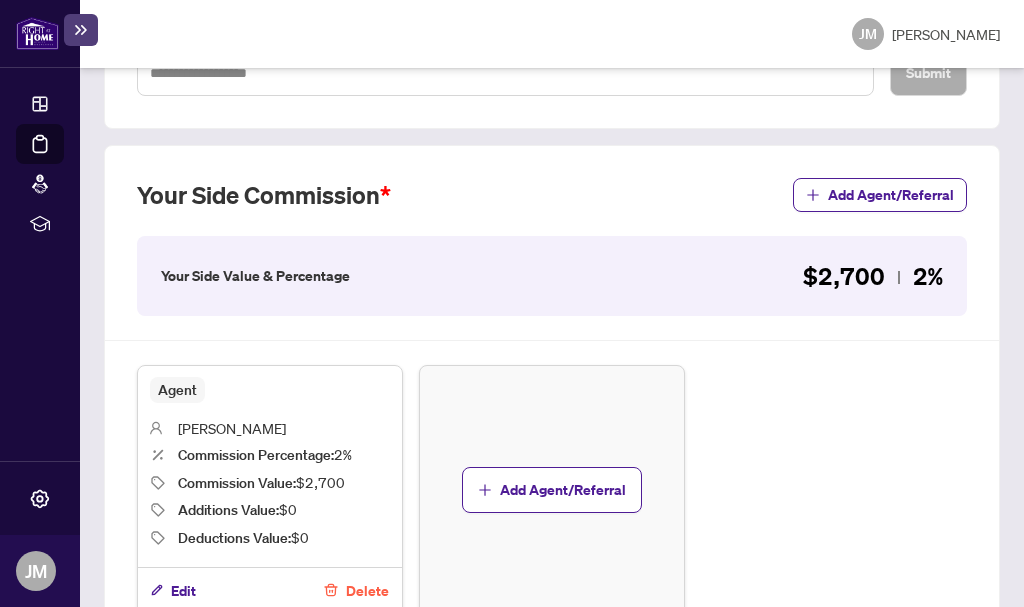scroll, scrollTop: 710, scrollLeft: 0, axis: vertical 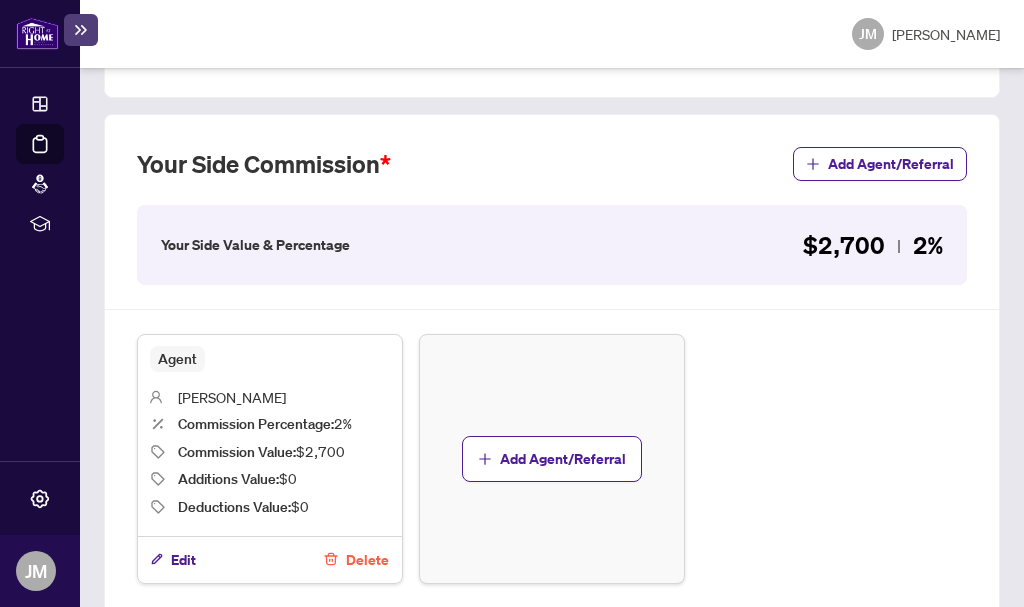 click on "Next Tab" at bounding box center (279, 654) 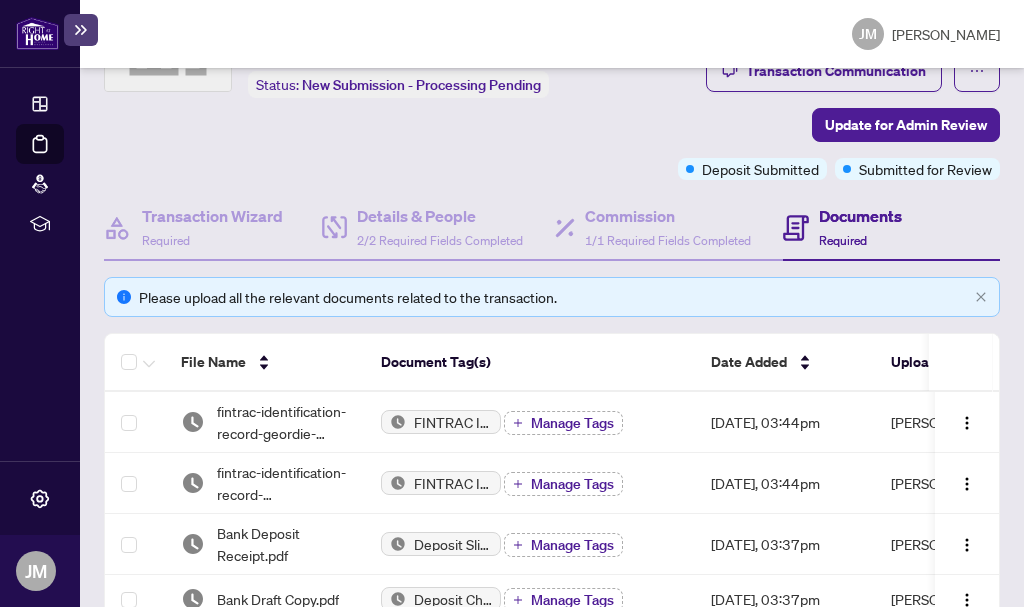 scroll, scrollTop: 100, scrollLeft: 0, axis: vertical 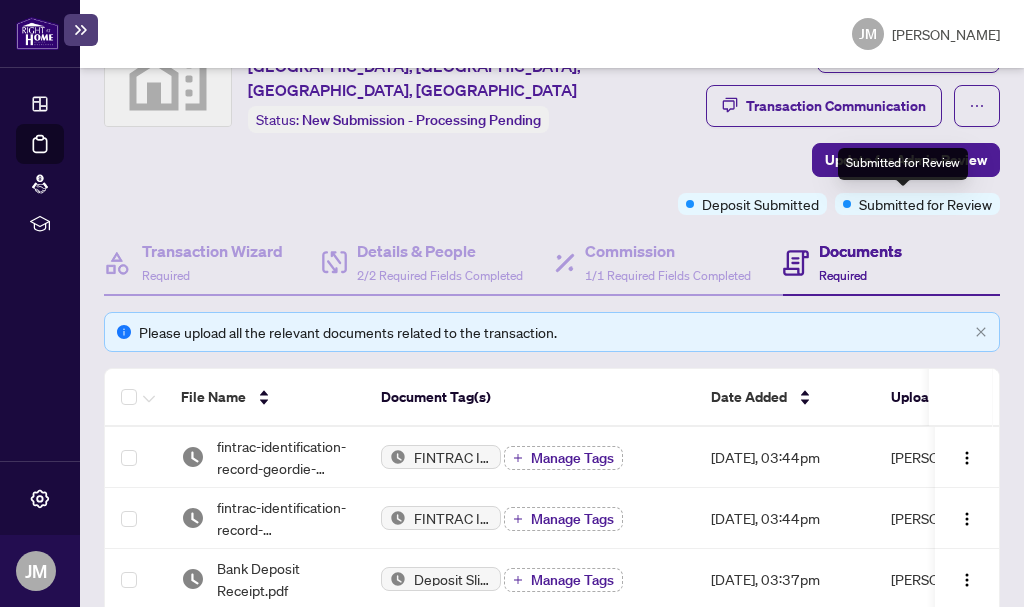 click on "Submitted for Review" at bounding box center [903, 164] 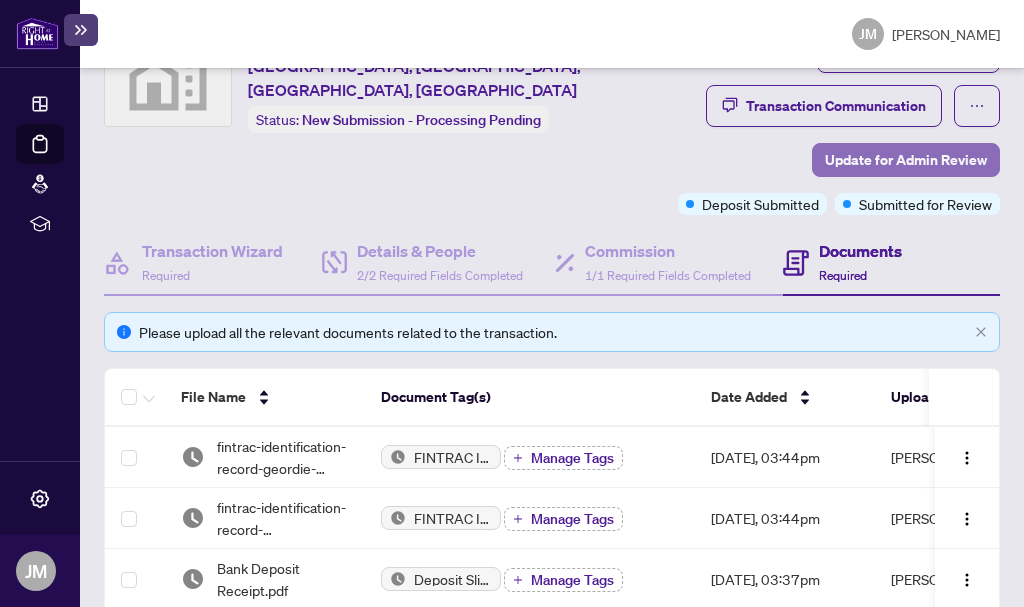 click on "Update for Admin Review" at bounding box center [906, 160] 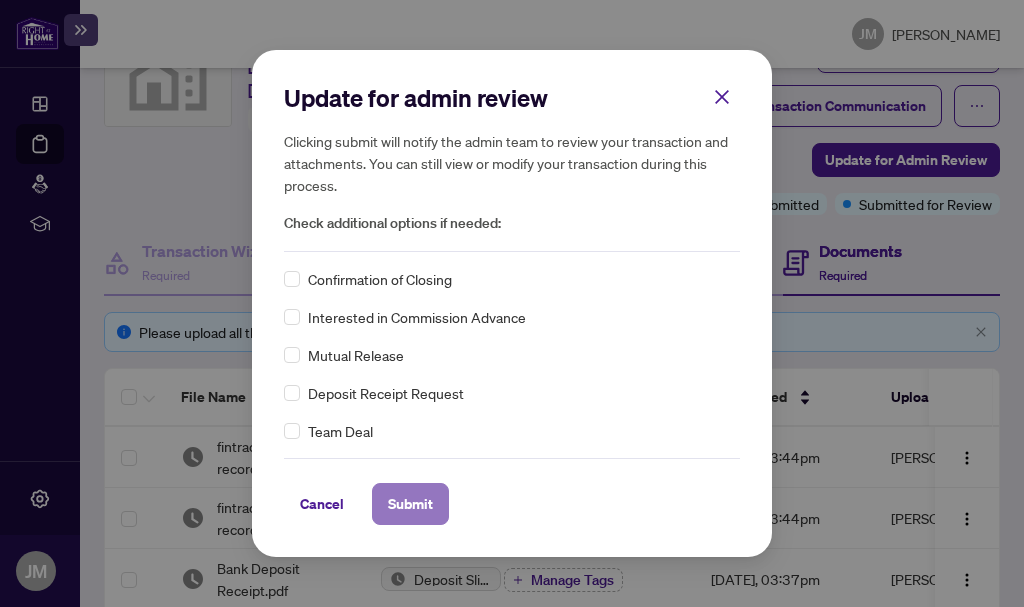 click on "Submit" at bounding box center (410, 504) 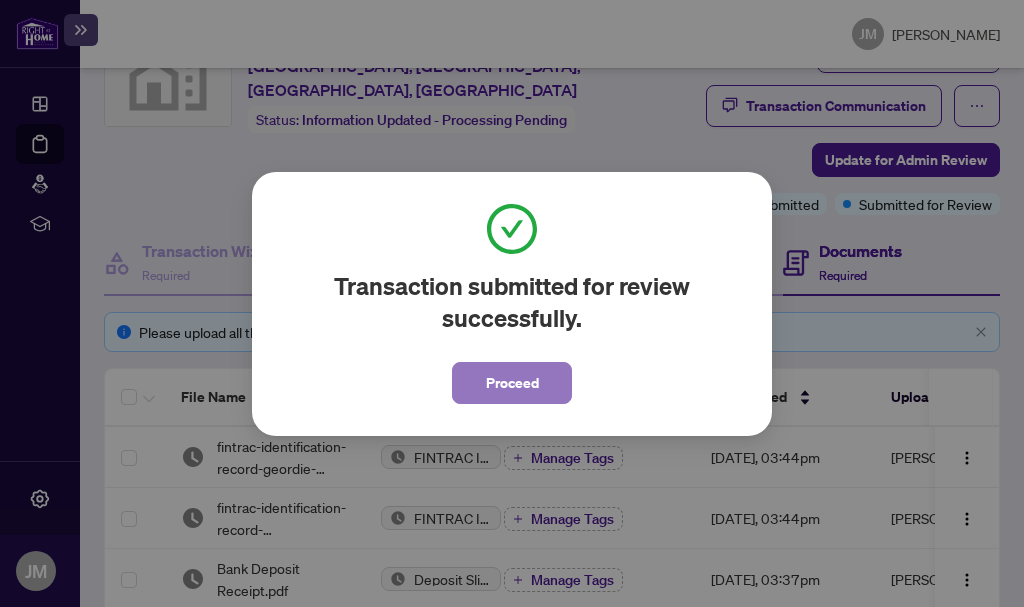 click on "Proceed" at bounding box center [512, 383] 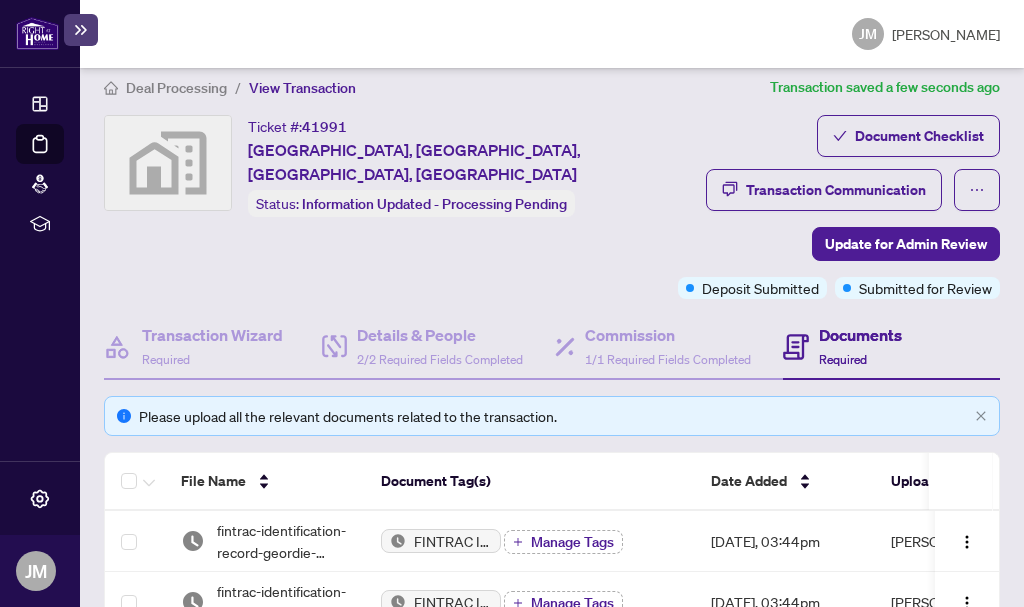 scroll, scrollTop: 0, scrollLeft: 0, axis: both 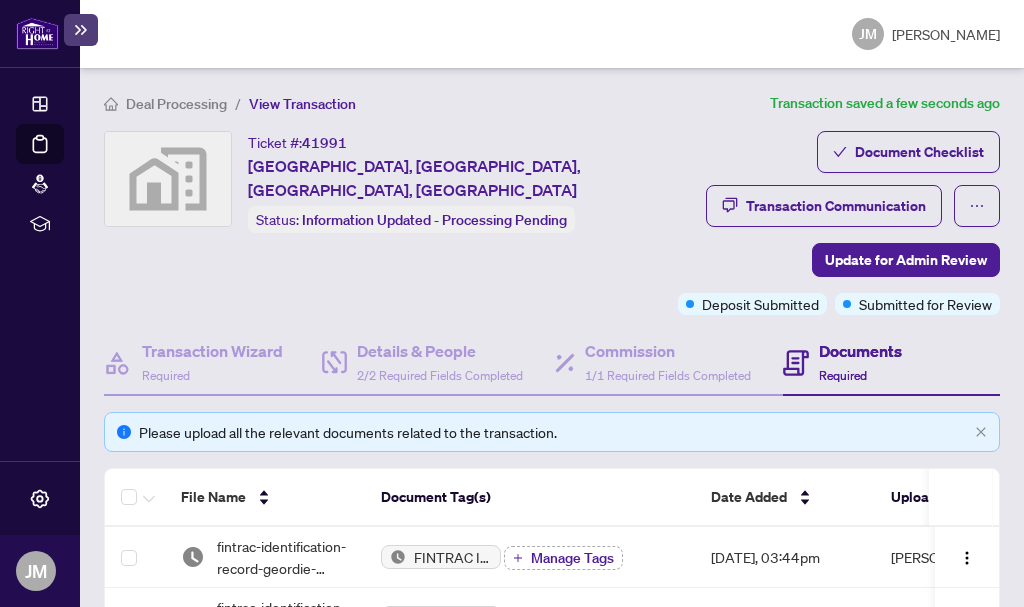click on "Deal Processing" at bounding box center [176, 104] 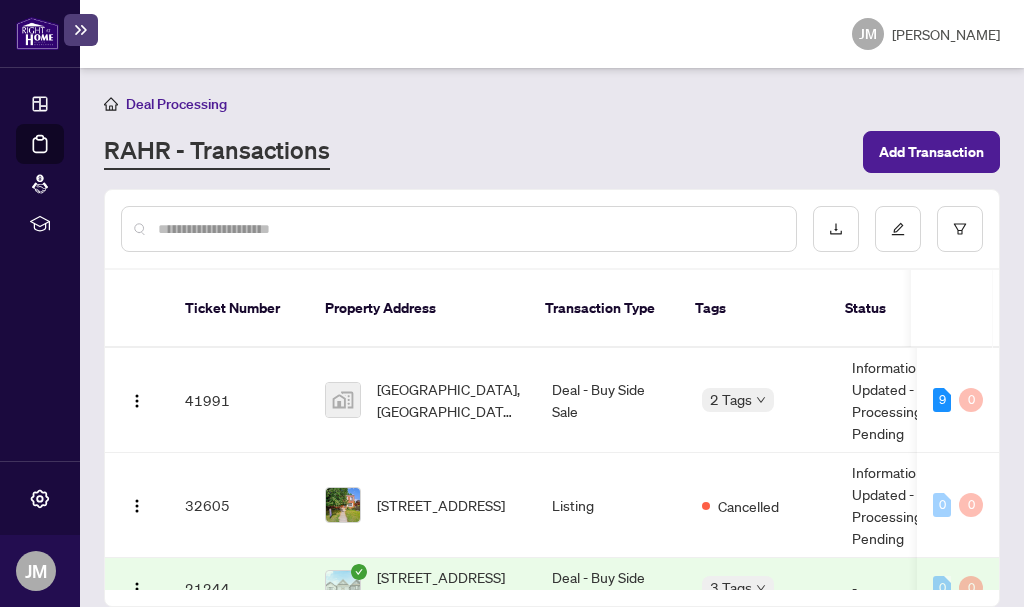click on "[PERSON_NAME]" at bounding box center [946, 34] 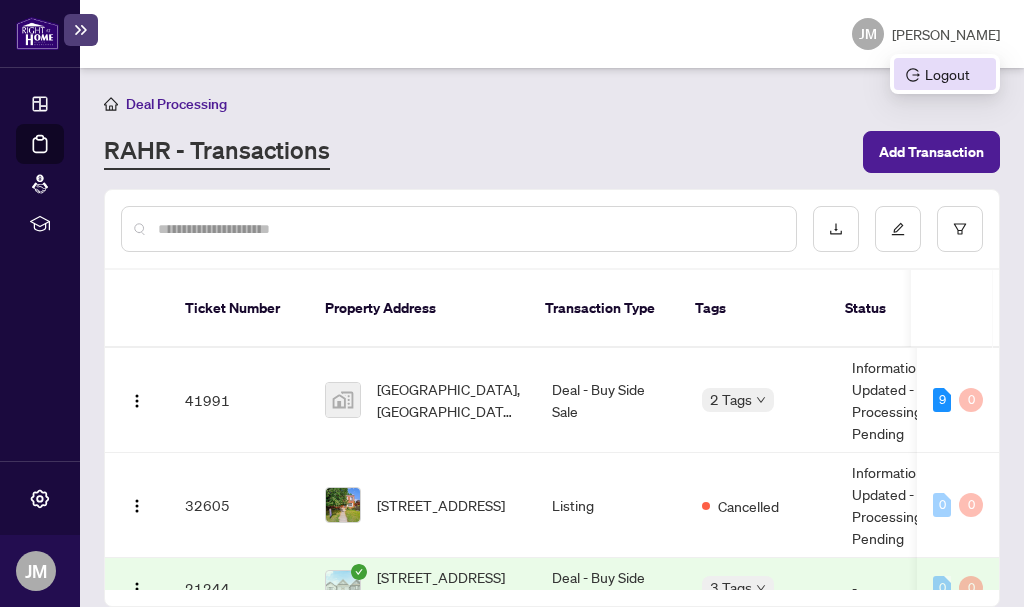 click on "Logout" at bounding box center (945, 74) 